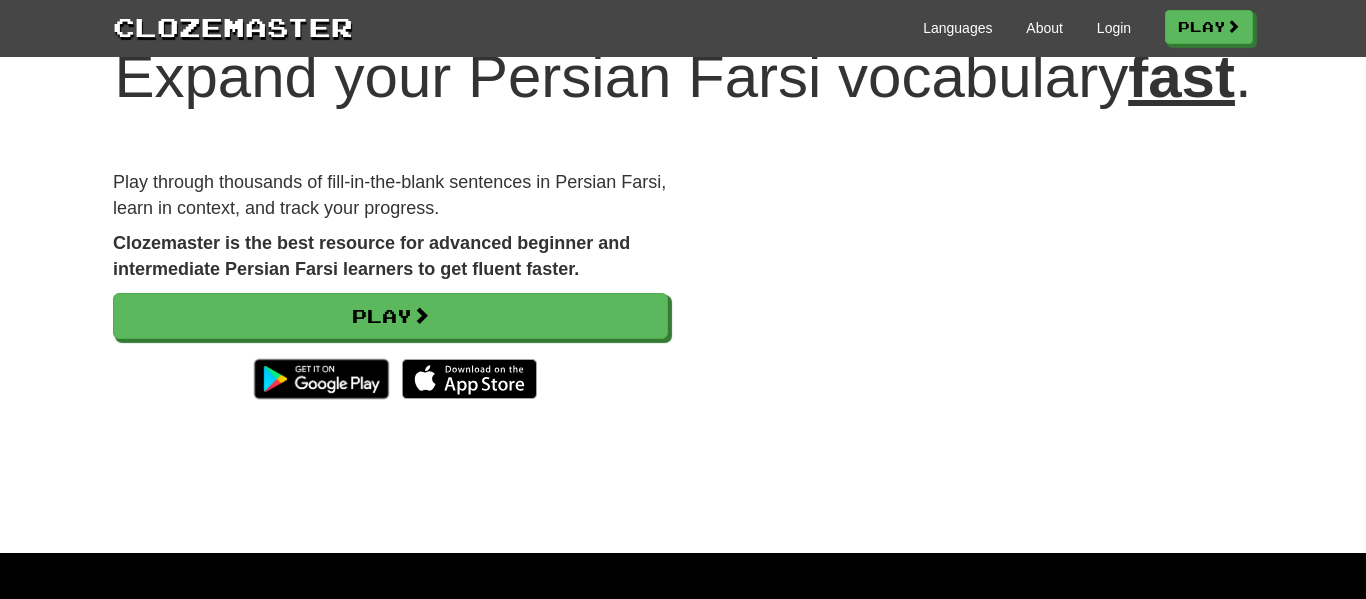 scroll, scrollTop: 81, scrollLeft: 0, axis: vertical 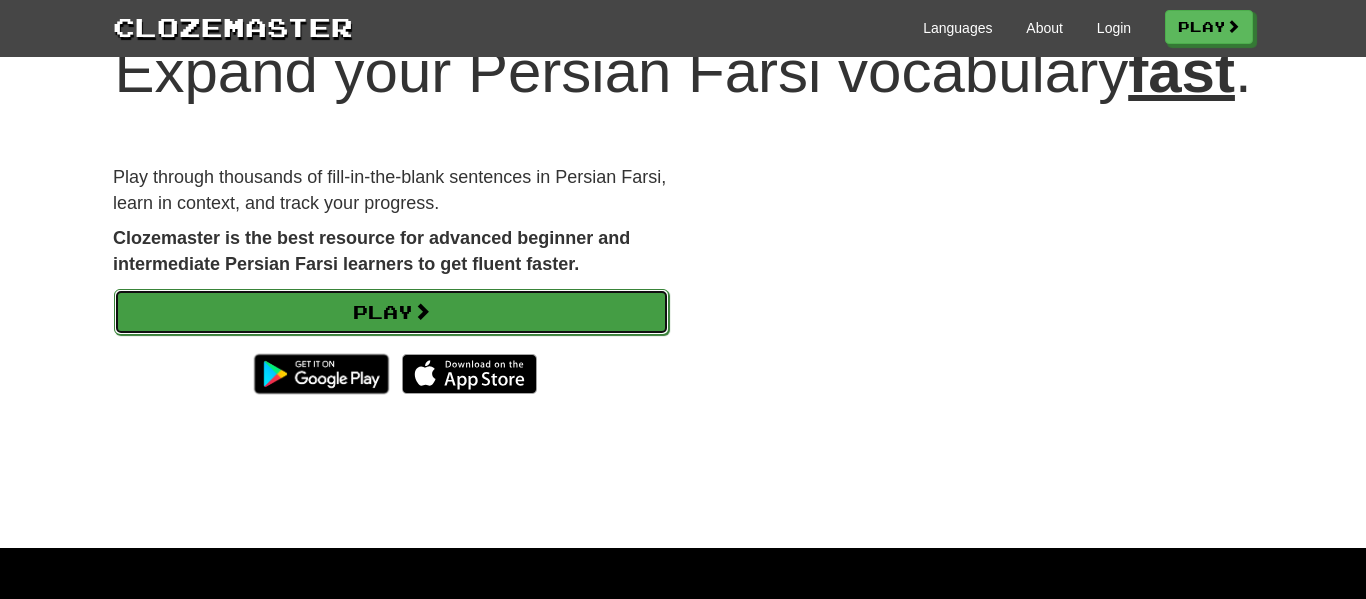 click on "Play" at bounding box center [391, 312] 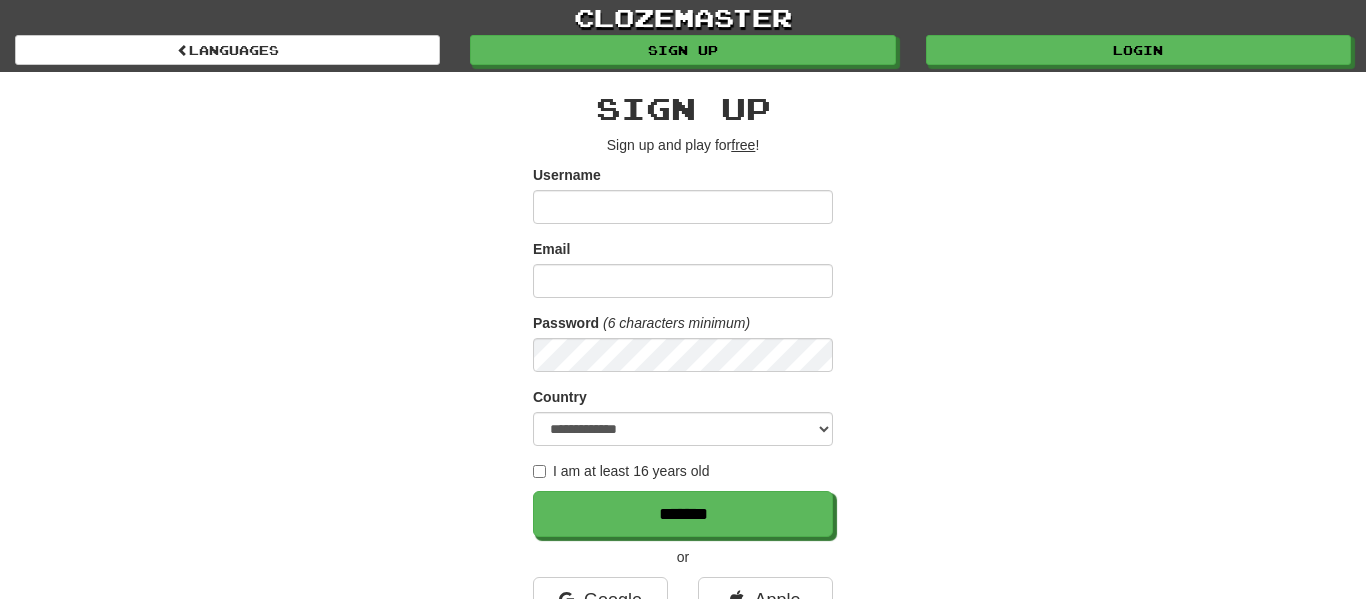 scroll, scrollTop: 0, scrollLeft: 0, axis: both 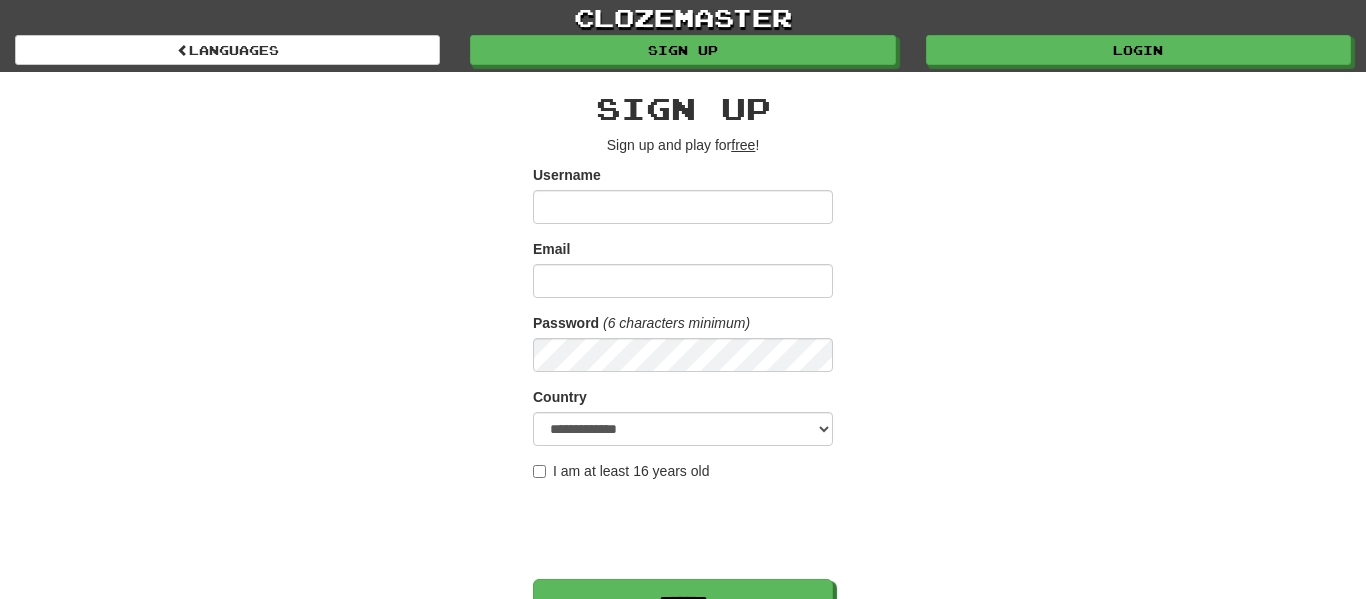 click on "Username" at bounding box center [683, 207] 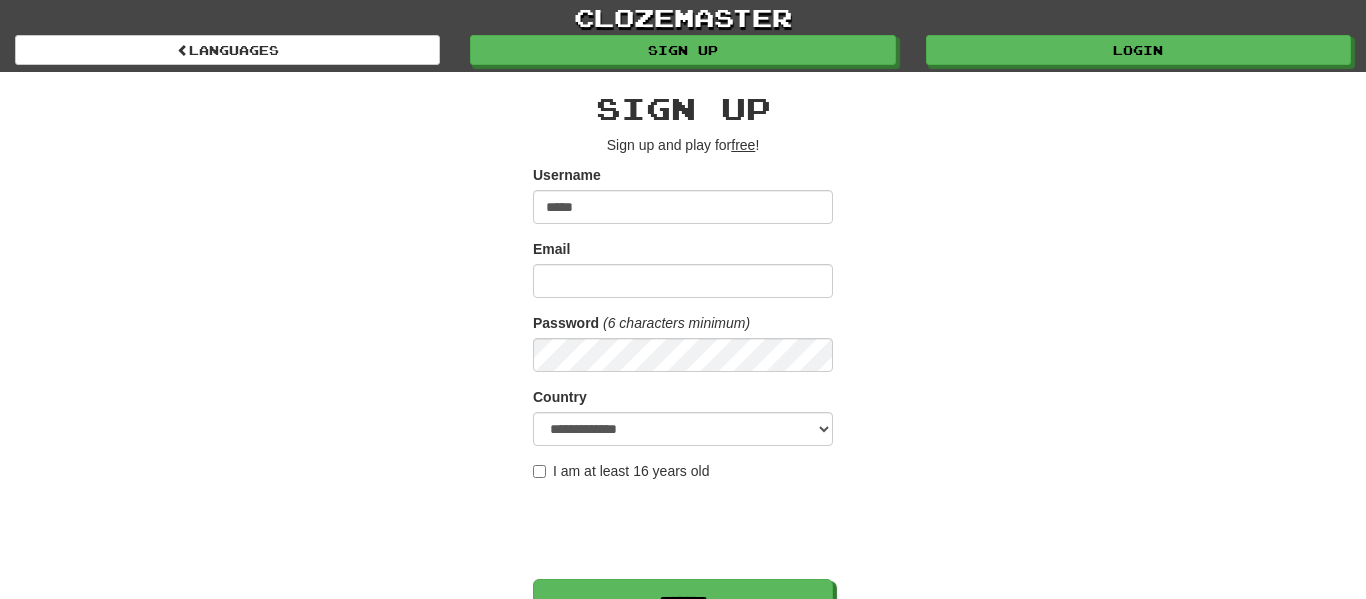 type on "*****" 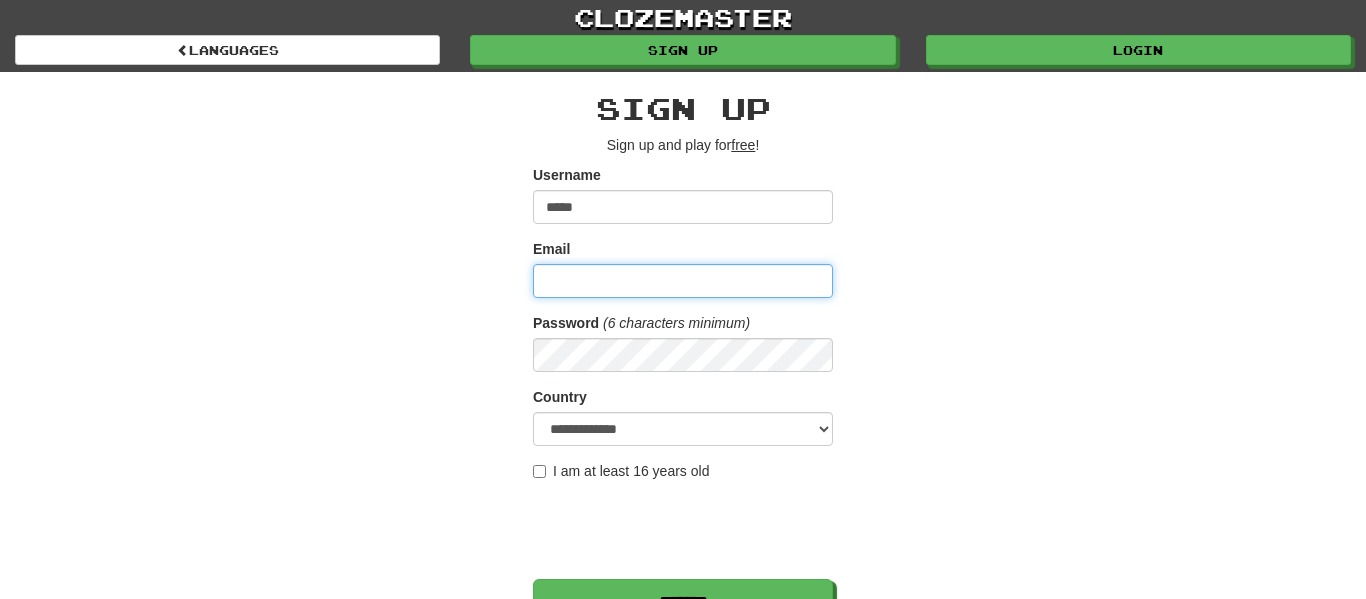 click on "Email" at bounding box center [683, 281] 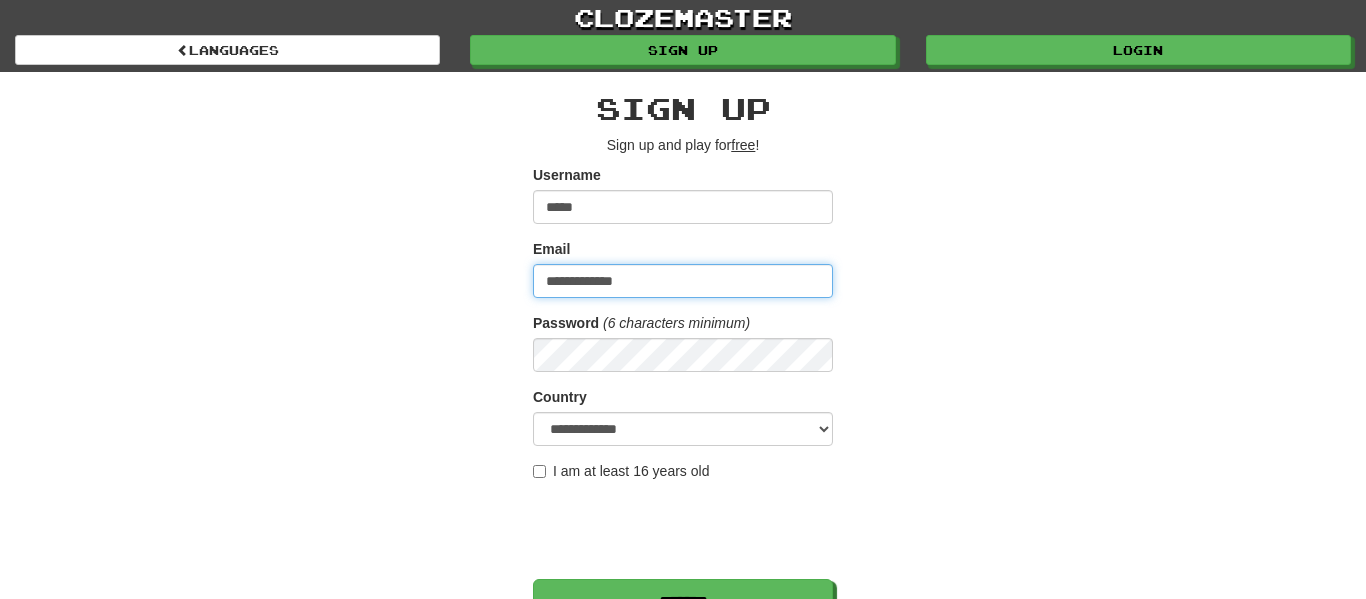 type on "**********" 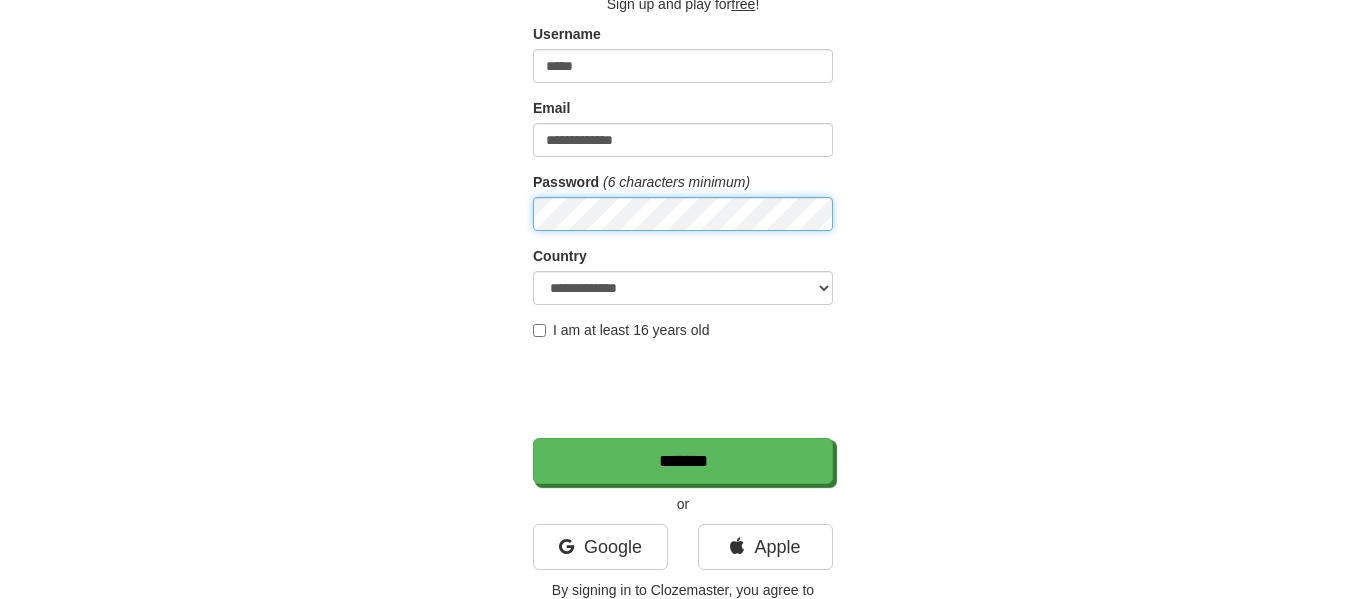scroll, scrollTop: 145, scrollLeft: 0, axis: vertical 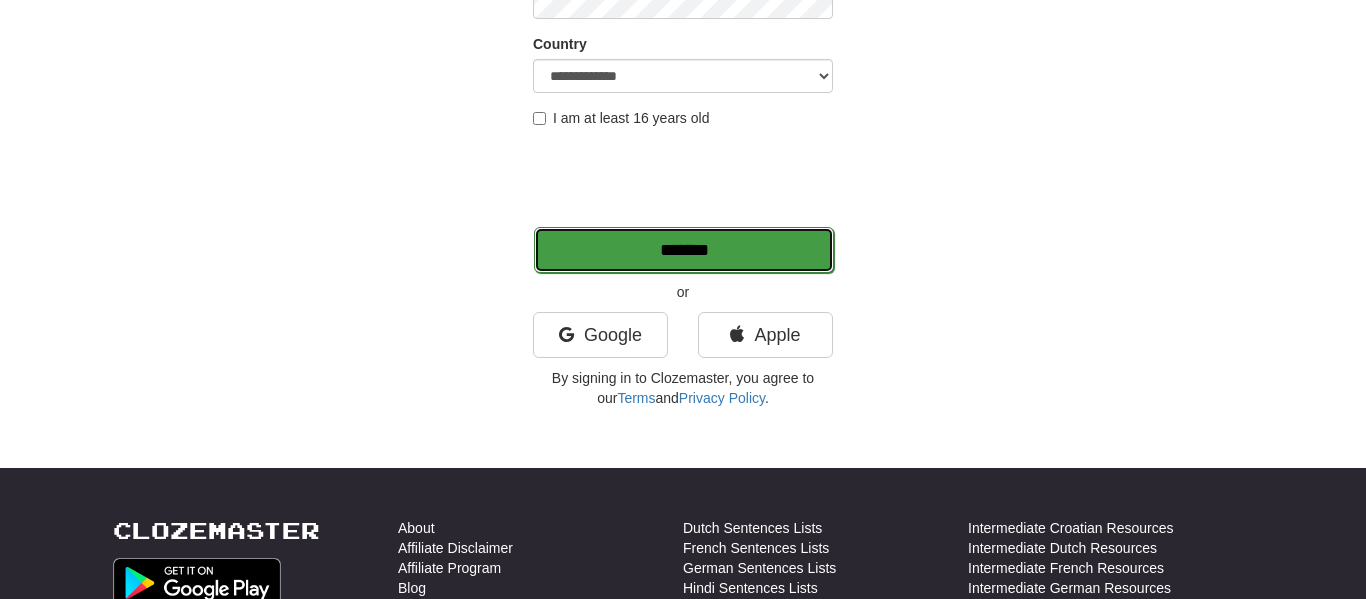 click on "*******" at bounding box center [684, 250] 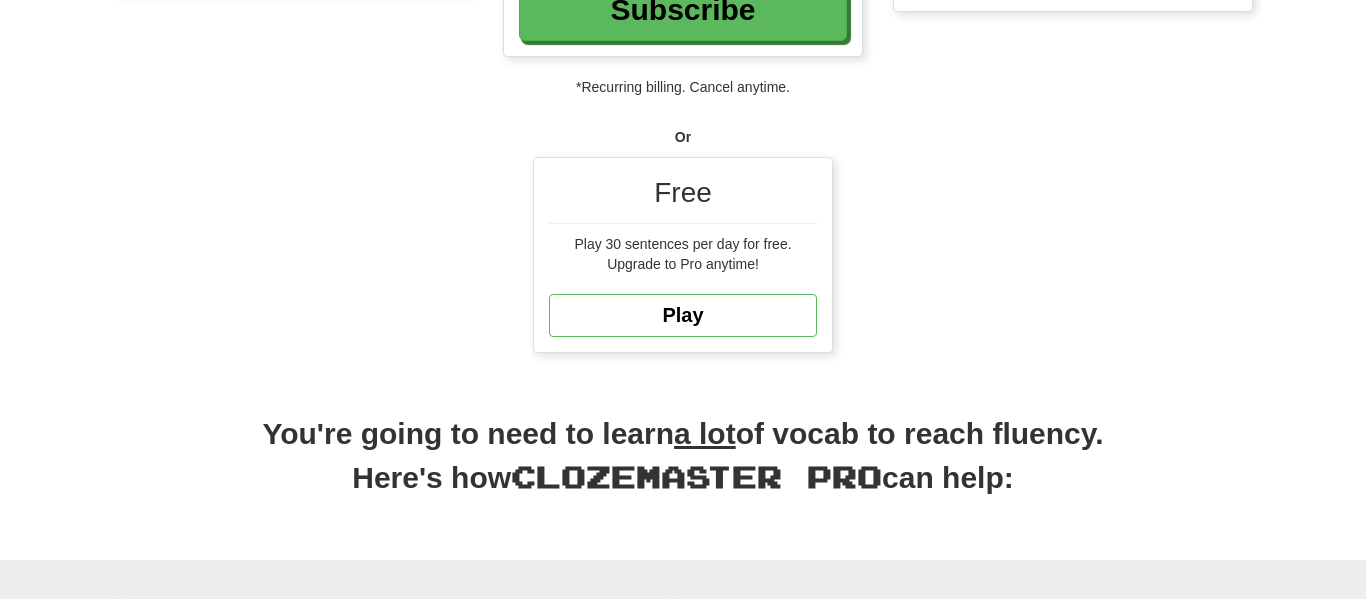 scroll, scrollTop: 525, scrollLeft: 0, axis: vertical 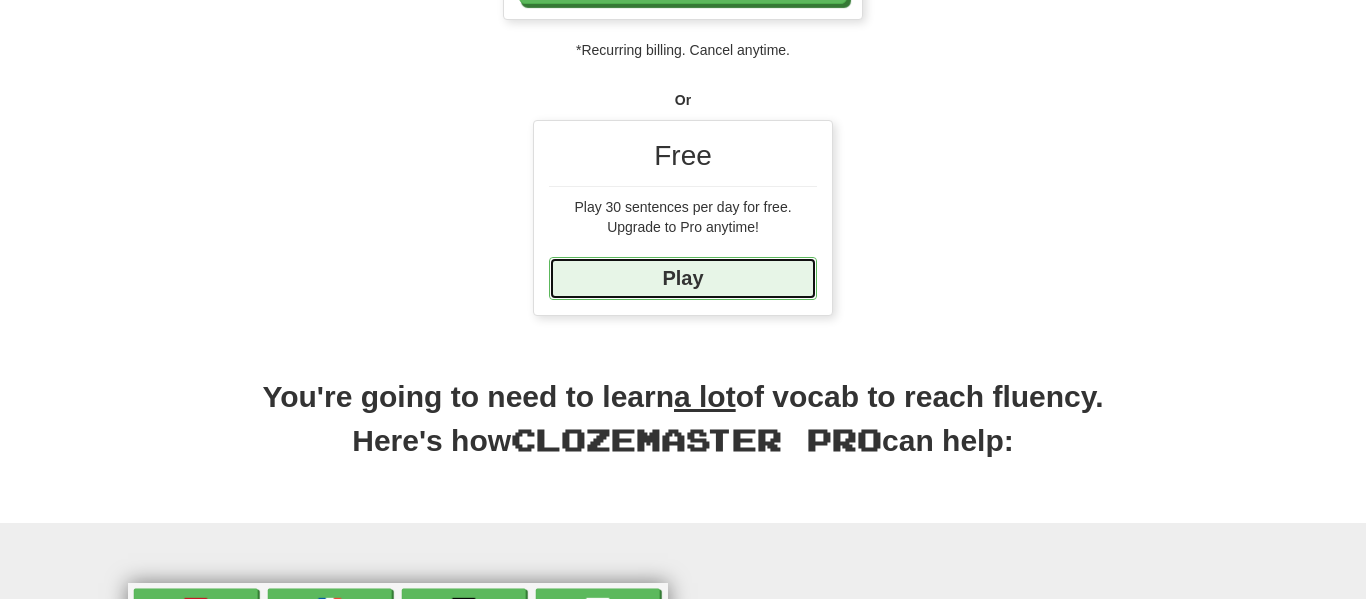click on "Play" at bounding box center (683, 278) 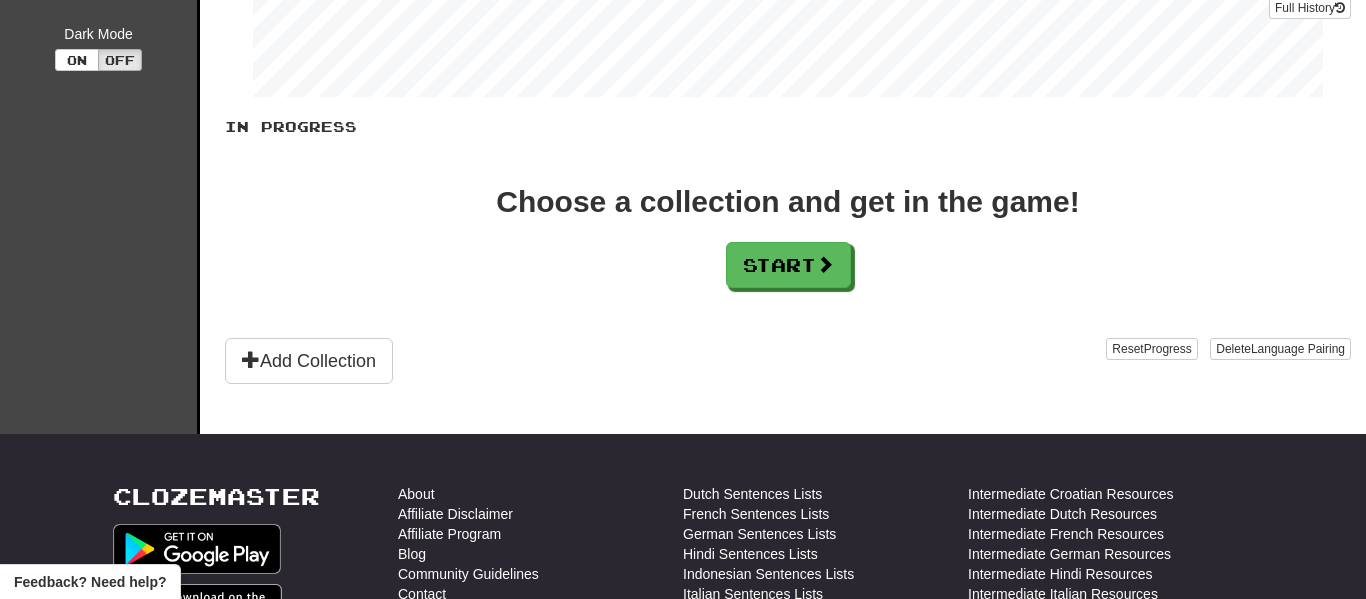 scroll, scrollTop: 383, scrollLeft: 0, axis: vertical 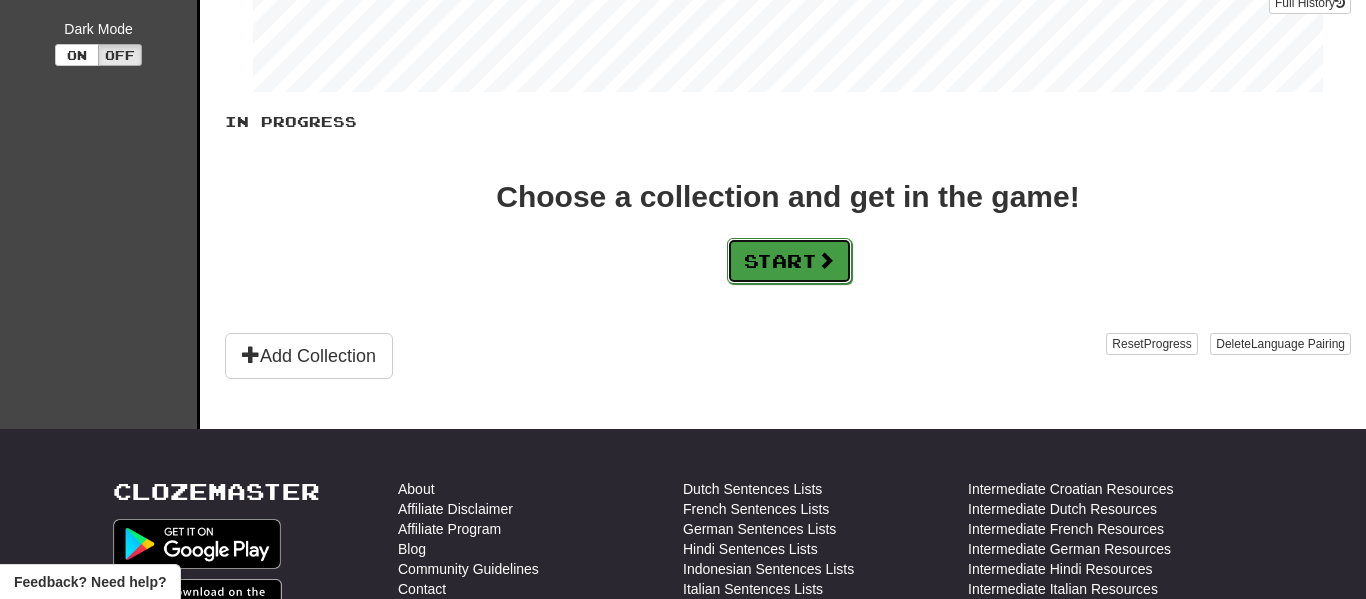 click on "Start" at bounding box center (789, 261) 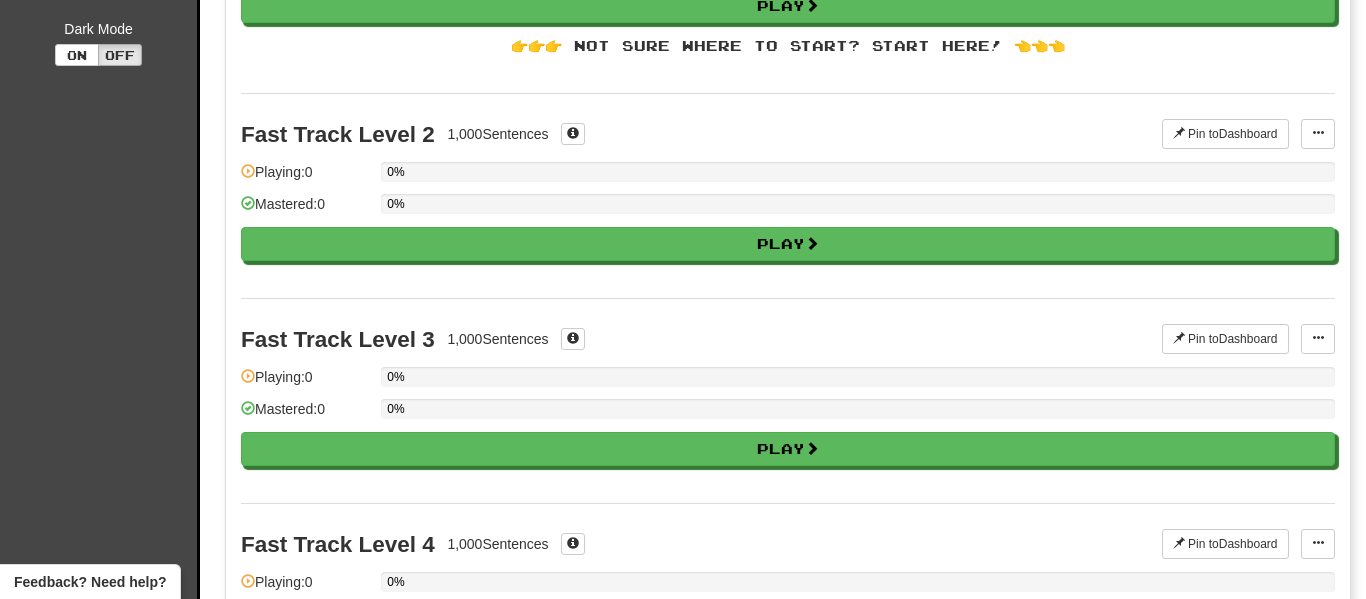 scroll, scrollTop: 0, scrollLeft: 0, axis: both 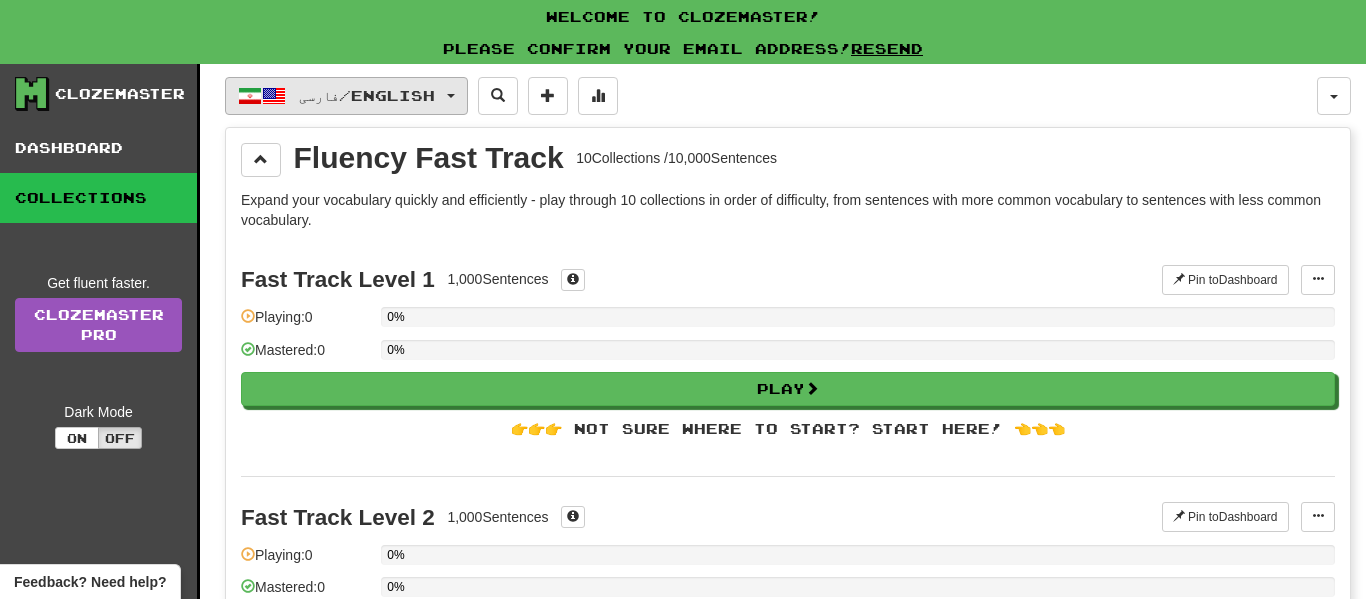 click on "فارسی  /  English" at bounding box center [367, 95] 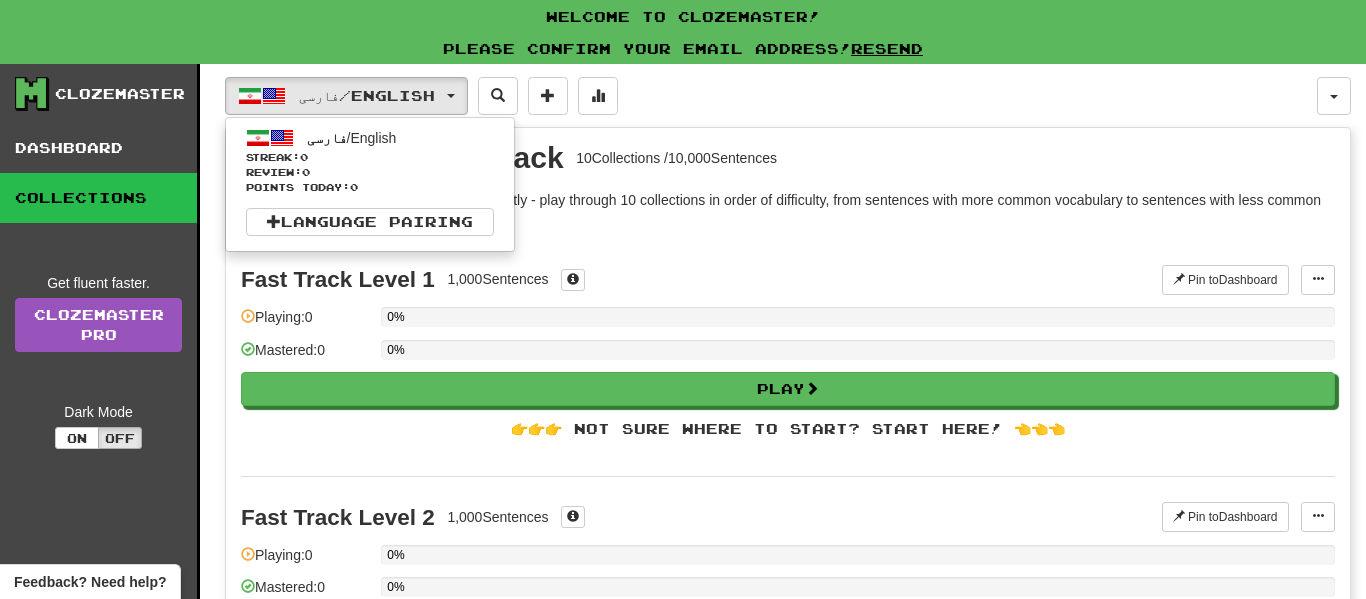 click on "Fluency Fast Track 10  Collections /  10,000  Sentences Expand your vocabulary quickly and efficiently - play through 10 collections in order of difficulty, from sentences with more common vocabulary to sentences with less common vocabulary. Fast Track Level 1 1,000  Sentences   Pin to  Dashboard   Pin to  Dashboard Manage Sentences  Playing:  0 0%  Mastered:  0 0% Play  👉👉👉 Not sure where to start? Start here! 👈👈👈 Fast Track Level 2 1,000  Sentences   Pin to  Dashboard   Pin to  Dashboard Manage Sentences  Playing:  0 0%  Mastered:  0 0% Play  Fast Track Level 3 1,000  Sentences   Pin to  Dashboard   Pin to  Dashboard Manage Sentences  Playing:  0 0%  Mastered:  0 0% Play  Fast Track Level 4 1,000  Sentences   Pin to  Dashboard   Pin to  Dashboard Manage Sentences  Playing:  0 0%  Mastered:  0 0% Play  Fast Track Level 5 1,000  Sentences   Pin to  Dashboard   Pin to  Dashboard Manage Sentences  Playing:  0 0%  Mastered:  0 0% Play  Fast Track Level 6 1,000  Sentences   Pin to  Dashboard   0" at bounding box center (788, 1232) 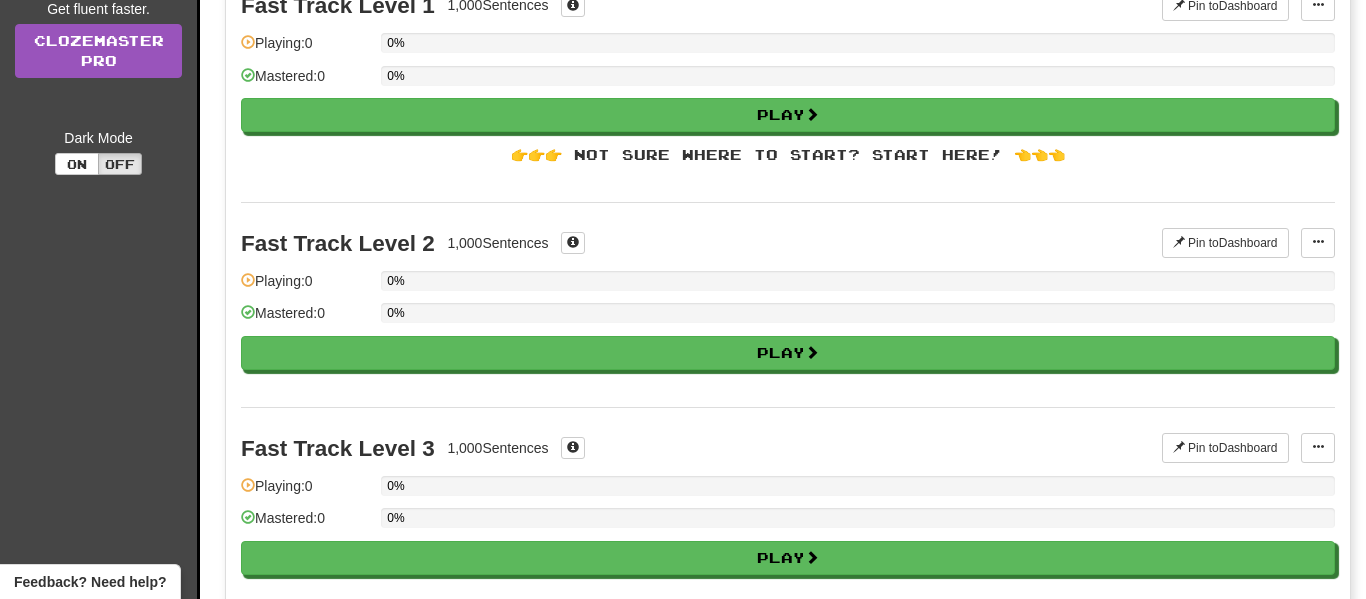 scroll, scrollTop: 0, scrollLeft: 0, axis: both 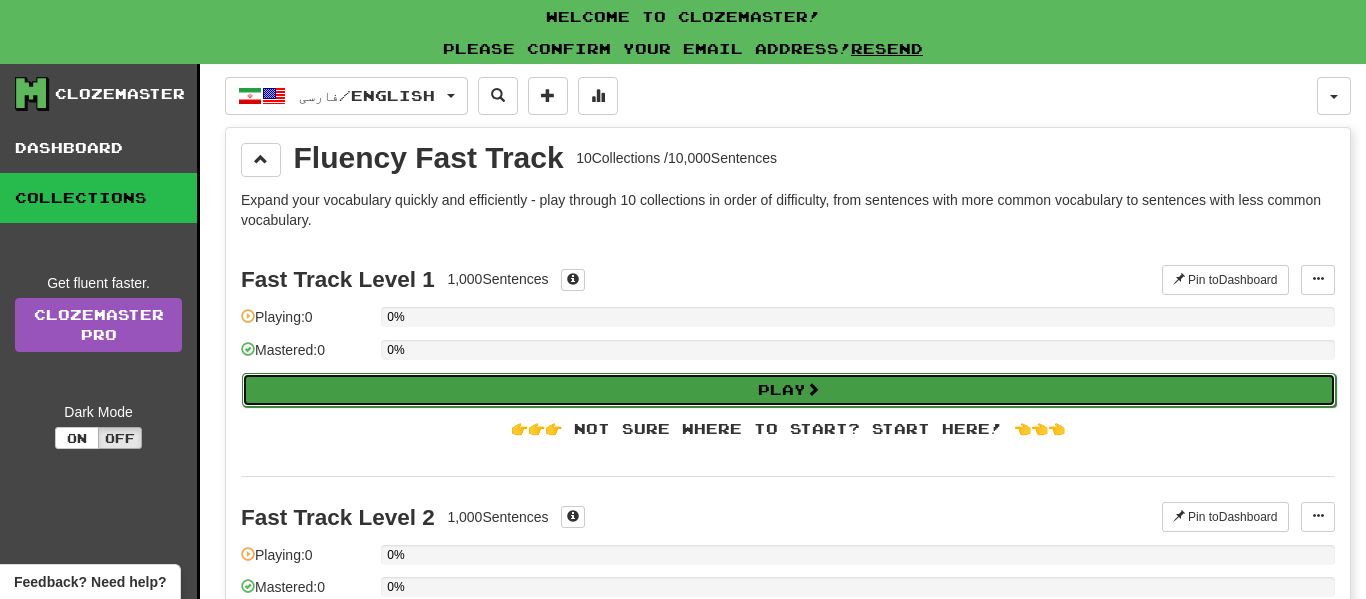 click on "Play" at bounding box center (789, 390) 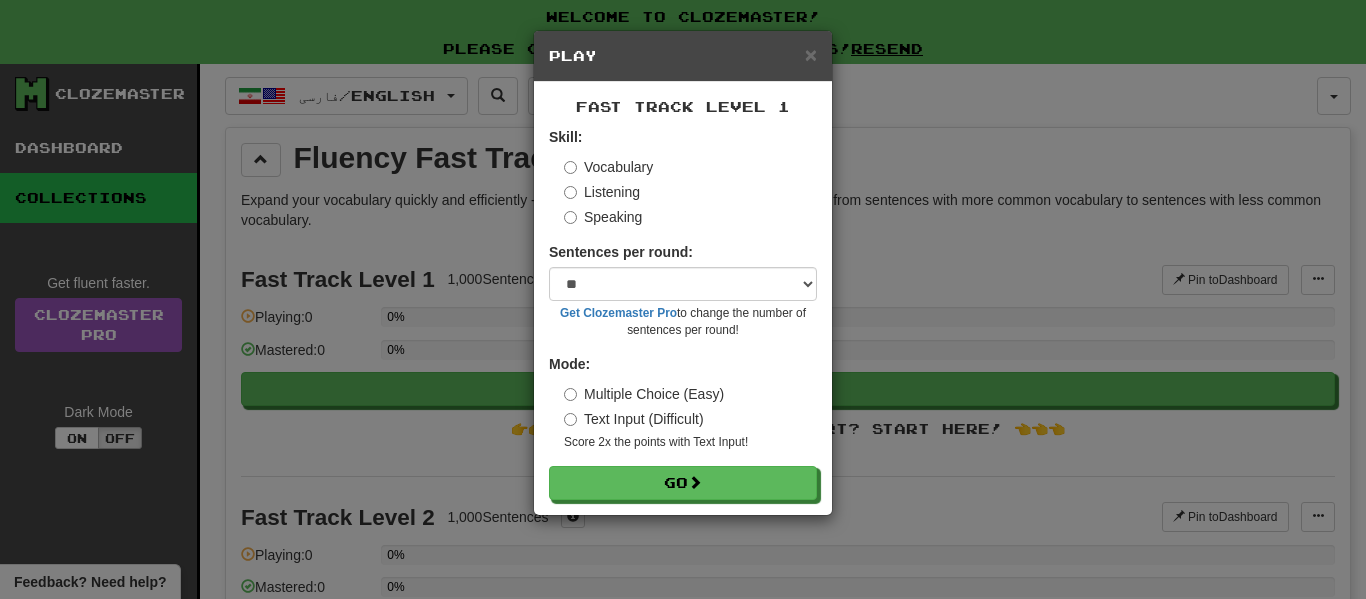 scroll, scrollTop: 87, scrollLeft: 0, axis: vertical 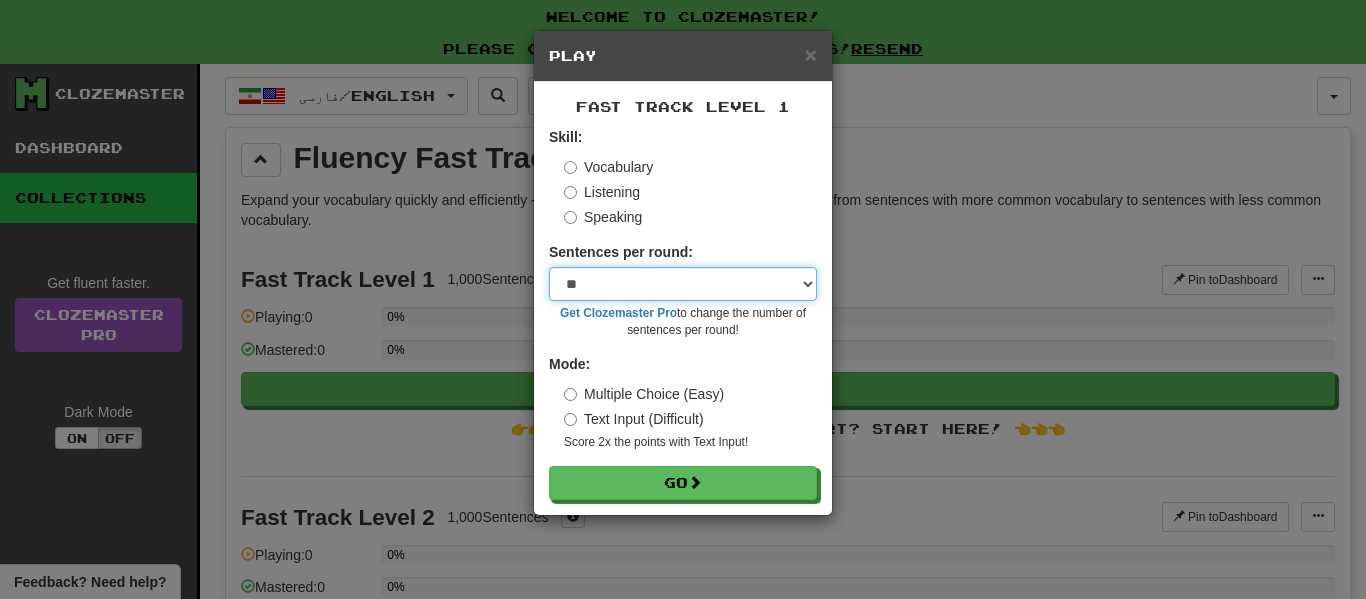 click on "* ** ** ** ** ** *** ********" at bounding box center [683, 284] 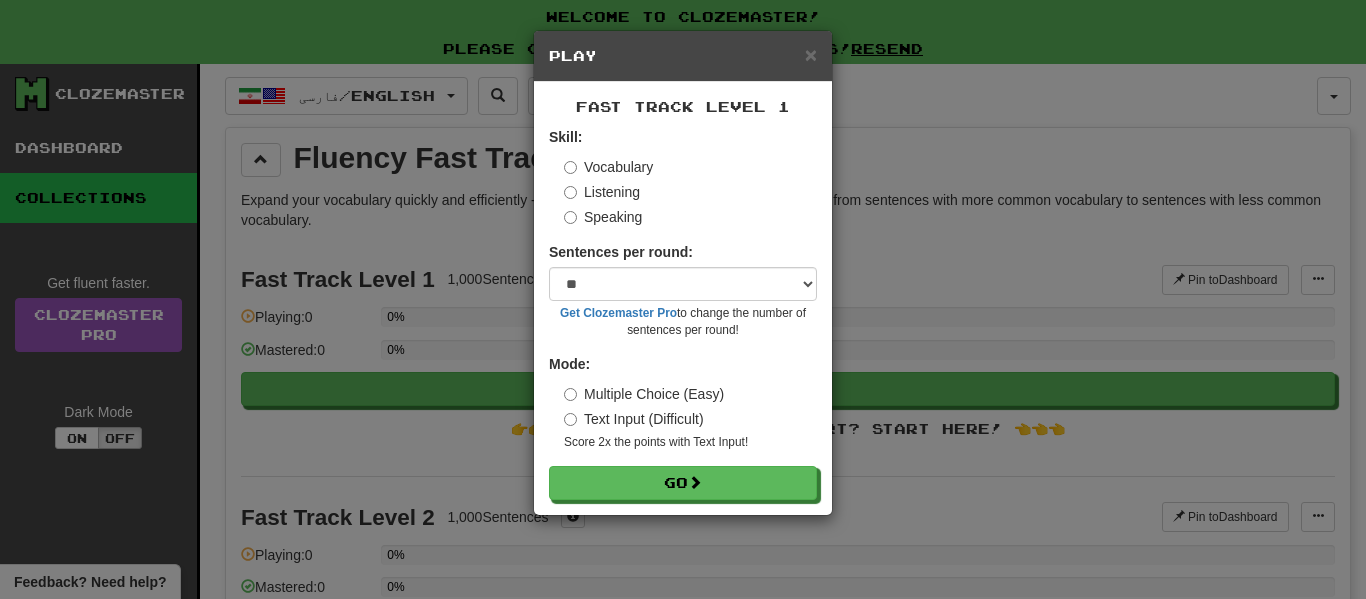 click on "Sentences per round:" at bounding box center (621, 252) 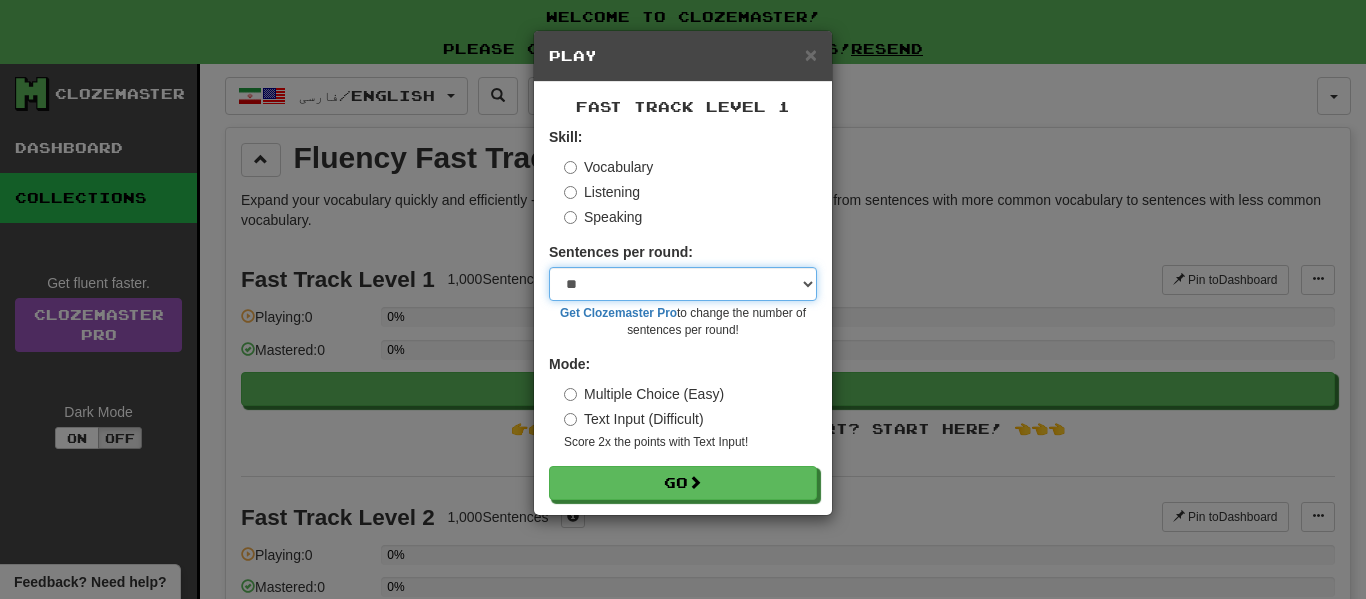 click on "* ** ** ** ** ** *** ********" at bounding box center [683, 284] 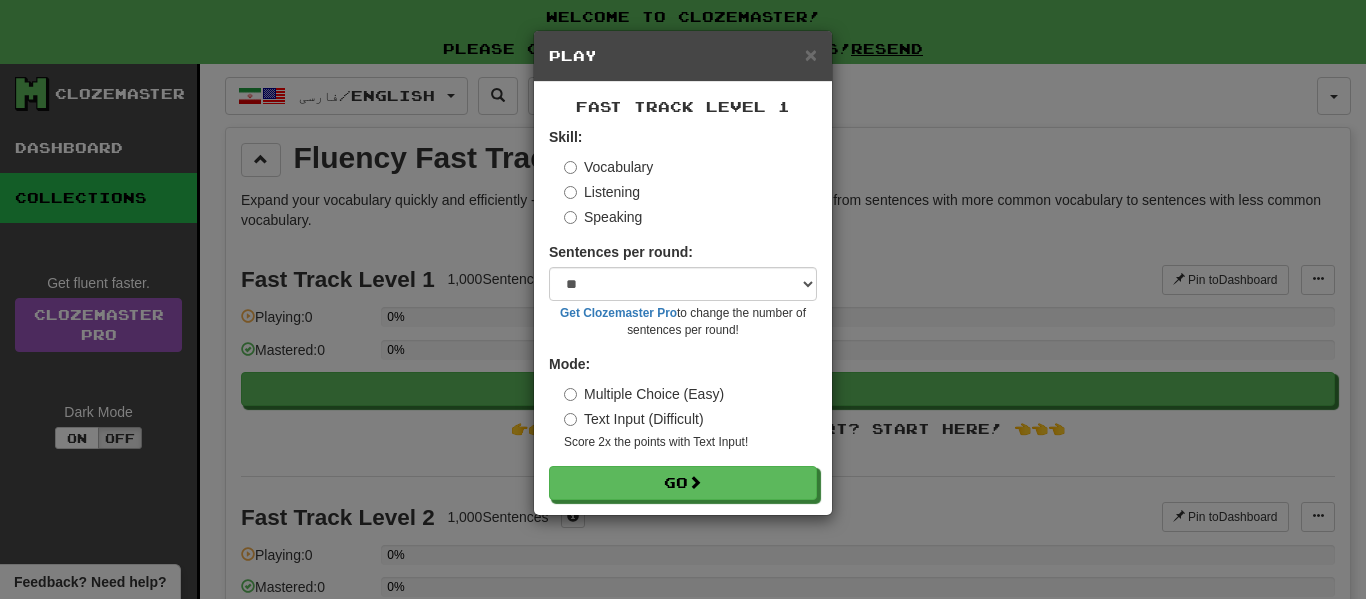 click on "Speaking" at bounding box center (690, 217) 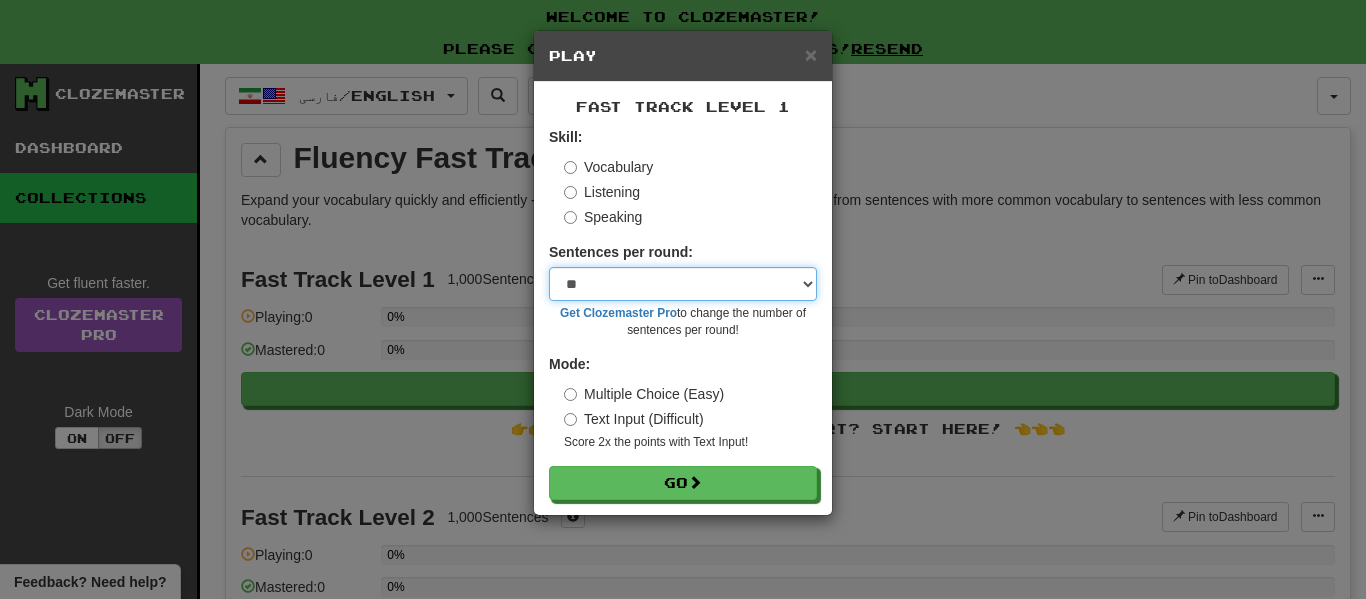 click on "* ** ** ** ** ** *** ********" at bounding box center [683, 284] 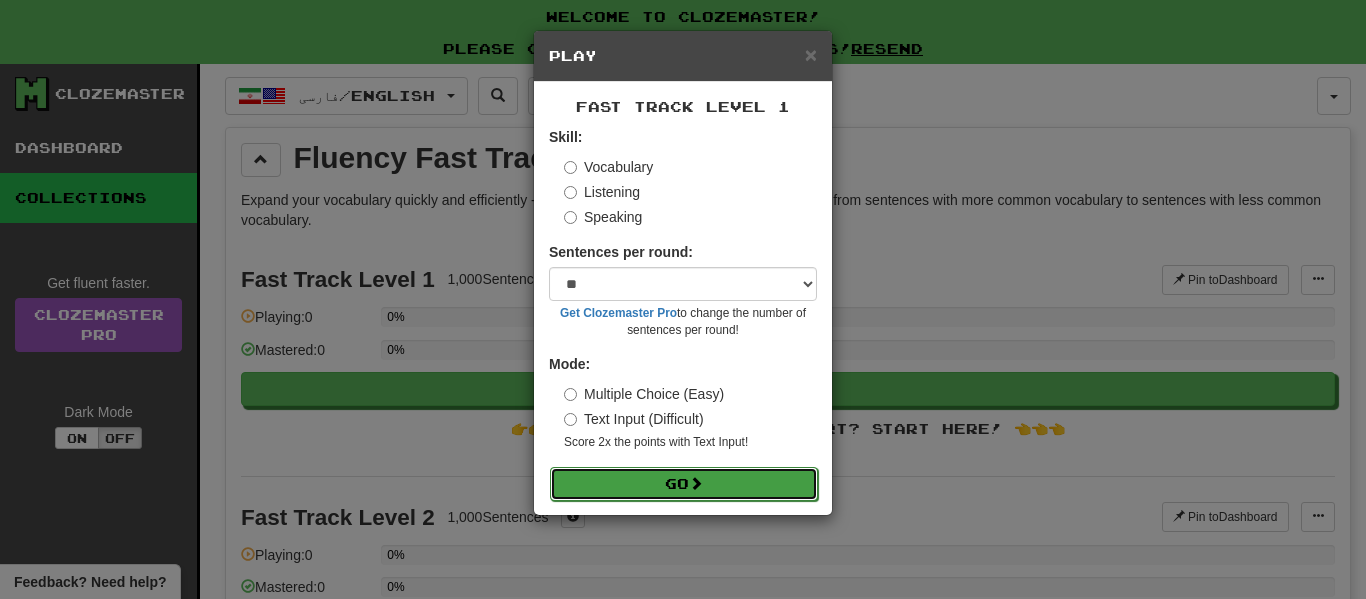 click on "Go" at bounding box center (684, 484) 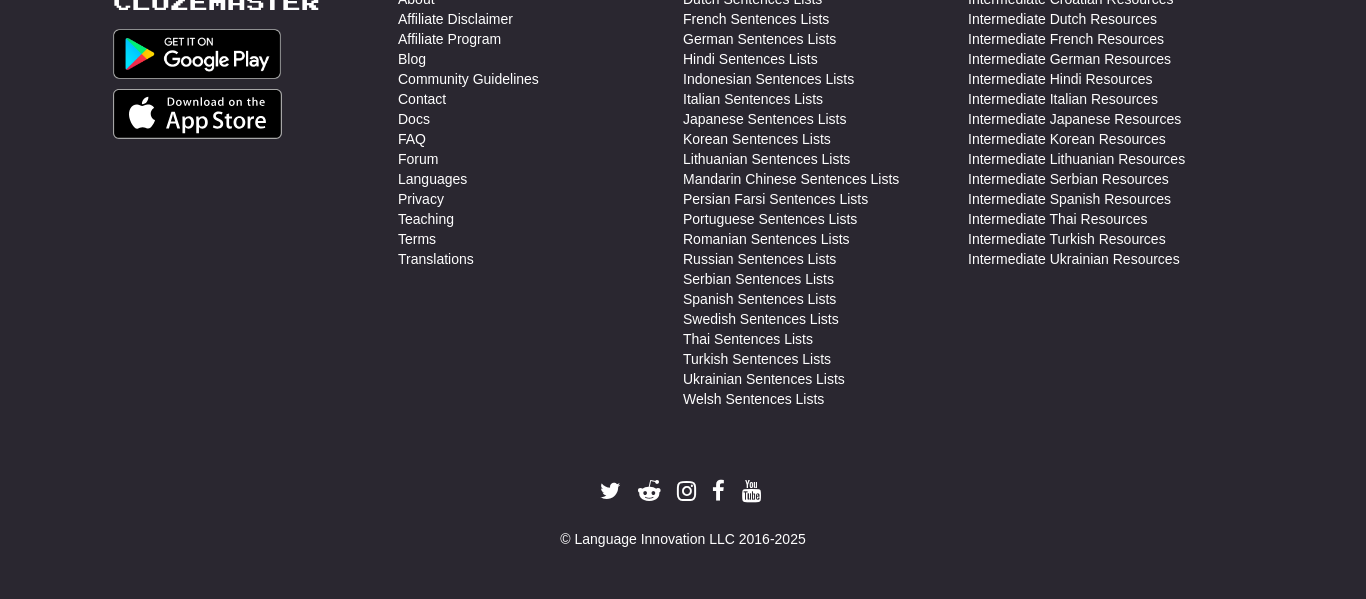 scroll, scrollTop: 0, scrollLeft: 0, axis: both 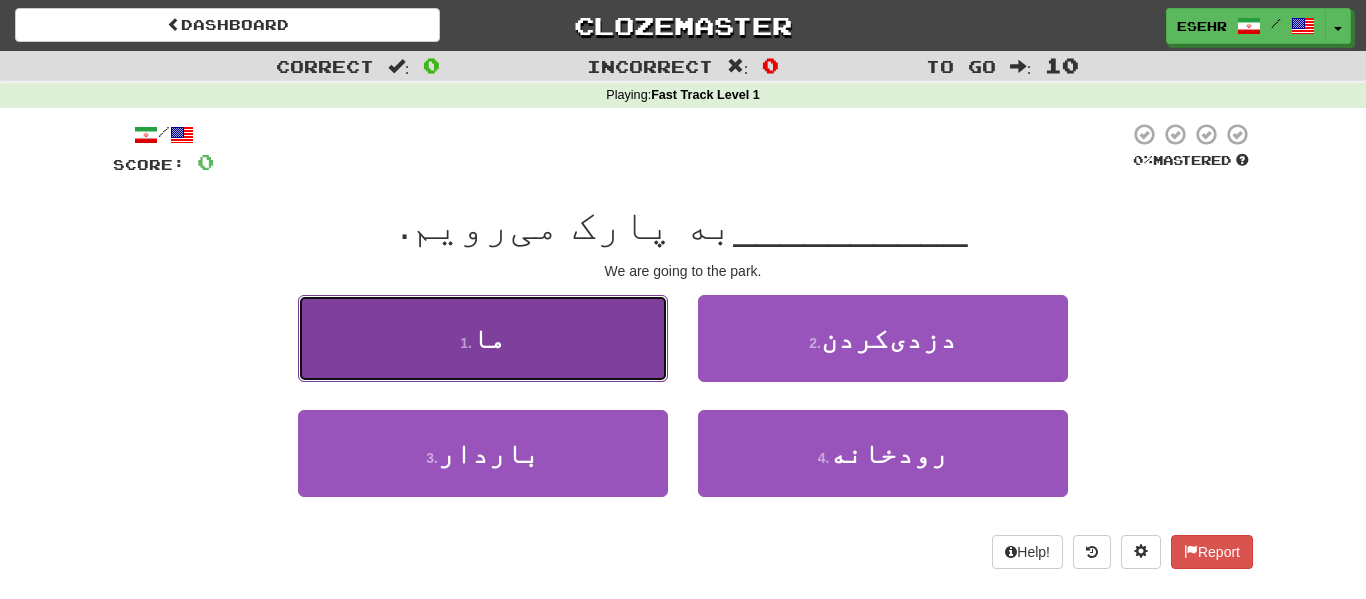 click on "1 .  ما" at bounding box center (483, 338) 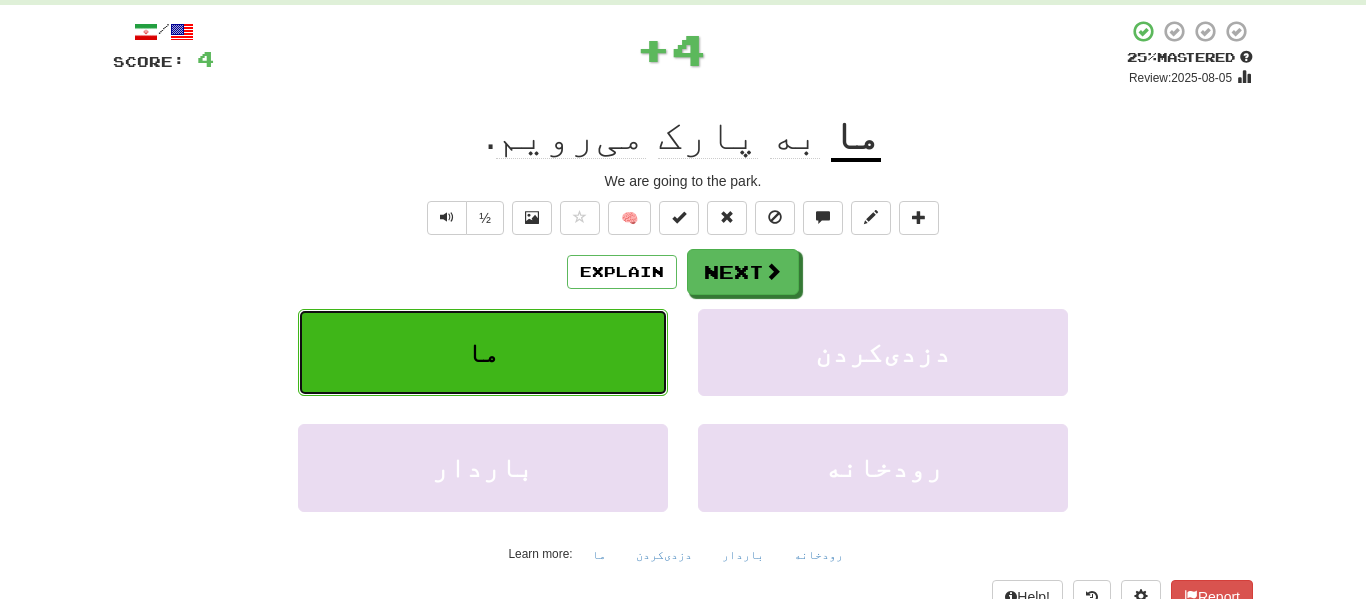 scroll, scrollTop: 105, scrollLeft: 0, axis: vertical 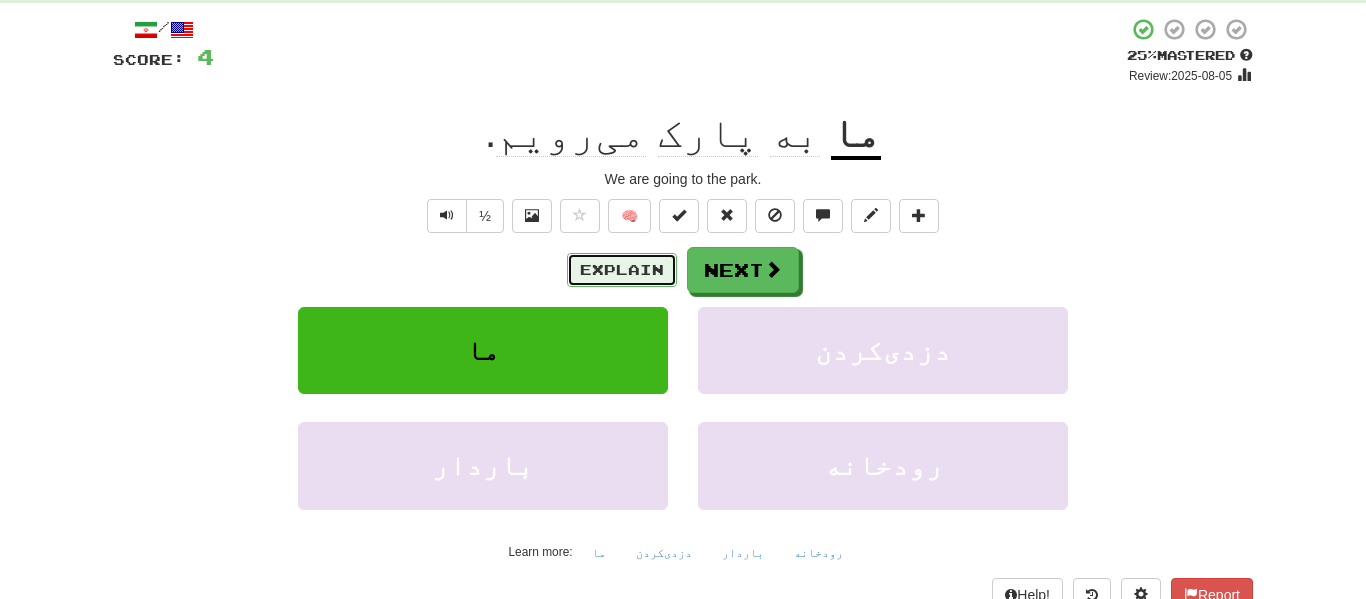 click on "Explain" at bounding box center (622, 270) 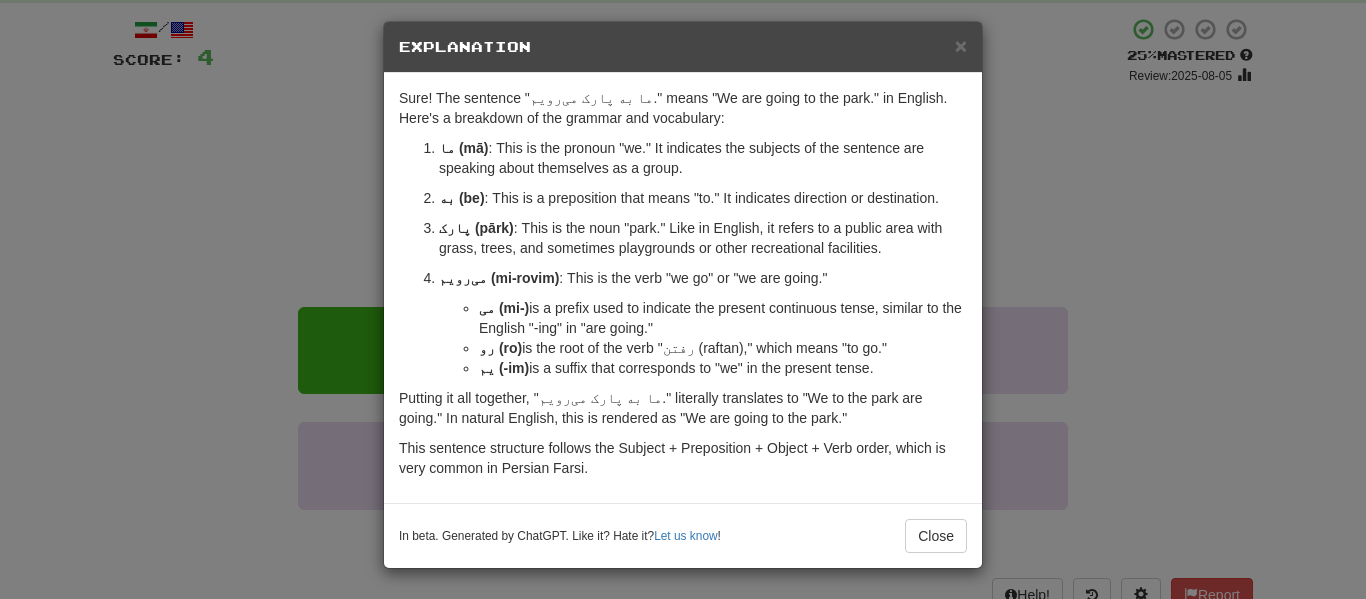 scroll, scrollTop: 0, scrollLeft: 0, axis: both 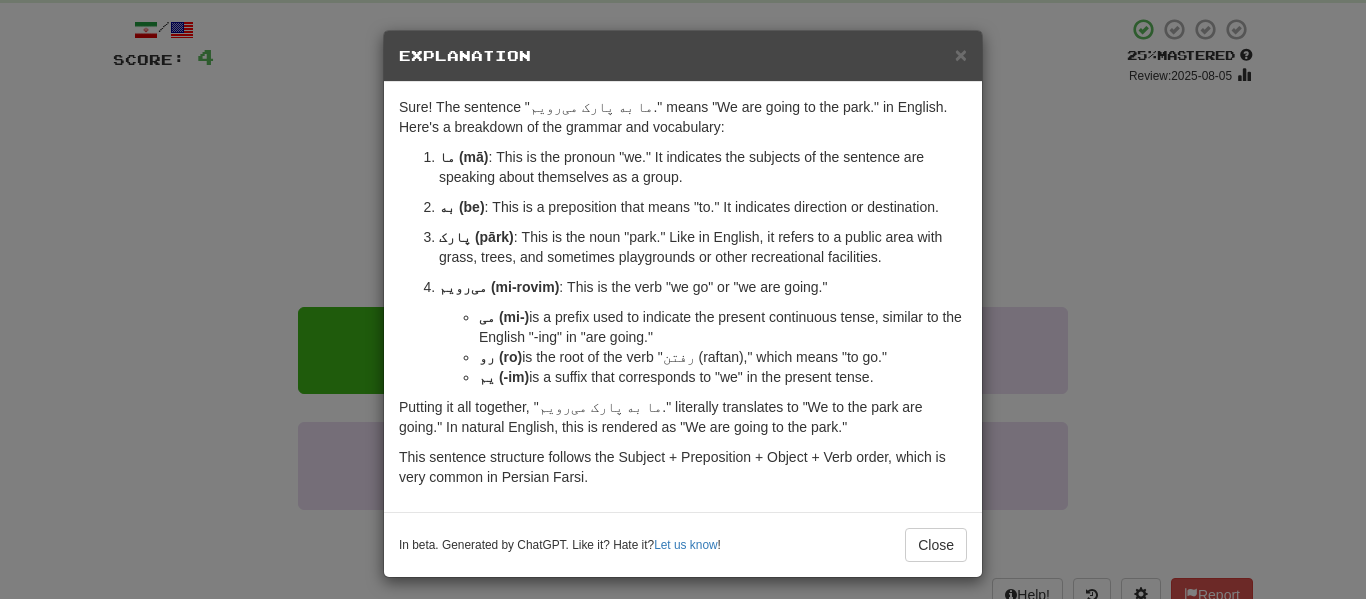 click on "× Explanation Sure! The sentence "ما به پارک می‌رویم." means "We are going to the park." in English. Here's a breakdown of the grammar and vocabulary:
ما (mā) : This is the pronoun "we." It indicates the subjects of the sentence are speaking about themselves as a group.
به (be) : This is a preposition that means "to." It indicates direction or destination.
پارک (pārk) : This is the noun "park." Like in English, it refers to a public area with grass, trees, and sometimes playgrounds or other recreational facilities.
می‌رویم (mi-rovim) : This is the verb "we go" or "we are going."
می‌ (mi-)  is a prefix used to indicate the present continuous tense, similar to the English "-ing" in "are going."
رو (ro)  is the root of the verb "رفتن (raftan)," which means "to go."
یم (-im)  is a suffix that corresponds to "we" in the present tense.
In beta. Generated by ChatGPT. Like it? Hate it?  Let us know ! Close" at bounding box center [683, 299] 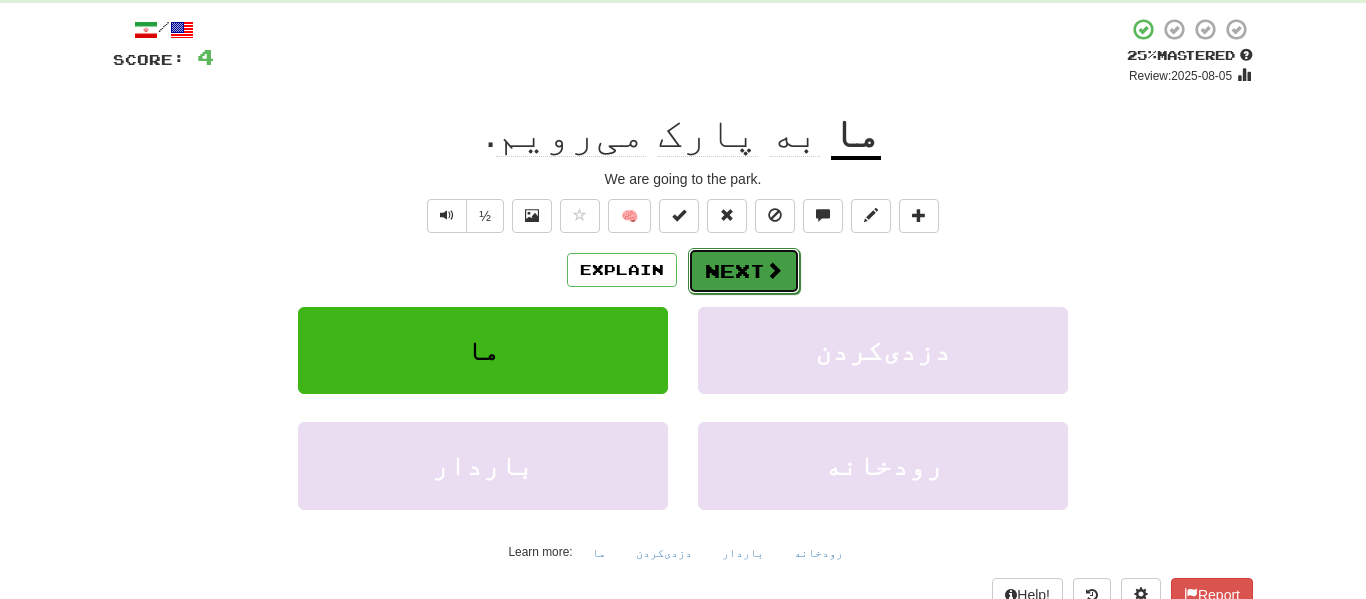 click on "Next" at bounding box center (744, 271) 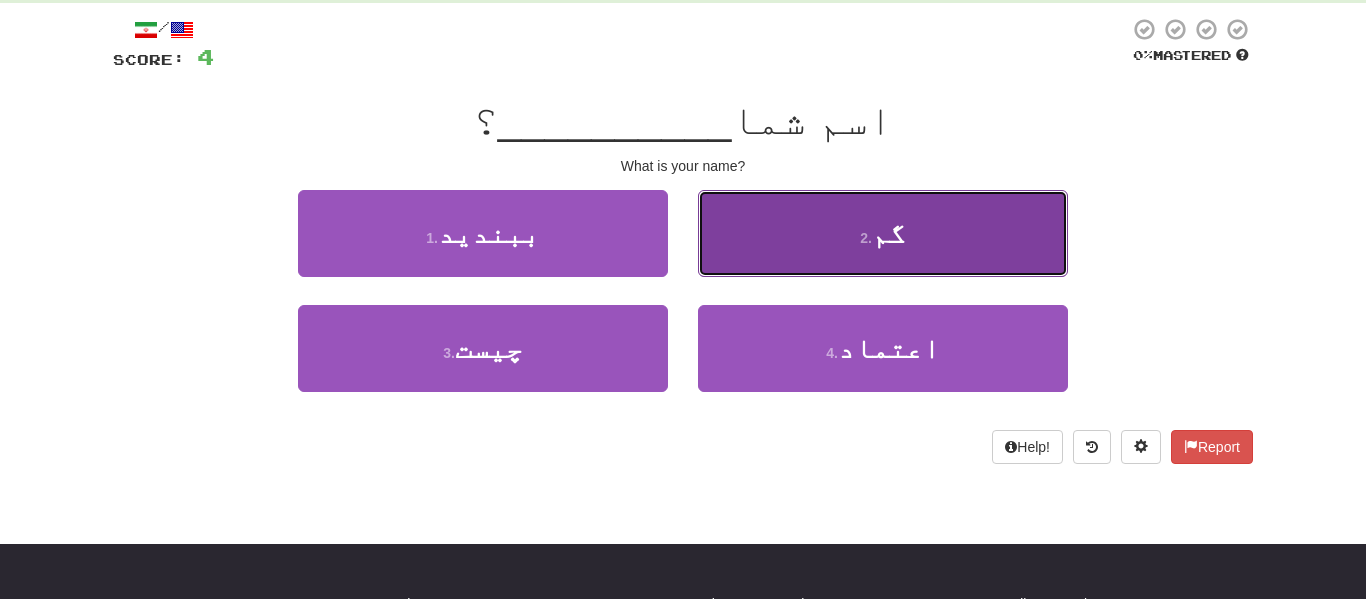click on "2 .  گم" at bounding box center (883, 233) 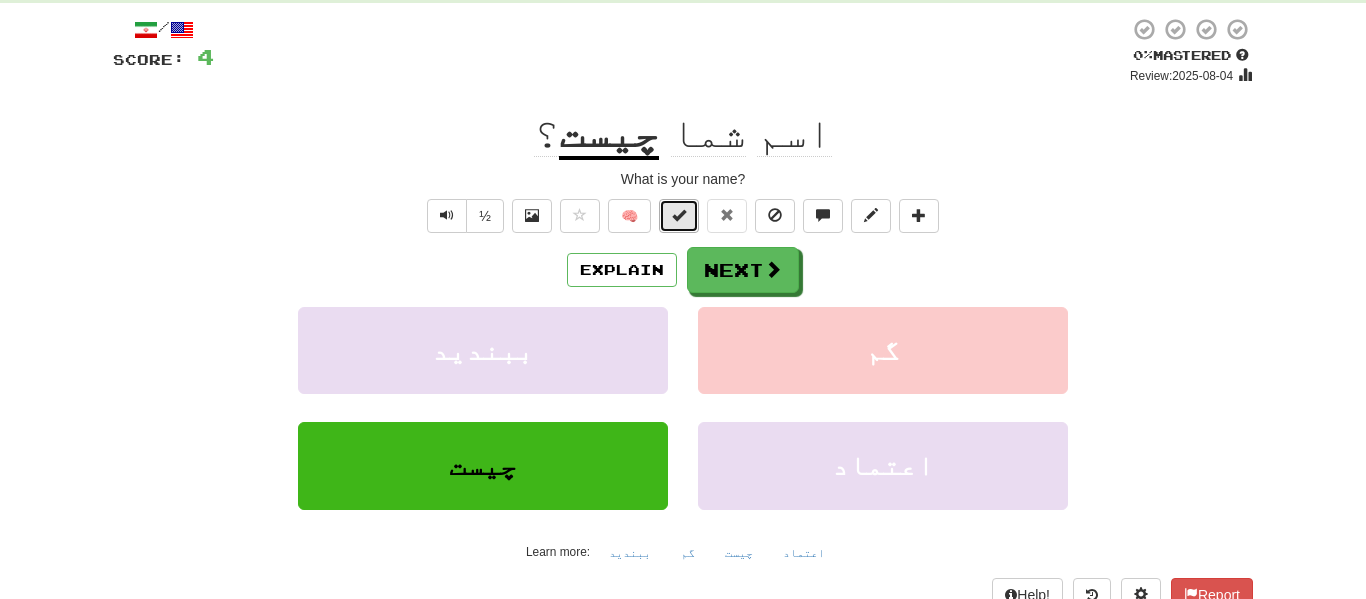 click at bounding box center (679, 216) 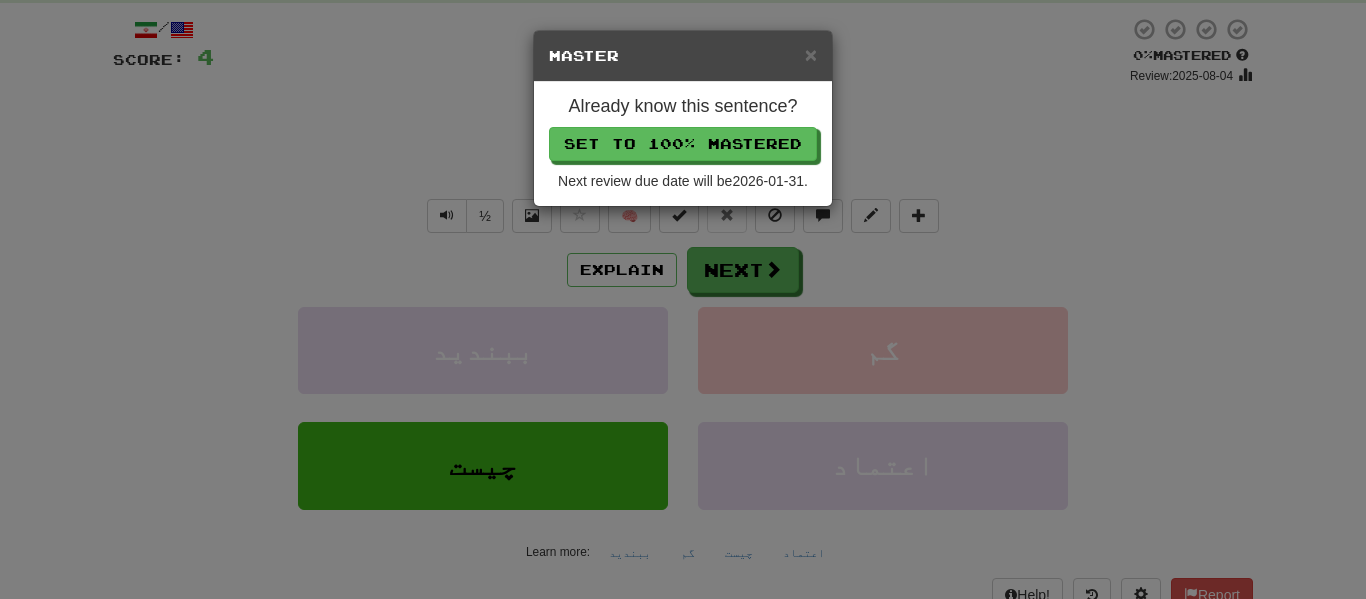 click on "× Master Already know this sentence? Set to 100% Mastered Next review due date will be  2026-01-31 ." at bounding box center (683, 299) 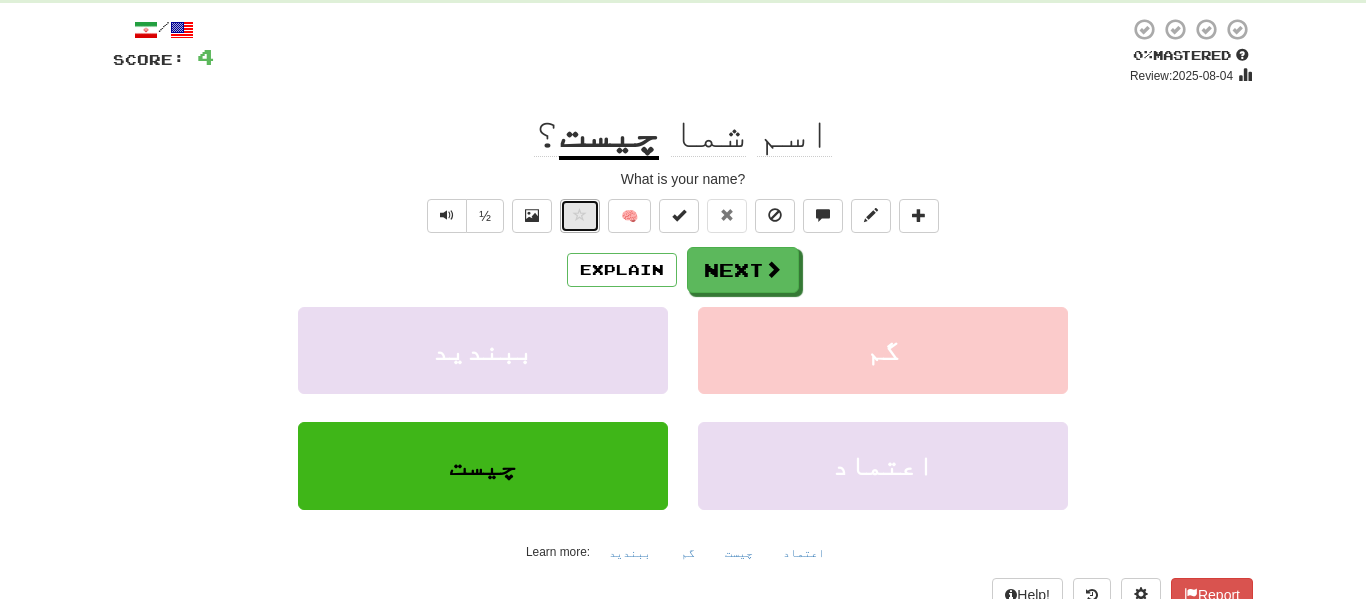 click at bounding box center (580, 216) 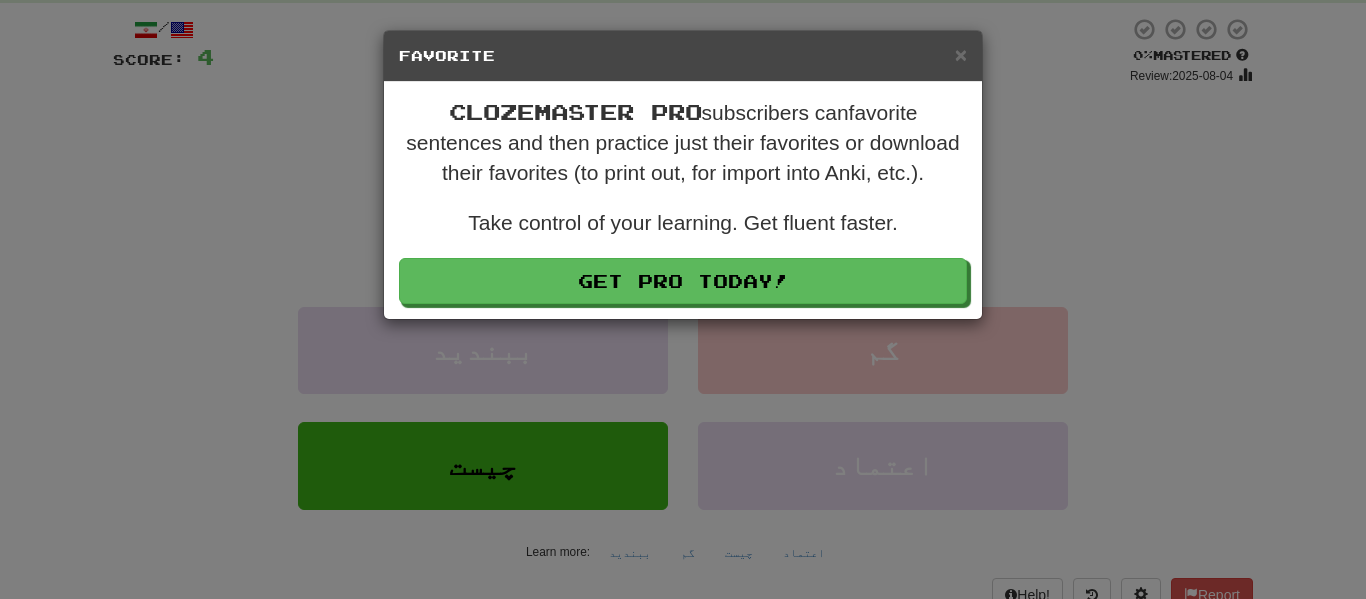 click on "× Favorite Clozemaster Pro  subscribers can  favorite sentences and then practice just their favorites or download their favorites (to print out, for import into Anki, etc.). Take control of your learning. Get fluent faster. Get Pro Today!" at bounding box center [683, 299] 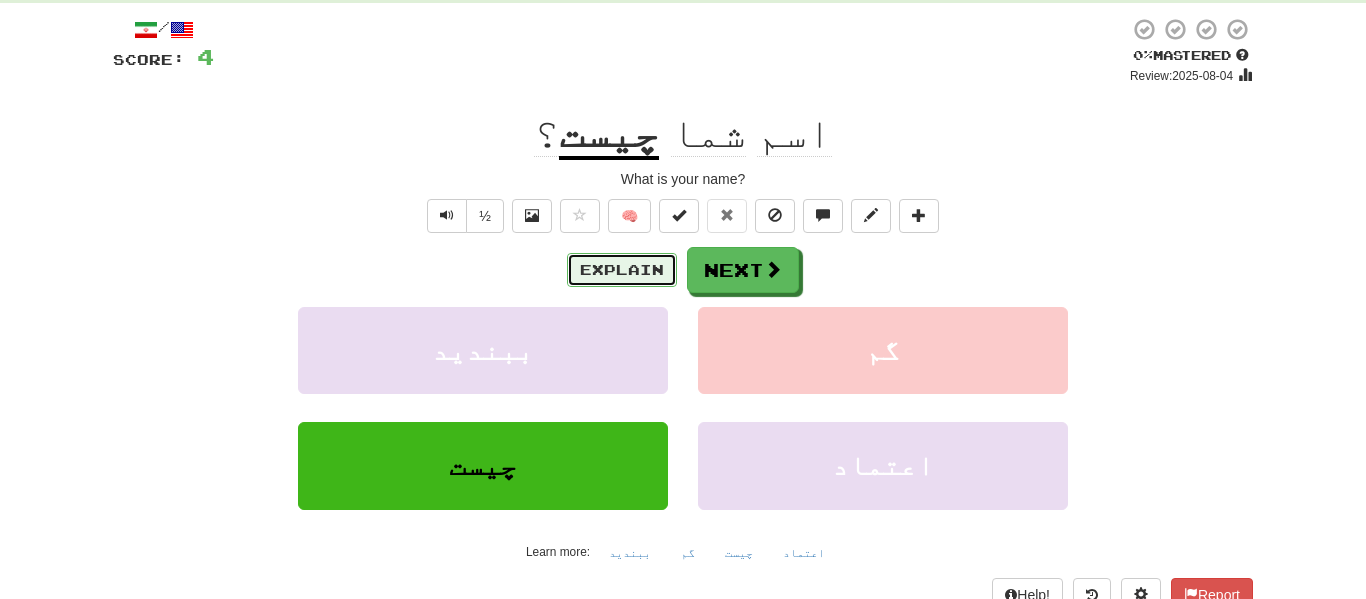 click on "Explain" at bounding box center (622, 270) 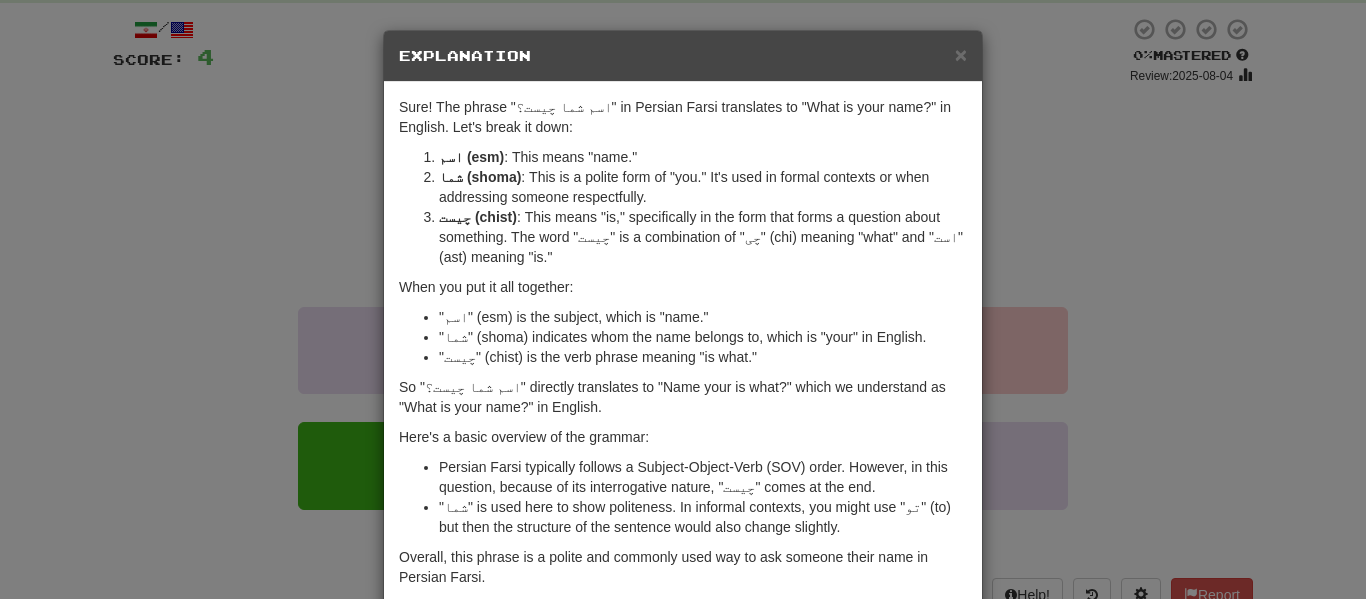 click on "× Explanation Sure! The phrase "اسم شما چیست؟" in Persian Farsi translates to "What is your name?" in English. Let's break it down:
اسم (esm) : This means "name."
شما (shoma) : This is a polite form of "you." It's used in formal contexts or when addressing someone respectfully.
چیست (chist) : This means "is," specifically in the form that forms a question about something. The word "چیست" is a combination of "چی" (chi) meaning "what" and "است" (ast) meaning "is."
When you put it all together:
"اسم" (esm) is the subject, which is "name."
"شما" (shoma) indicates whom the name belongs to, which is "your" in English.
"چیست" (chist) is the verb phrase meaning "is what."
So "اسم شما چیست؟" directly translates to "Name your is what?" which we understand as "What is your name?" in English.
Here's a basic overview of the grammar:
Overall, this phrase is a polite and commonly used way to ask someone their name in Persian Farsi. !" at bounding box center [683, 299] 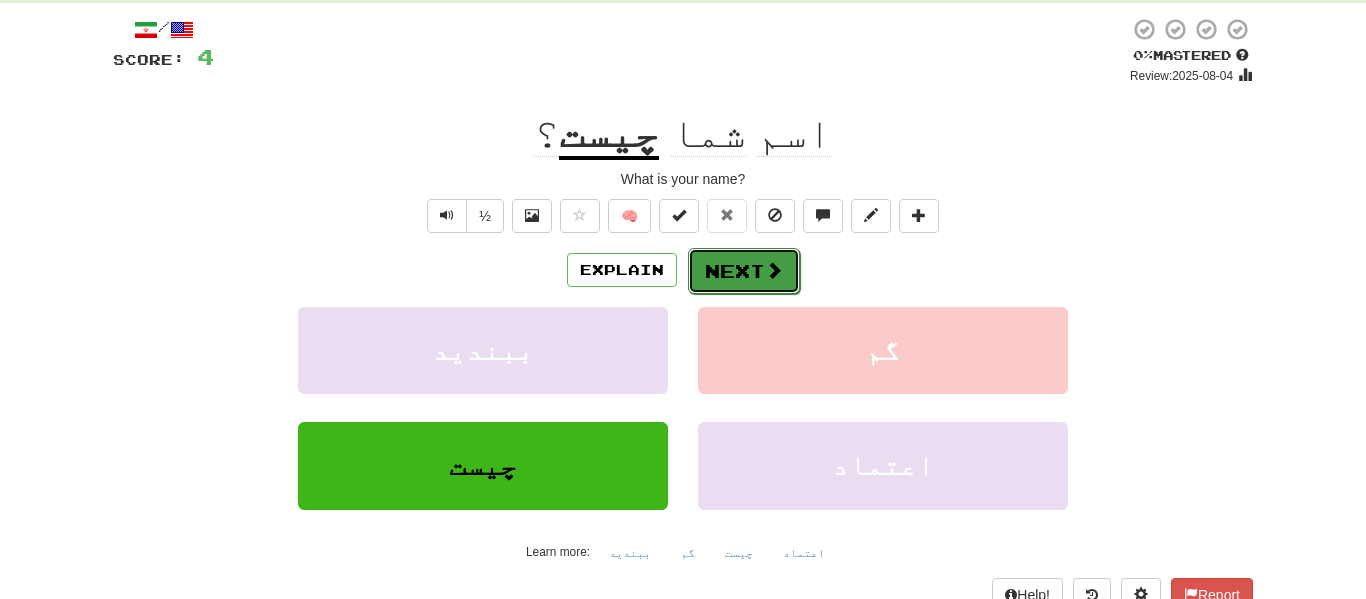 click at bounding box center (774, 270) 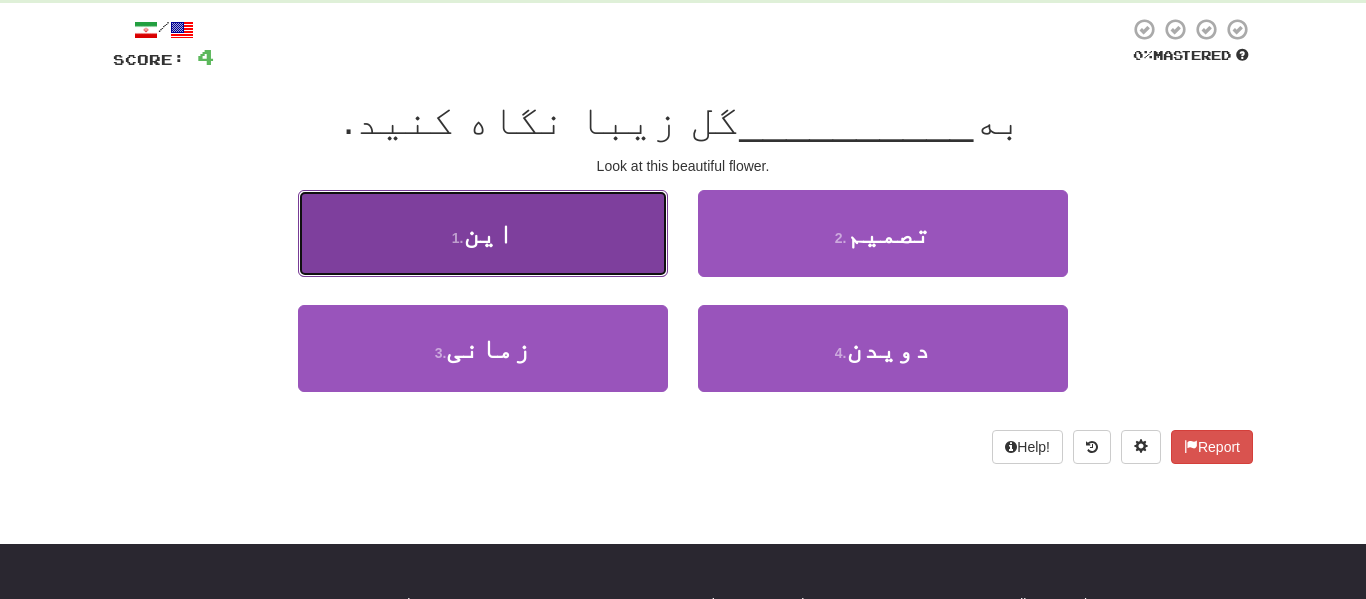 click on "1 .  این" at bounding box center [483, 233] 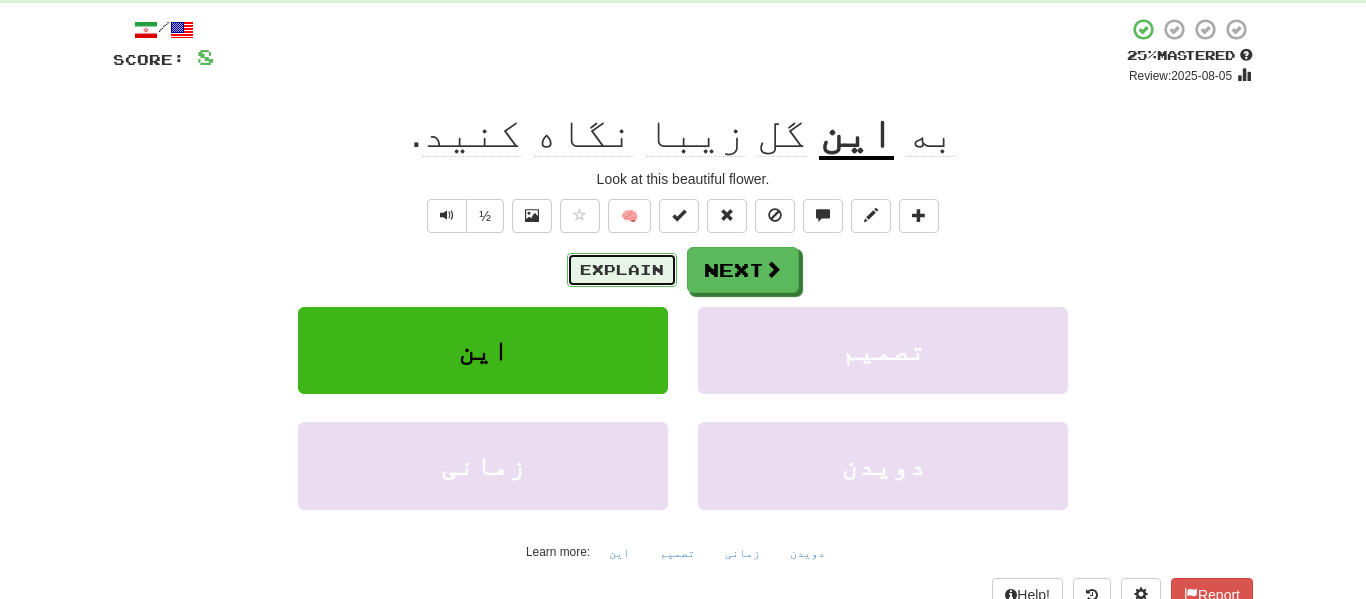 click on "Explain" at bounding box center (622, 270) 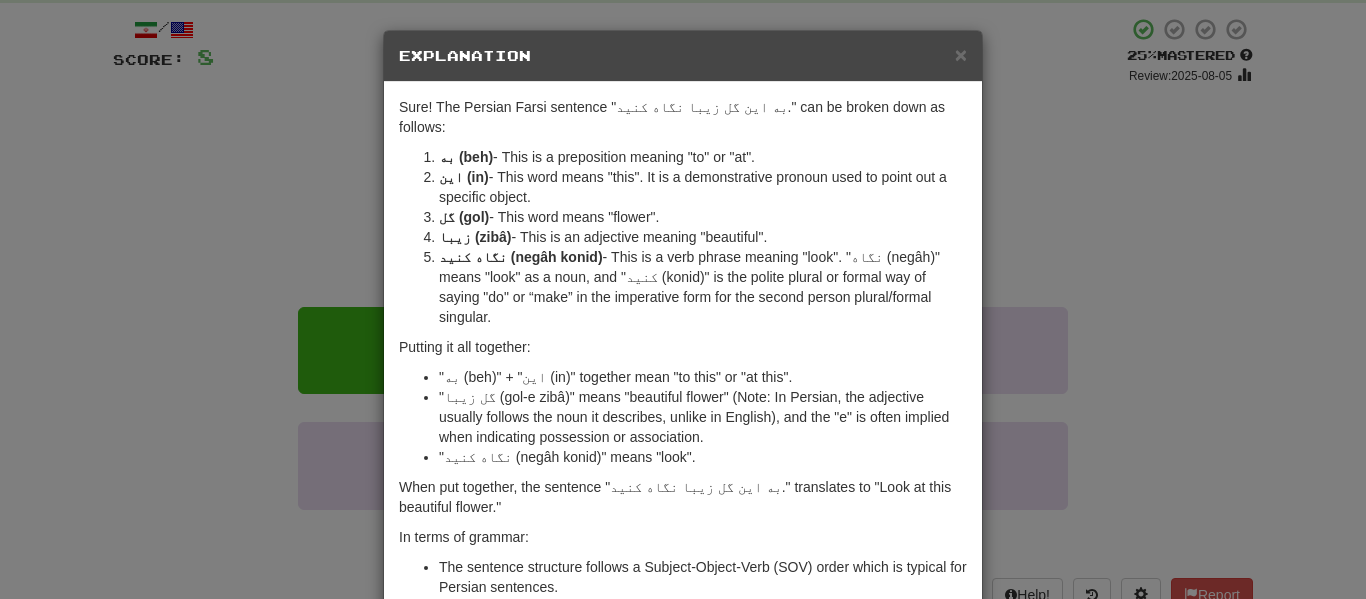click on "× Explanation Sure! The Persian Farsi sentence "به این گل زیبا نگاه کنید." can be broken down as follows:
به (beh)  - This is a preposition meaning "to" or "at".
این (in)  - This word means "this". It is a demonstrative pronoun used to point out a specific object.
گل (gol)  - This word means "flower".
زیبا (zibâ)  - This is an adjective meaning "beautiful".
نگاه کنید (negâh konid)  - This is a verb phrase meaning "look". "نگاه (negâh)" means "look" as a noun, and "کنید (konid)" is the polite plural or formal way of saying "do" or “make” in the imperative form for the second person plural/formal singular.
Putting it all together:
"به (beh)" + "این (in)" together mean "to this" or "at this".
"گل زیبا (gol-e zibâ)" means "beautiful flower" (Note: In Persian, the adjective usually follows the noun it describes, unlike in English), and the "e" is often implied when indicating possession or association.
!" at bounding box center [683, 299] 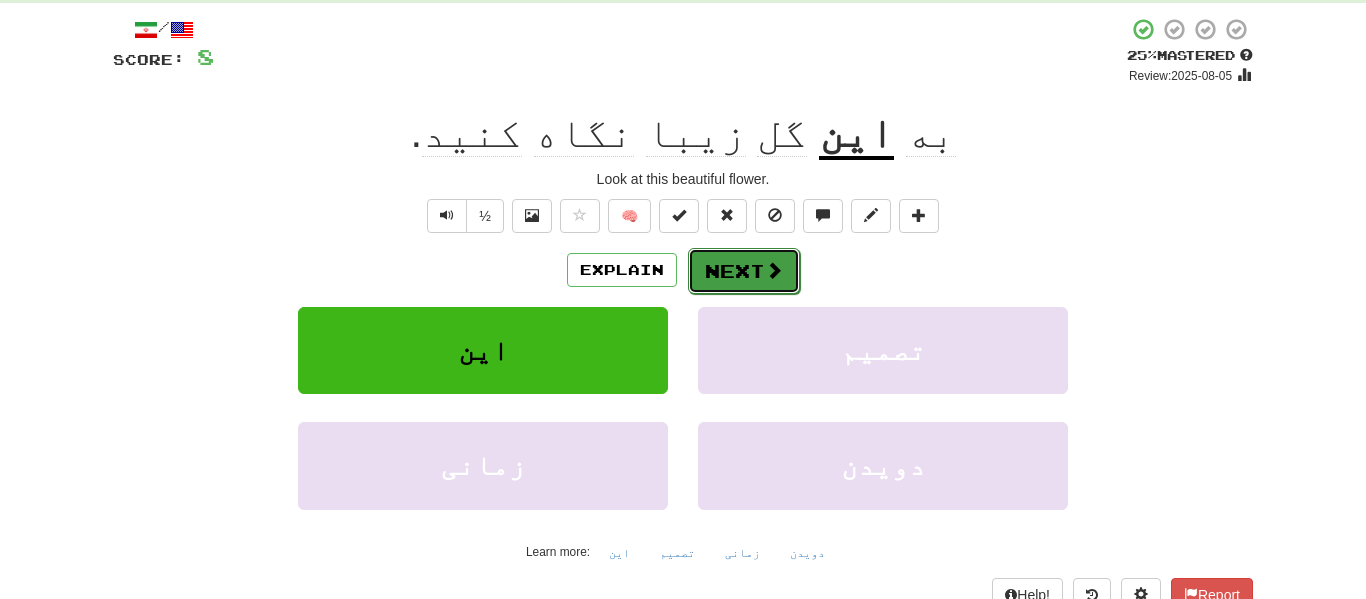 click on "Next" at bounding box center [744, 271] 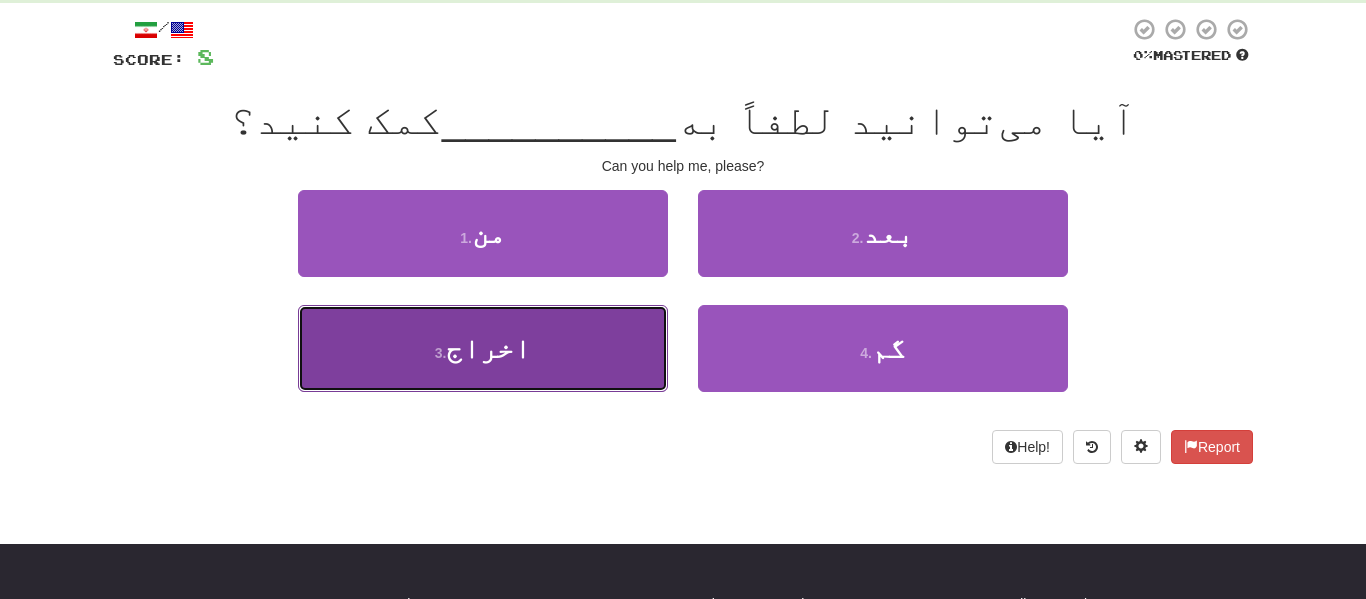 click on "3 .  اخراج" at bounding box center [483, 348] 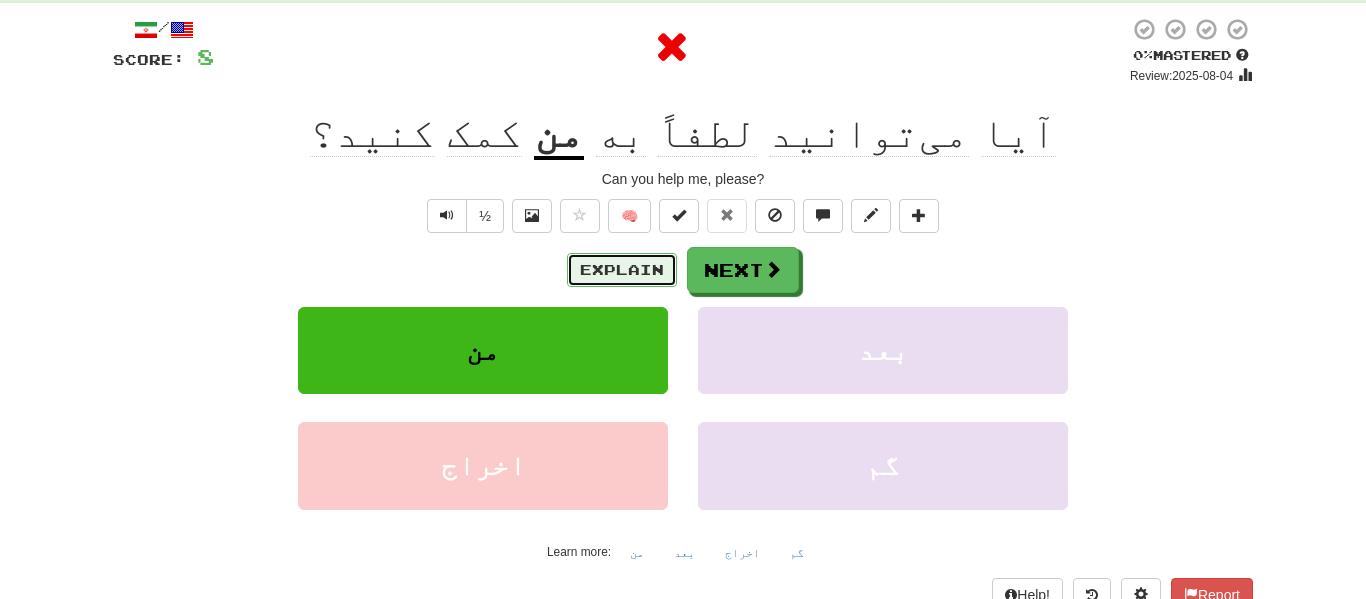 click on "Explain" at bounding box center [622, 270] 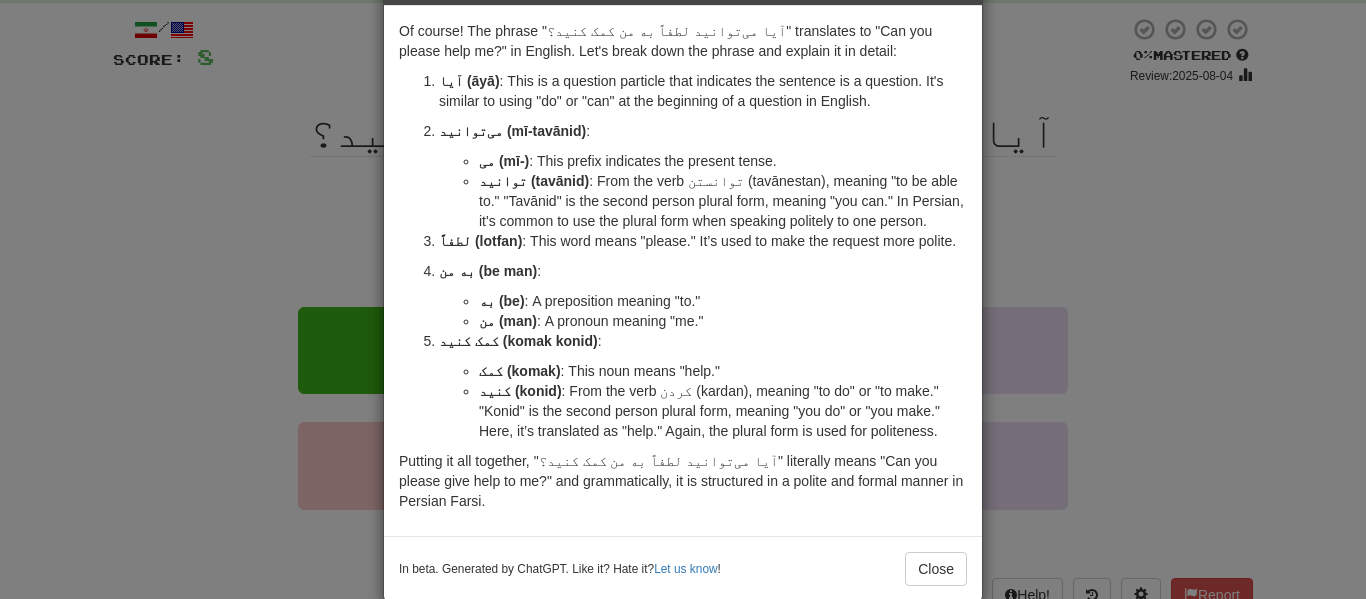 scroll, scrollTop: 82, scrollLeft: 0, axis: vertical 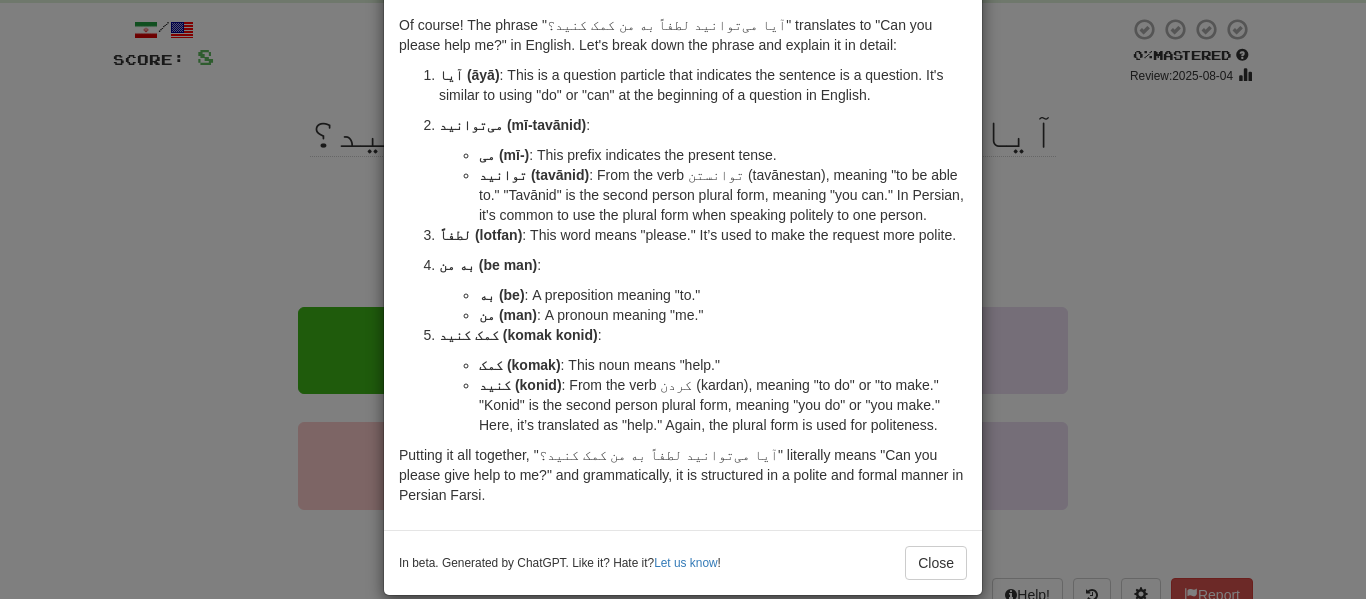 click on "× Explanation Of course! The phrase "آیا می‌توانید لطفاً به من کمک کنید؟" translates to "Can you please help me?" in English. Let's break down the phrase and explain it in detail:
آیا (āyā) : This is a question particle that indicates the sentence is a question. It's similar to using "do" or "can" at the beginning of a question in English.
می‌توانید (mī-tavānid) :
می‌ (mī-) : This prefix indicates the present tense.
توانید (tavānid) : From the verb توانستن (tavānestan), meaning "to be able to." "Tavānid" is the second person plural form, meaning "you can." In Persian, it's common to use the plural form when speaking politely to one person.
لطفاً (lotfan) : This word means "please." It’s used to make the request more polite.
به من (be man) :
به (be) : A preposition meaning "to."
من (man) : A pronoun meaning "me."
کمک کنید (komak konid) :
کمک (komak)
کنید (konid)" at bounding box center [683, 299] 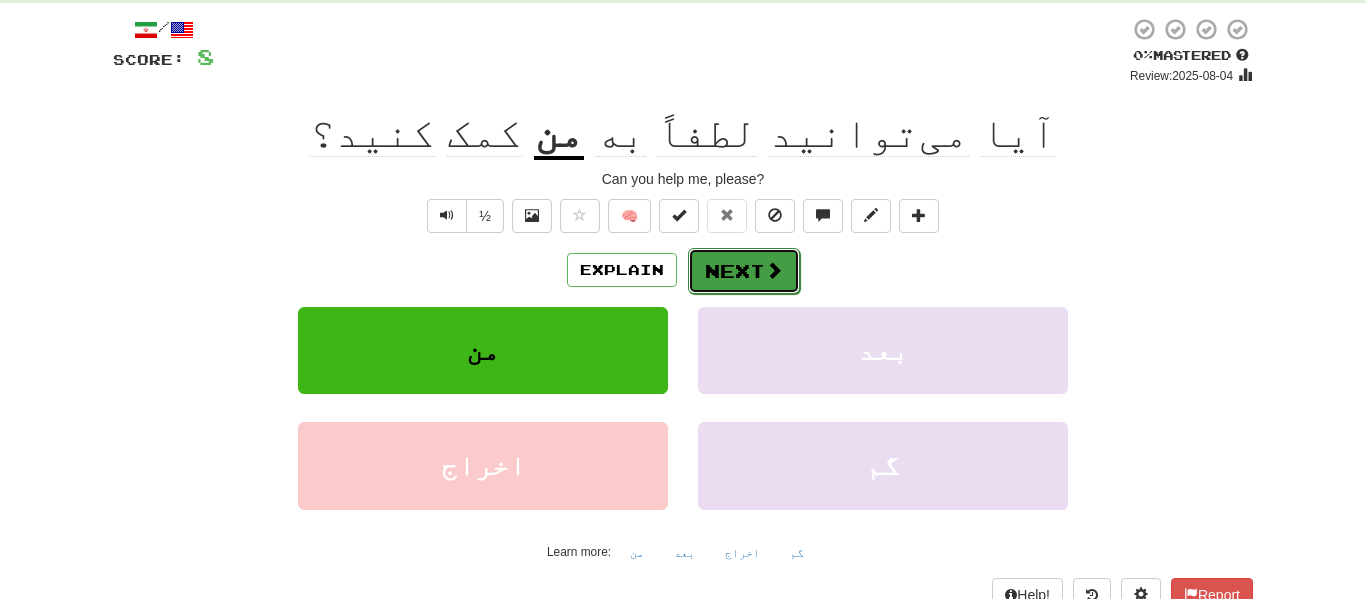 click on "Next" at bounding box center (744, 271) 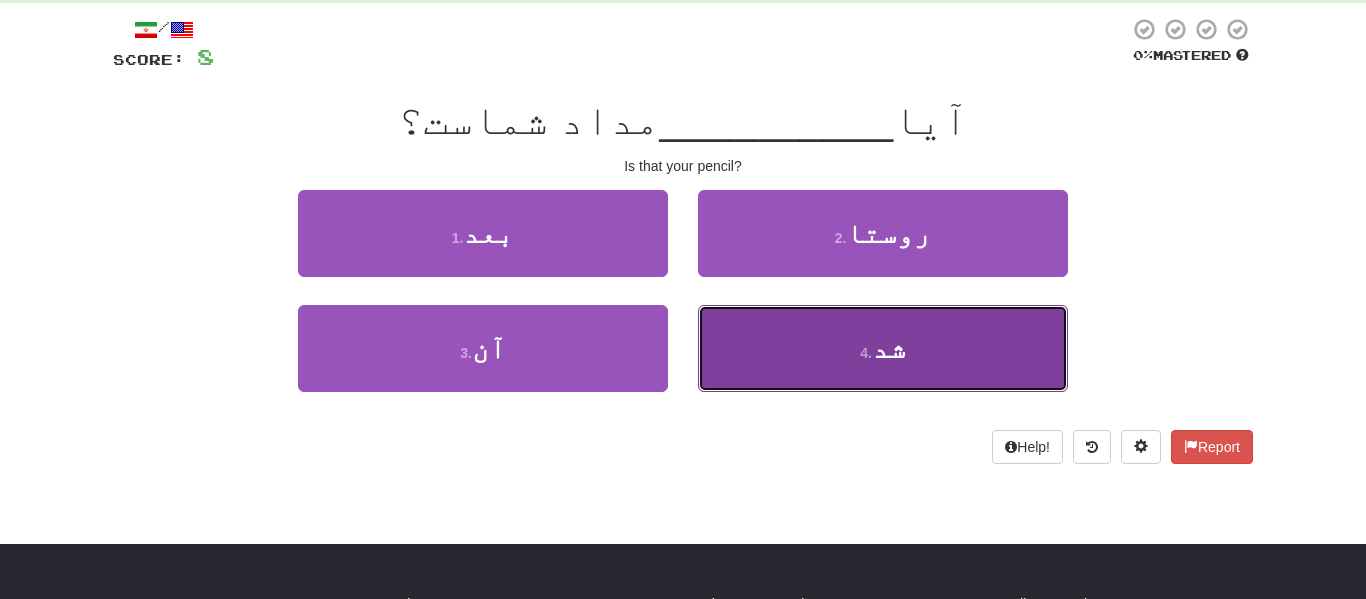 click on "4 .  شد" at bounding box center (883, 348) 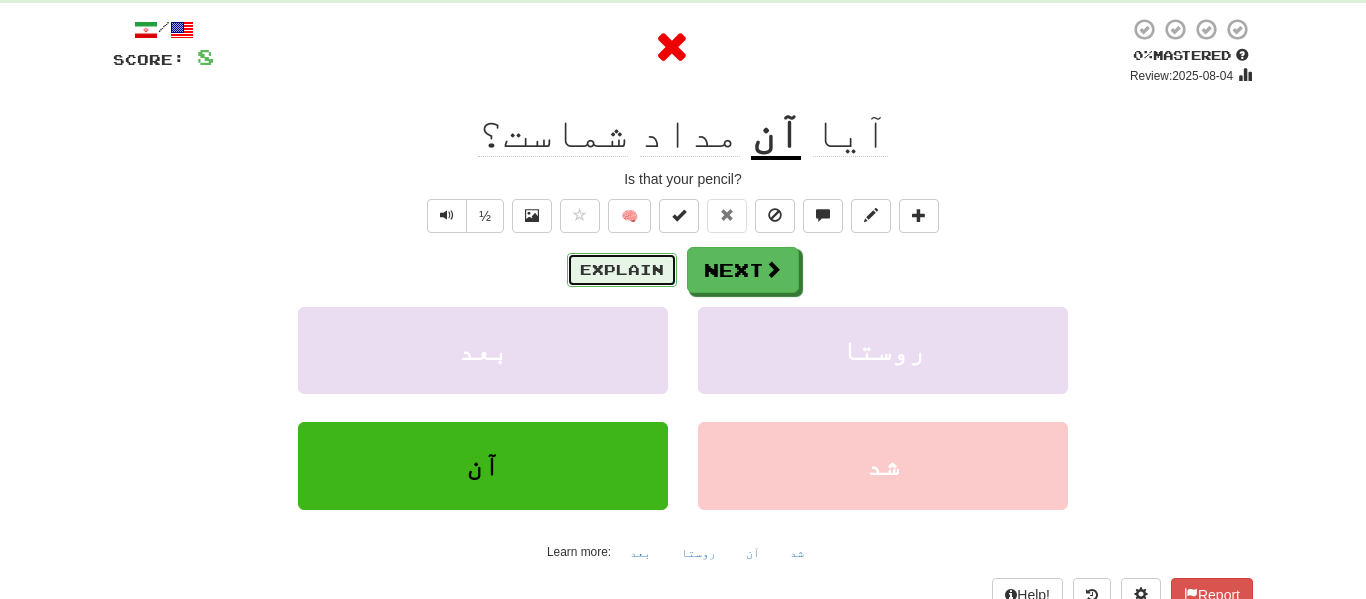 click on "Explain" at bounding box center [622, 270] 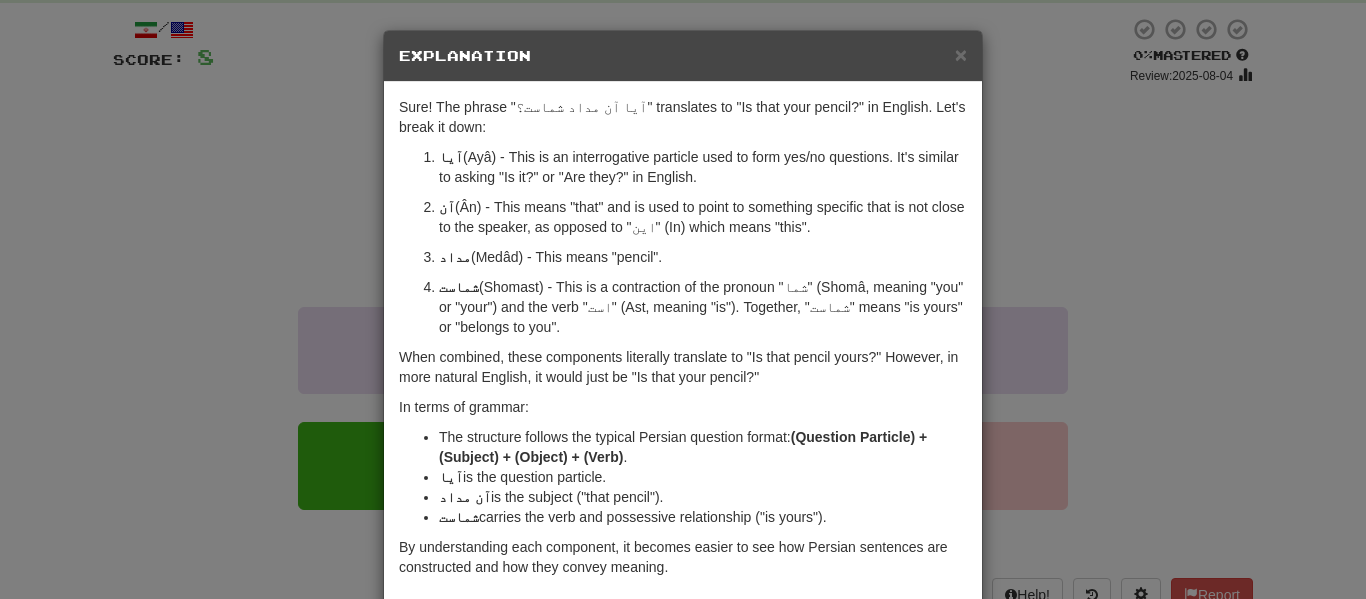 click on "× Explanation Sure! The Persian Farsi sentence "آیا آن مداد شماست؟" translates to "Is that your pencil?" in English. Let's break it down:
آیا  (Ayâ) - This is an interrogative particle used to form yes/no questions. It's similar to asking "Is it?" or "Are they?" in English.
آن  (Ân) - This means "that" and is used to point to something specific that is not close to the speaker, as opposed to "این" (In) which means "this".
مداد  (Medâd) - This means "pencil".
شماست  (Shomast) - This is a contraction of the pronoun "شما" (Shomâ, meaning "you" or "your") and the verb "است" (Ast, meaning "is"). Together, "شماست" means "is yours" or "belongs to you".
When combined, these components literally translate to "Is that pencil yours?" However, in more natural English, it would just be "Is that your pencil?"
In terms of grammar:
The structure follows the typical Persian question format:  (Question Particle) + (Subject) + (Object) + (Verb) .
آیا" at bounding box center (683, 299) 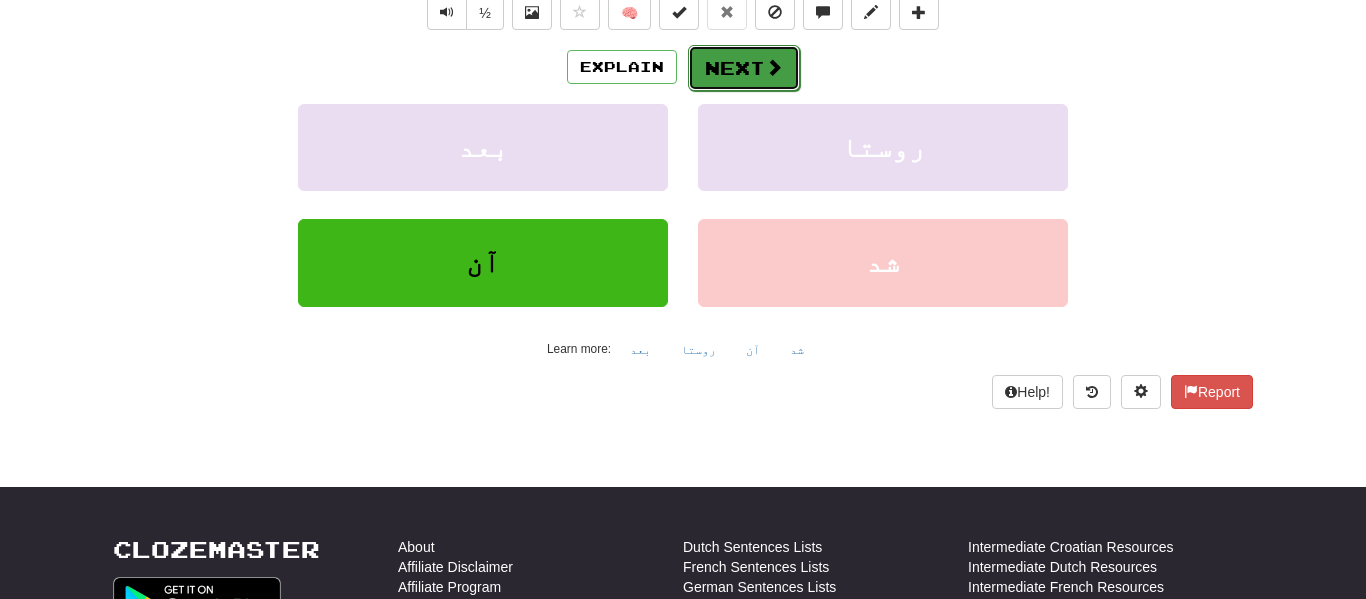 click on "Next" at bounding box center [744, 68] 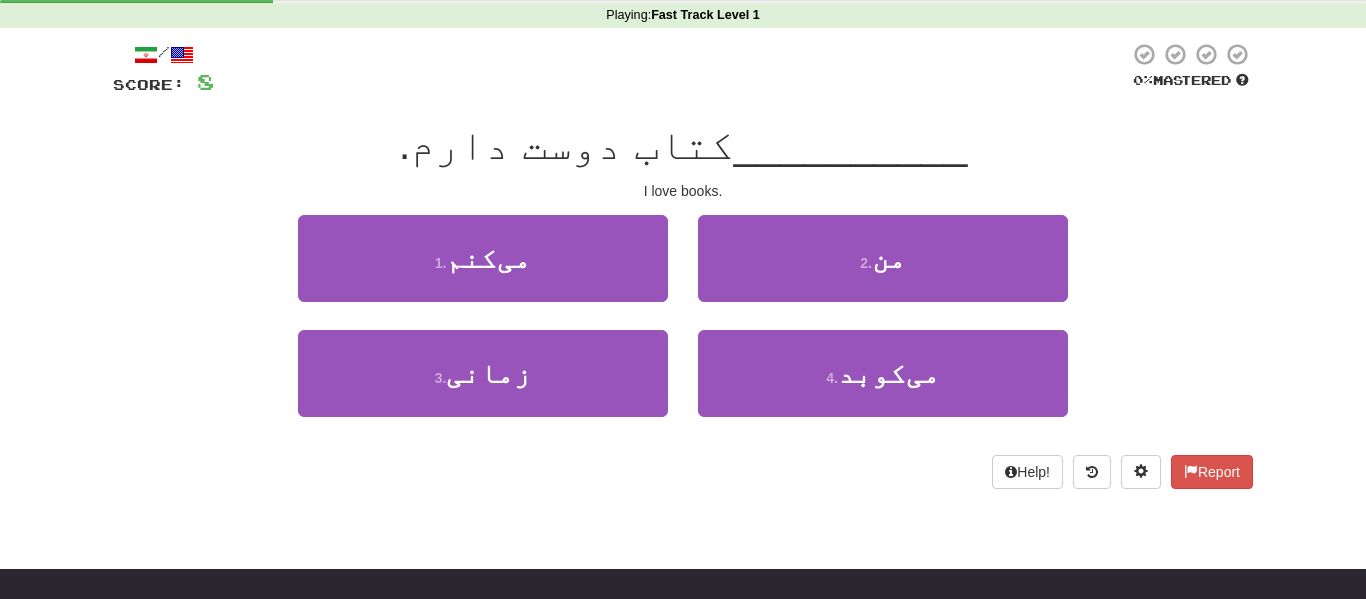 scroll, scrollTop: 0, scrollLeft: 0, axis: both 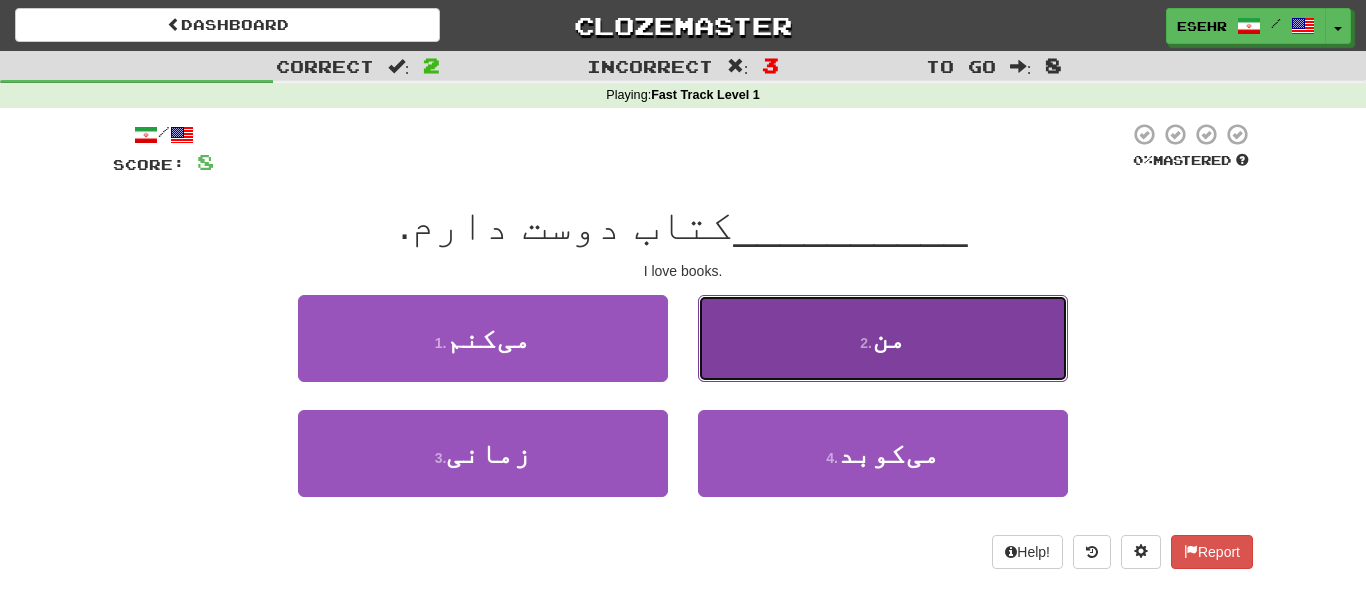 click on "2 .  من" at bounding box center (883, 338) 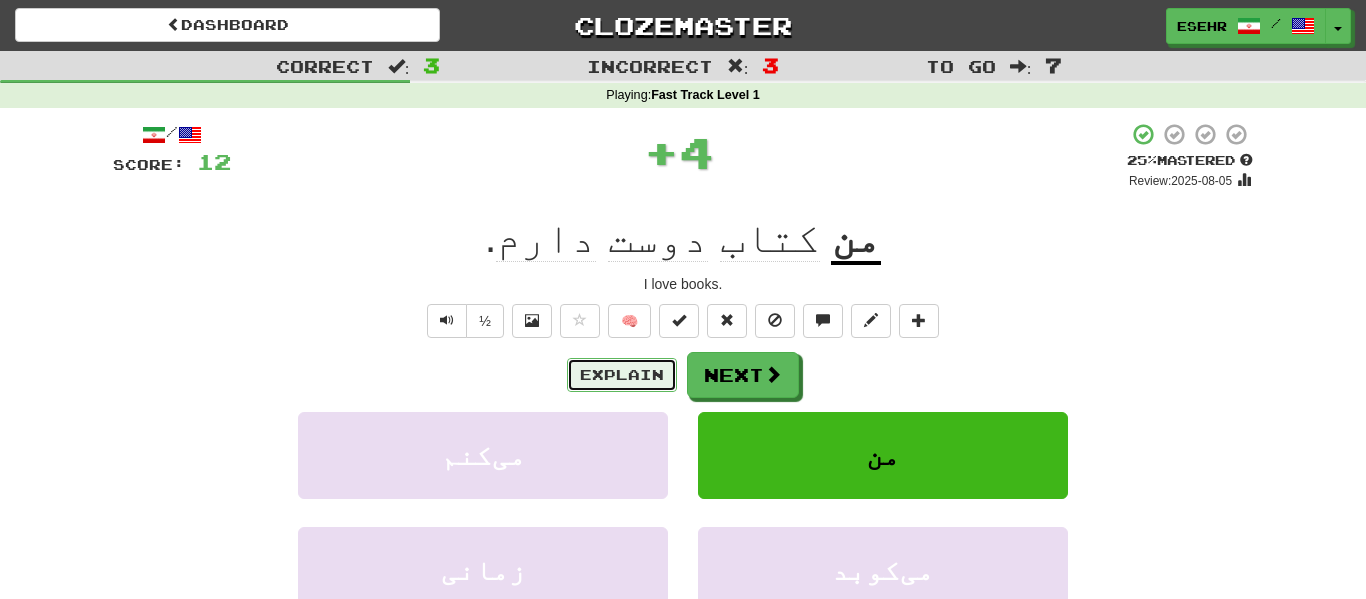 click on "Explain" at bounding box center (622, 375) 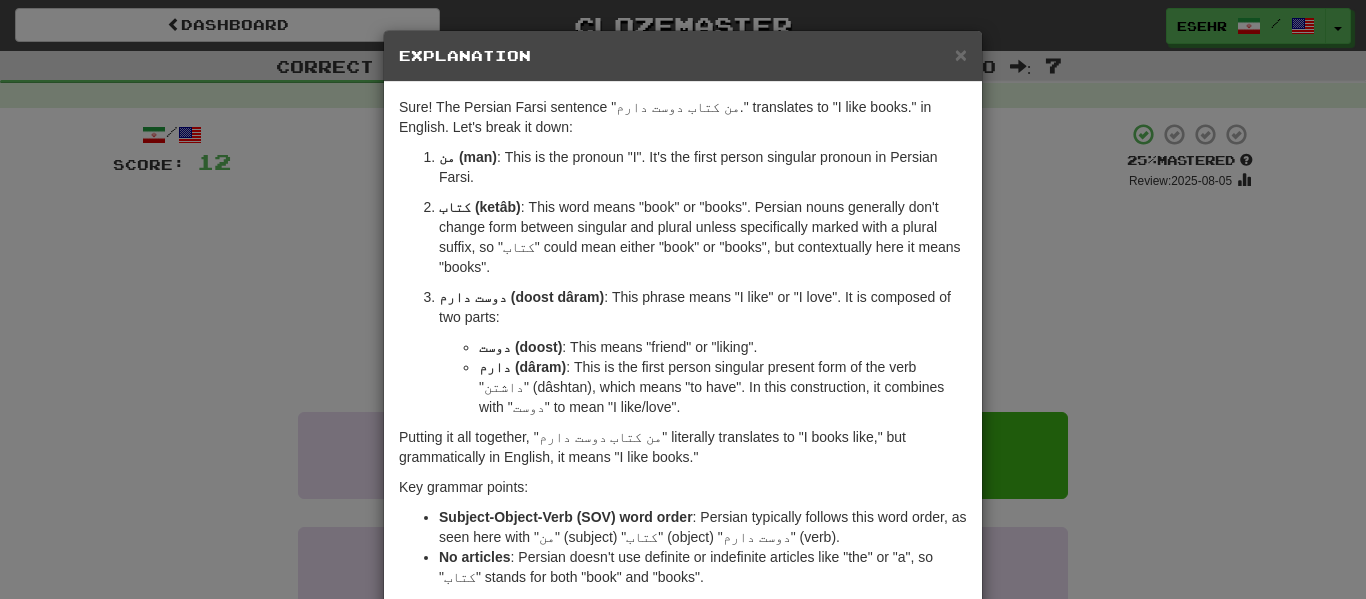 click on "× Explanation Sure! The Persian Farsi sentence "من کتاب دوست دارم." translates to "I like books." in English. Let's break it down:
من (man) : This is the pronoun "I". It's the first person singular pronoun in Persian Farsi.
کتاب (ketâb) : This word means "book" or "books". Persian nouns generally don't change form between singular and plural unless specifically marked with a plural suffix, so "کتاب" could mean either "book" or "books", but contextually here it means "books".
دوست دارم (doost dâram) : This phrase means "I like" or "I love". It is composed of two parts:
دوست (doost) : This means "friend" or "liking".
دارم (dâram) : This is the first person singular present form of the verb "داشتن" (dâshtan), which means "to have". In this construction, it combines with "دوست" to mean "I like/love".
Key grammar points:
Subject-Object-Verb (SOV) word order
No articles
In beta. Generated by ChatGPT. Like it? Hate it?" at bounding box center [683, 299] 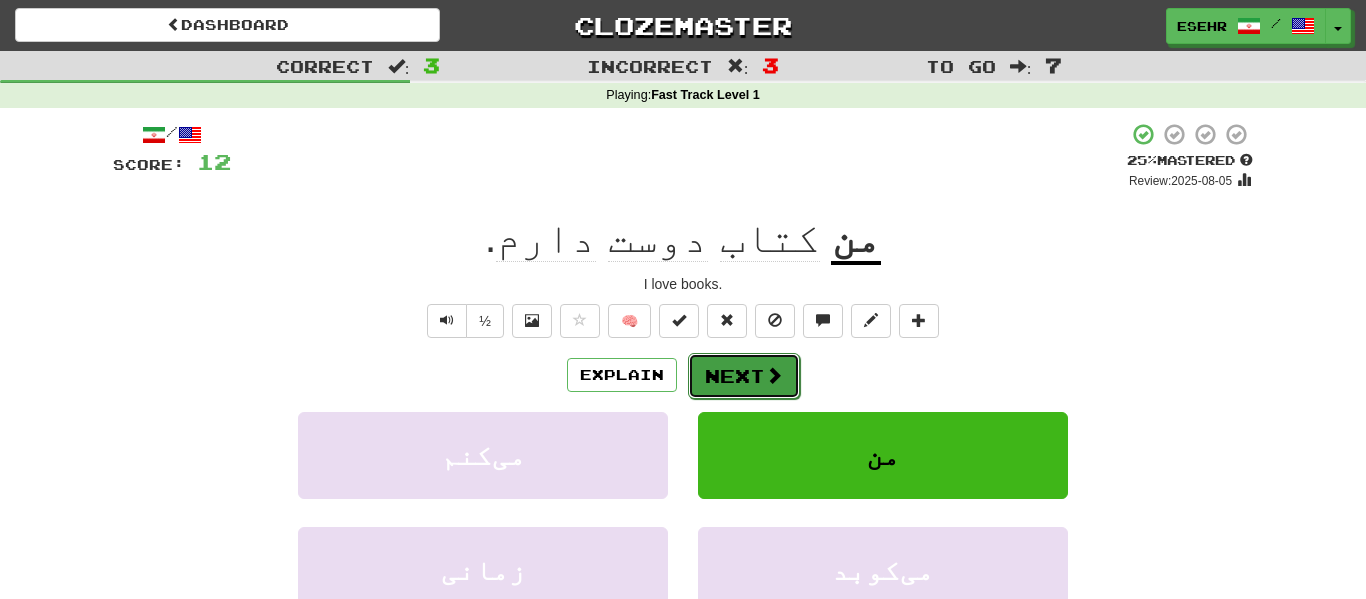 click on "Next" at bounding box center [744, 376] 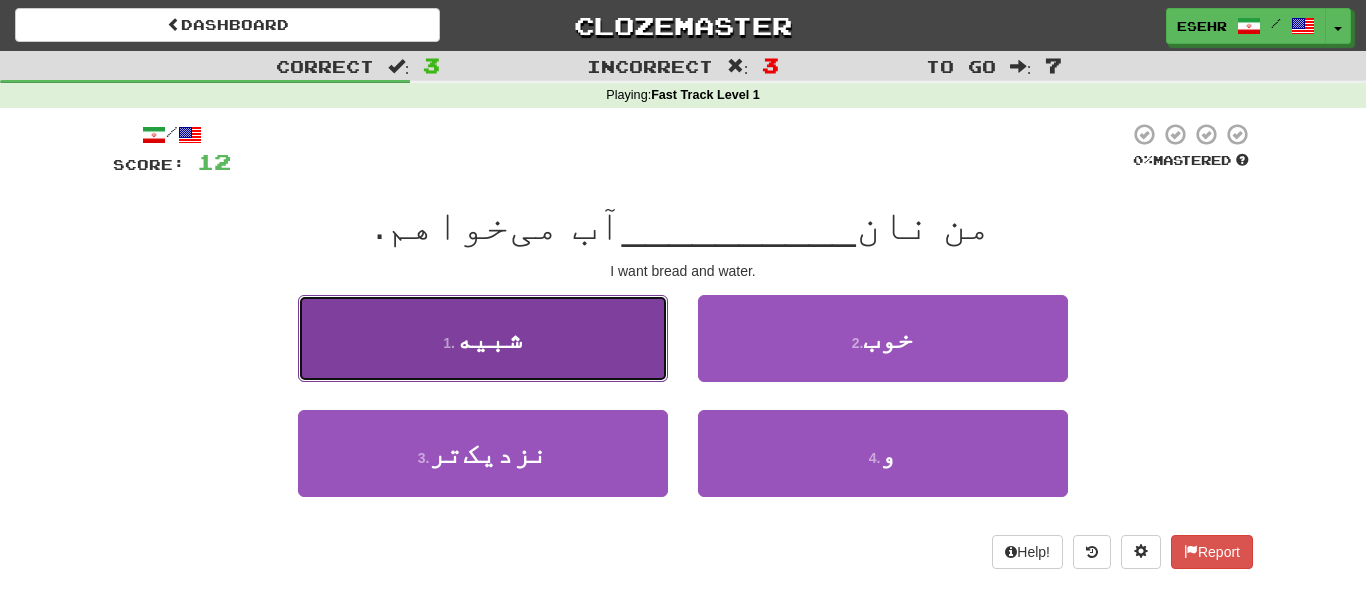click on "1 .  شبیه" at bounding box center [483, 338] 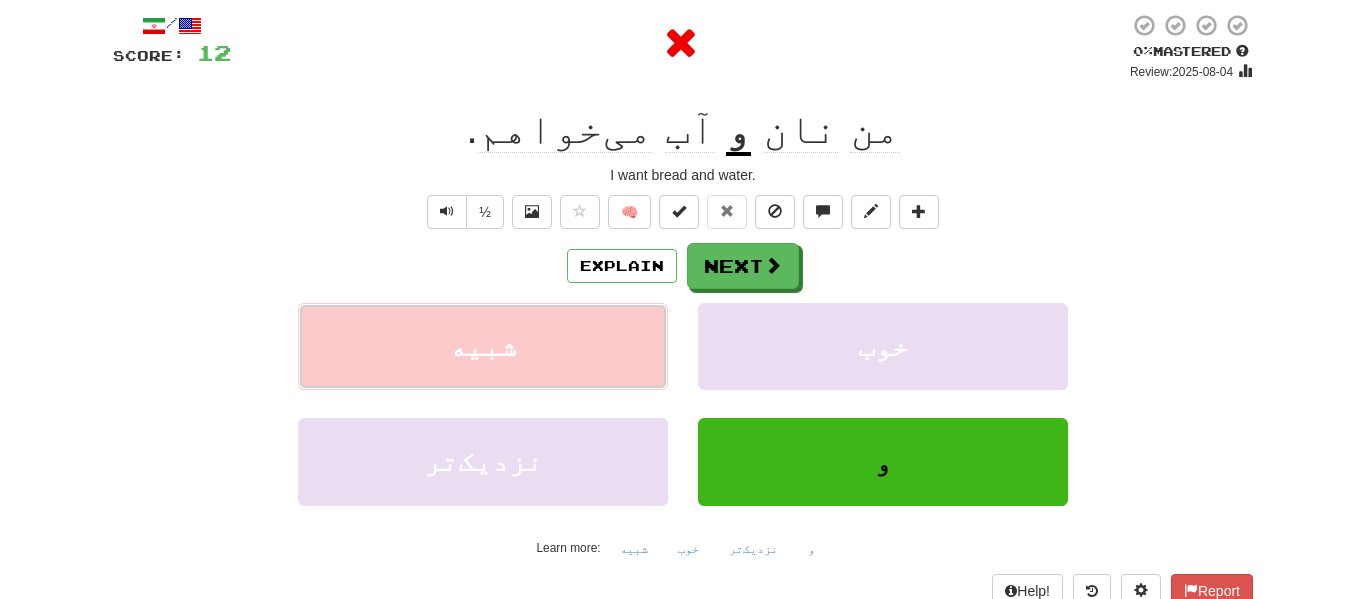 scroll, scrollTop: 193, scrollLeft: 0, axis: vertical 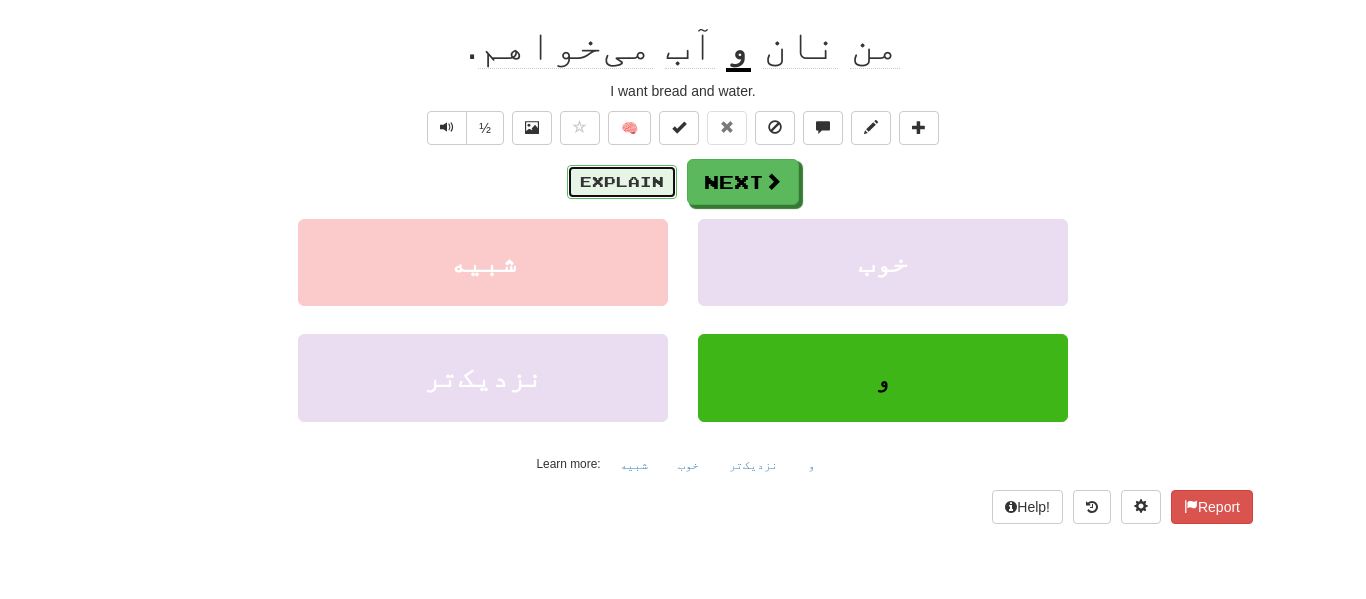 click on "Explain" at bounding box center (622, 182) 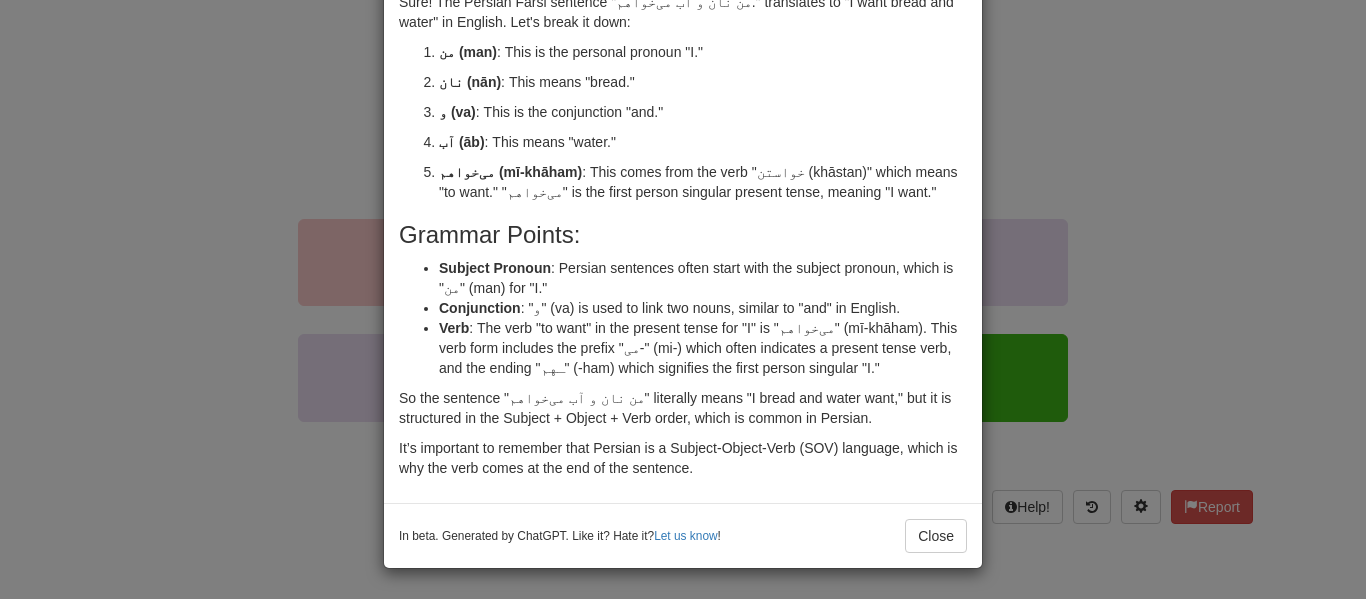 scroll, scrollTop: 220, scrollLeft: 0, axis: vertical 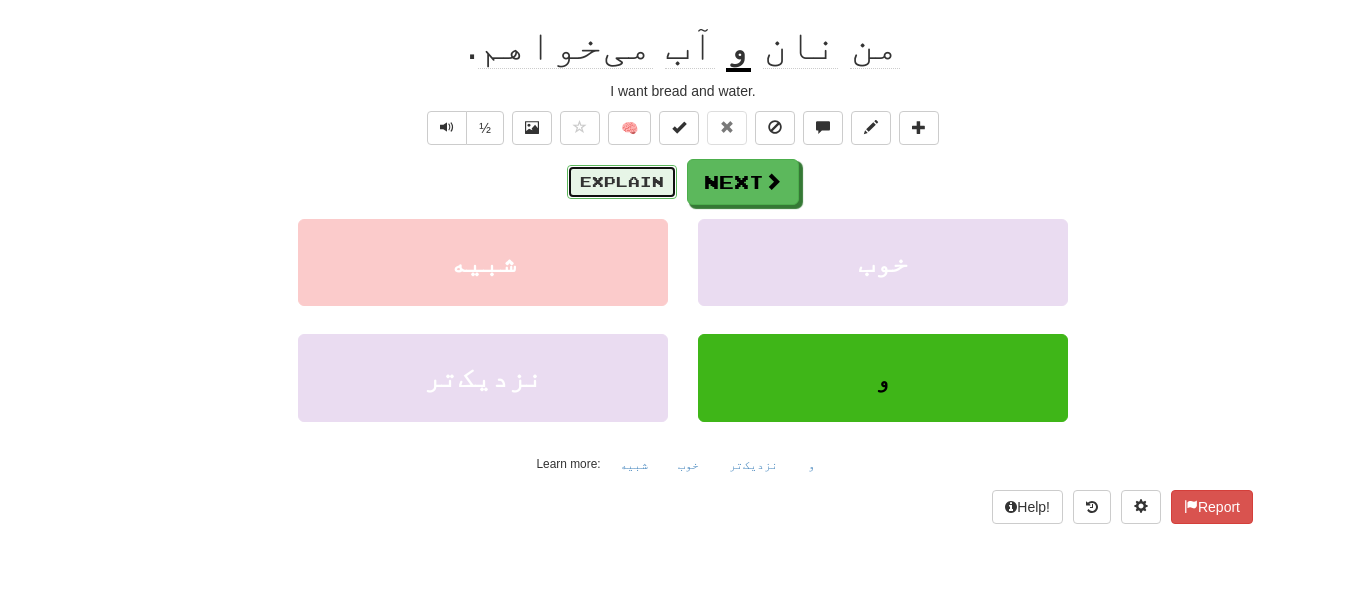 click on "Explain" at bounding box center [622, 182] 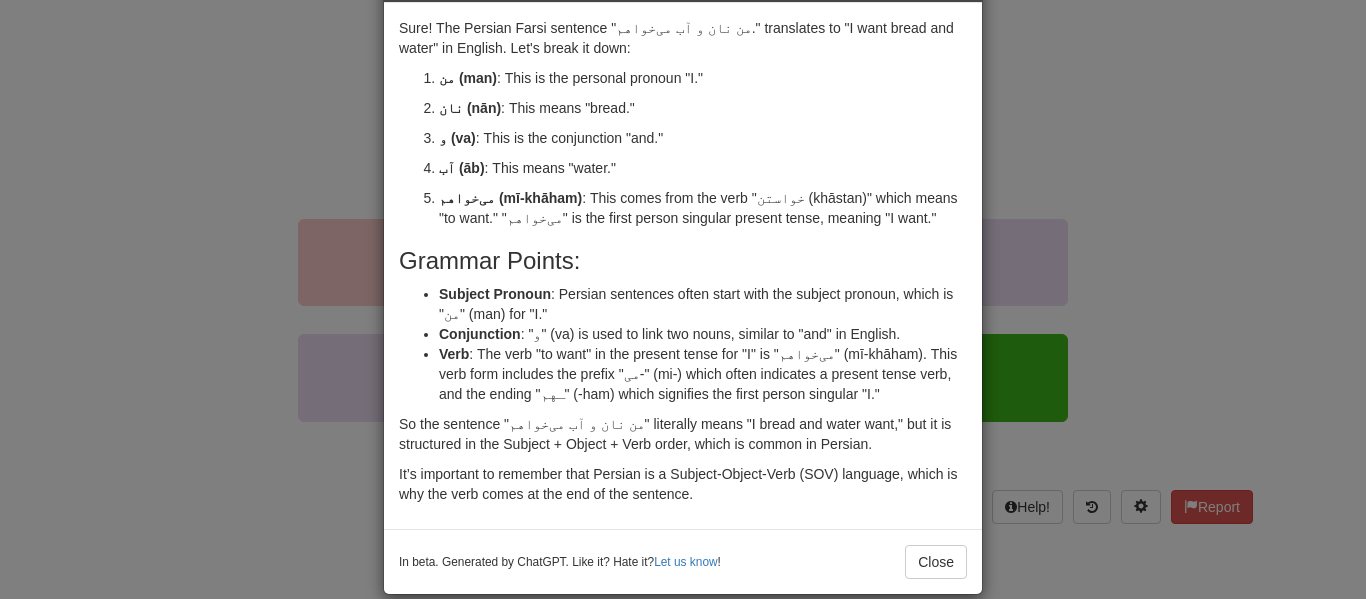 scroll, scrollTop: 94, scrollLeft: 0, axis: vertical 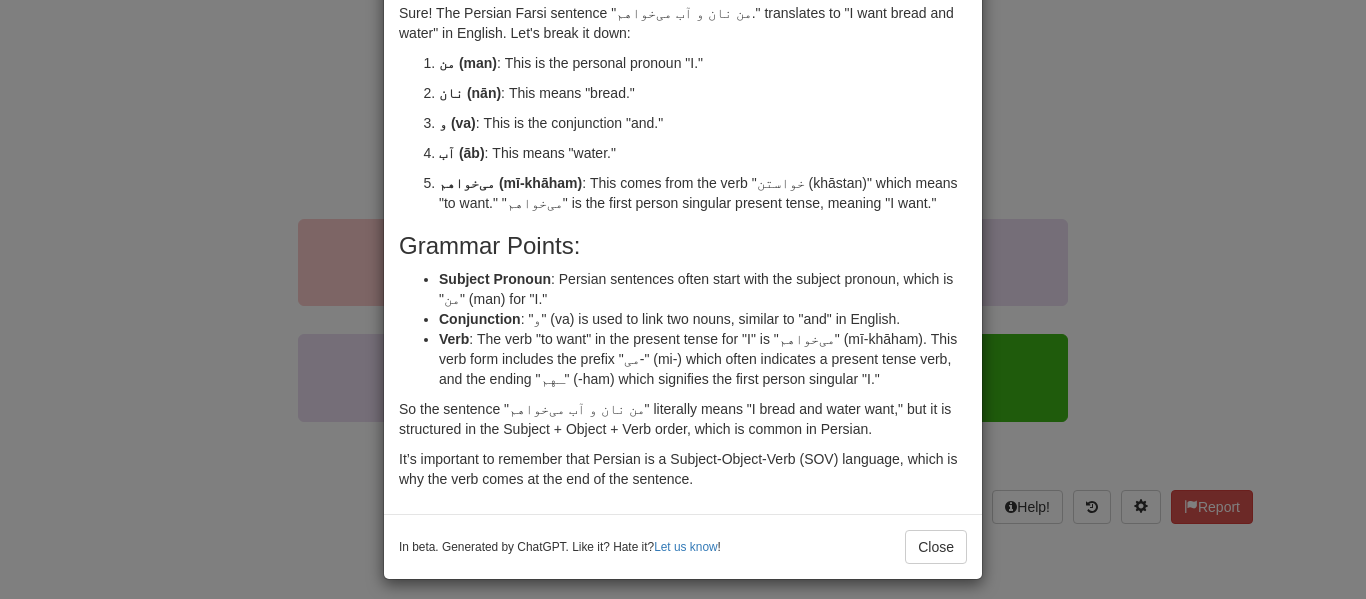 click on "Sure! The Persian Farsi sentence "من نان و آب می‌خواهم." translates to "I want bread and water" in English. Let's break it down:
من (man) : This is the personal pronoun "I."
نان (nān) : This means "bread."
و (va) : This is the conjunction "and."
آب (āb) : This means "water."
می‌خواهم (mī-khāham) : This comes from the verb "خواستن (khāstan)" which means "to want." "می‌خواهم" is the first person singular present tense, meaning "I want."
Grammar Points:
Subject Pronoun : Persian sentences often start with the subject pronoun, which is "من" (man) for "I."
Conjunction : "و" (va) is used to link two nouns, similar to "and" in English.
Verb : The verb "to want" in the present tense for "I" is "می‌خواهم" (mī-khāham). This verb form includes the prefix "می-" (mi-) which often indicates a present tense verb, and the ending "ـهم" (-ham) which signifies the first person singular "I."
!" at bounding box center [683, 299] 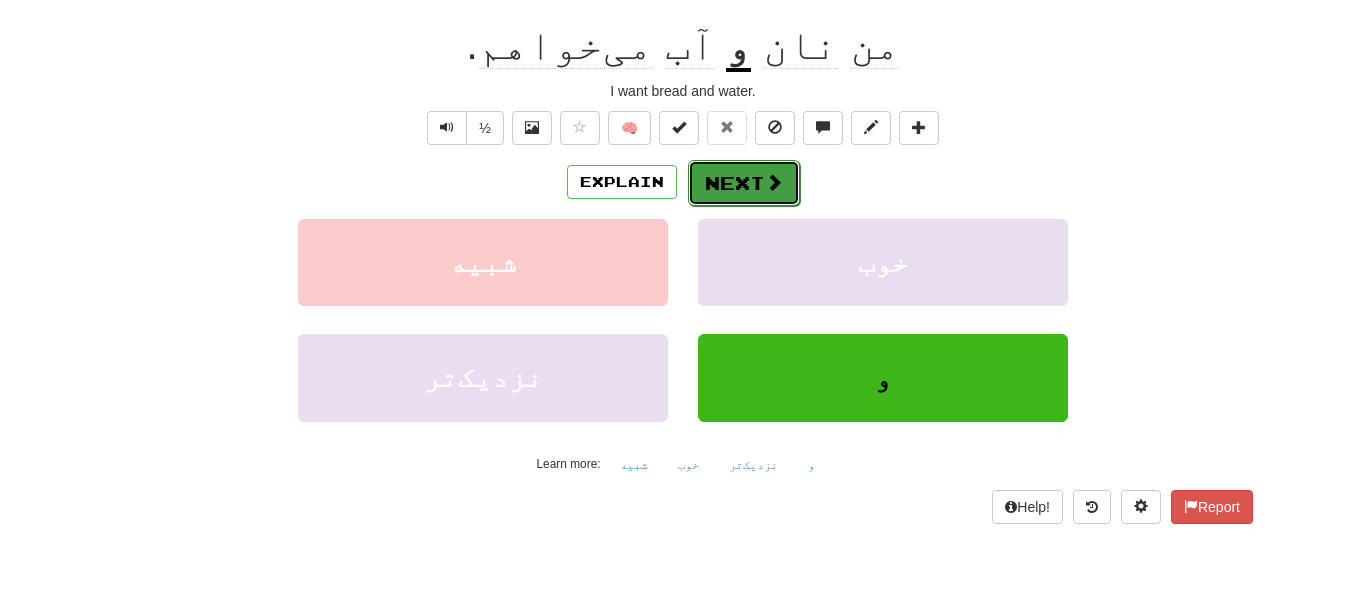 click on "Next" at bounding box center [744, 183] 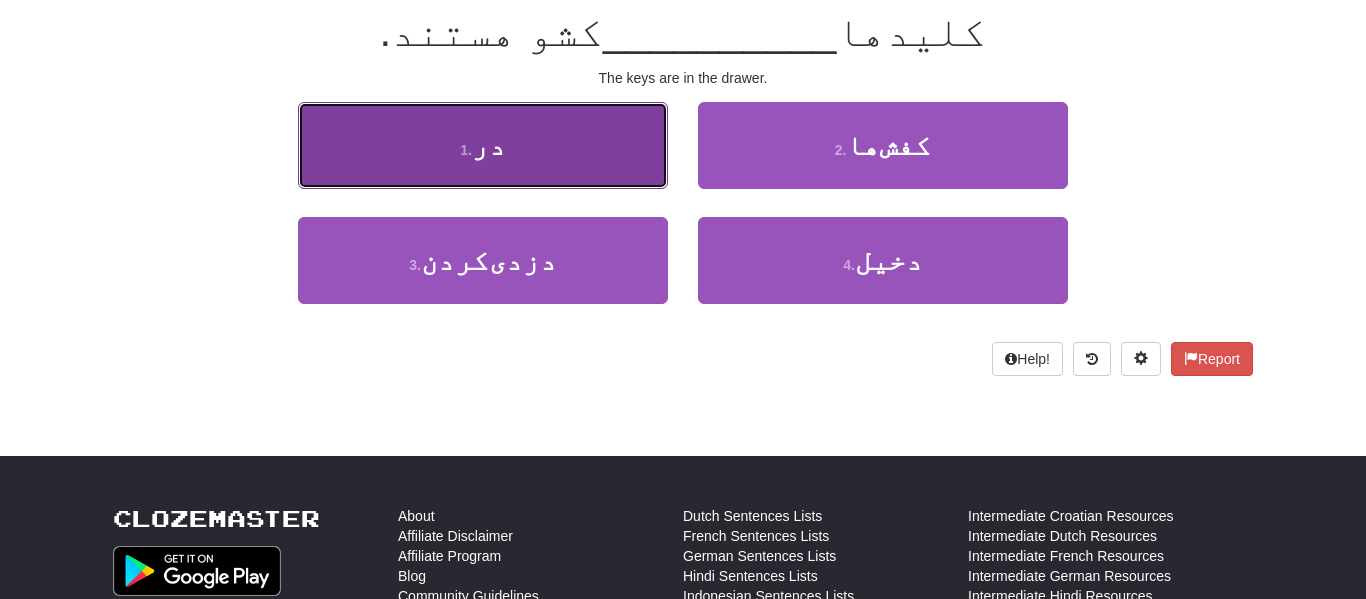 click on "1 . در" at bounding box center (483, 145) 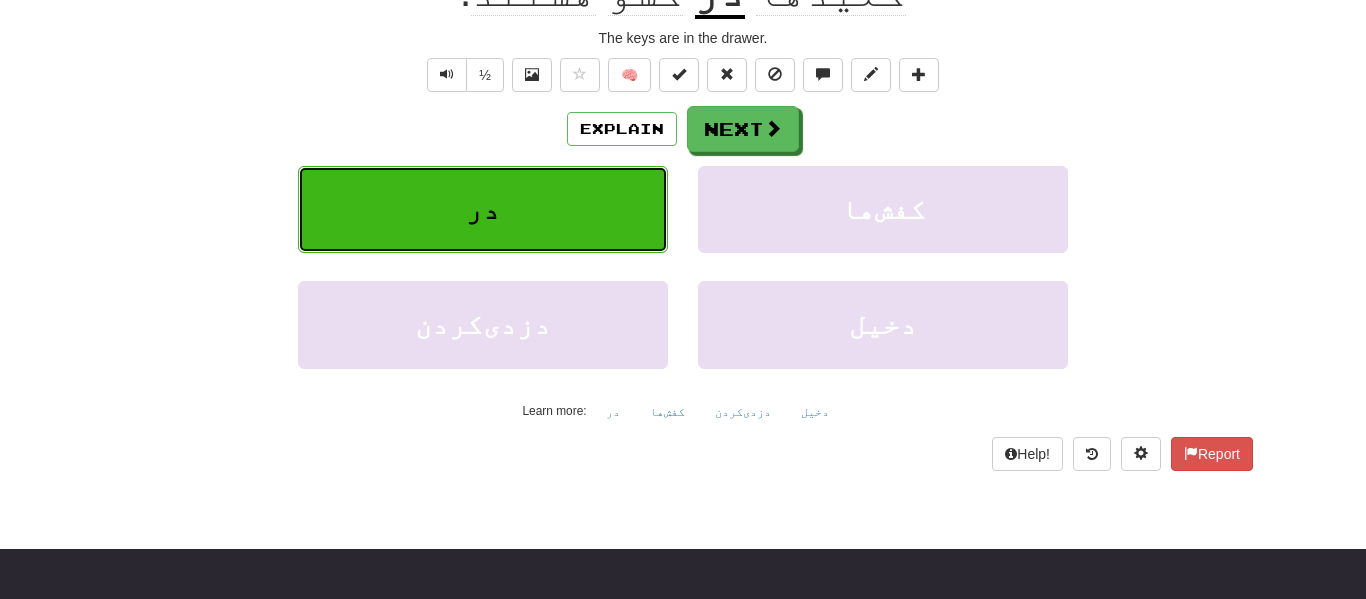 scroll, scrollTop: 241, scrollLeft: 0, axis: vertical 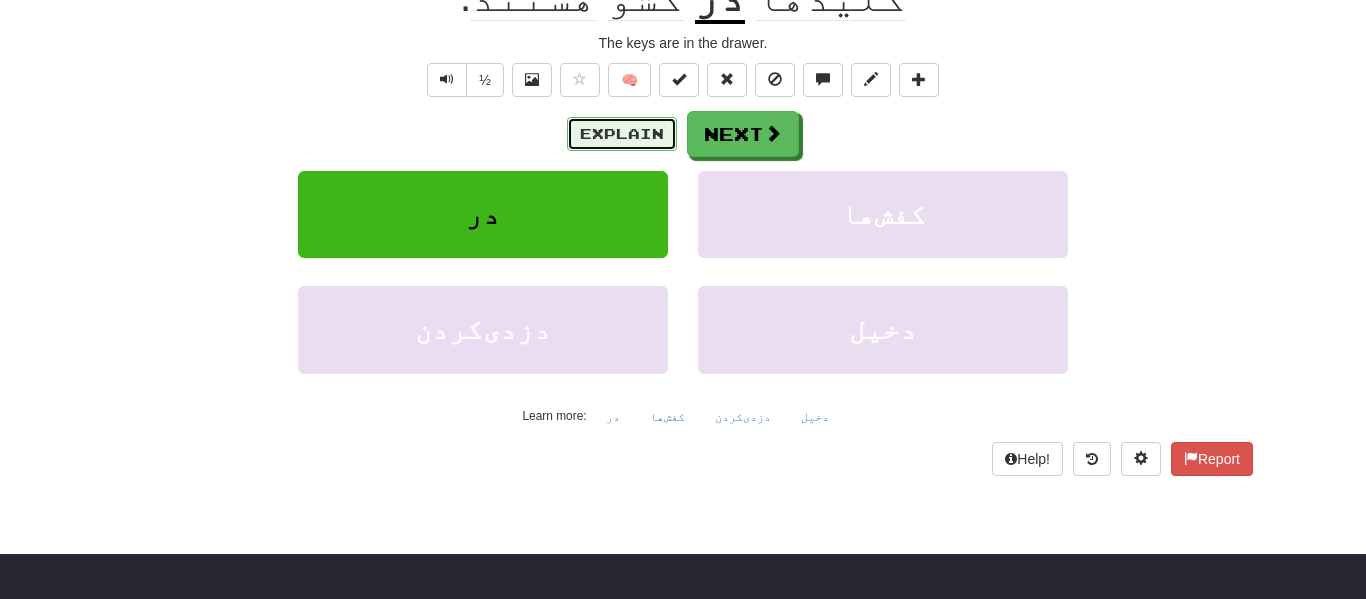 click on "Explain" at bounding box center (622, 134) 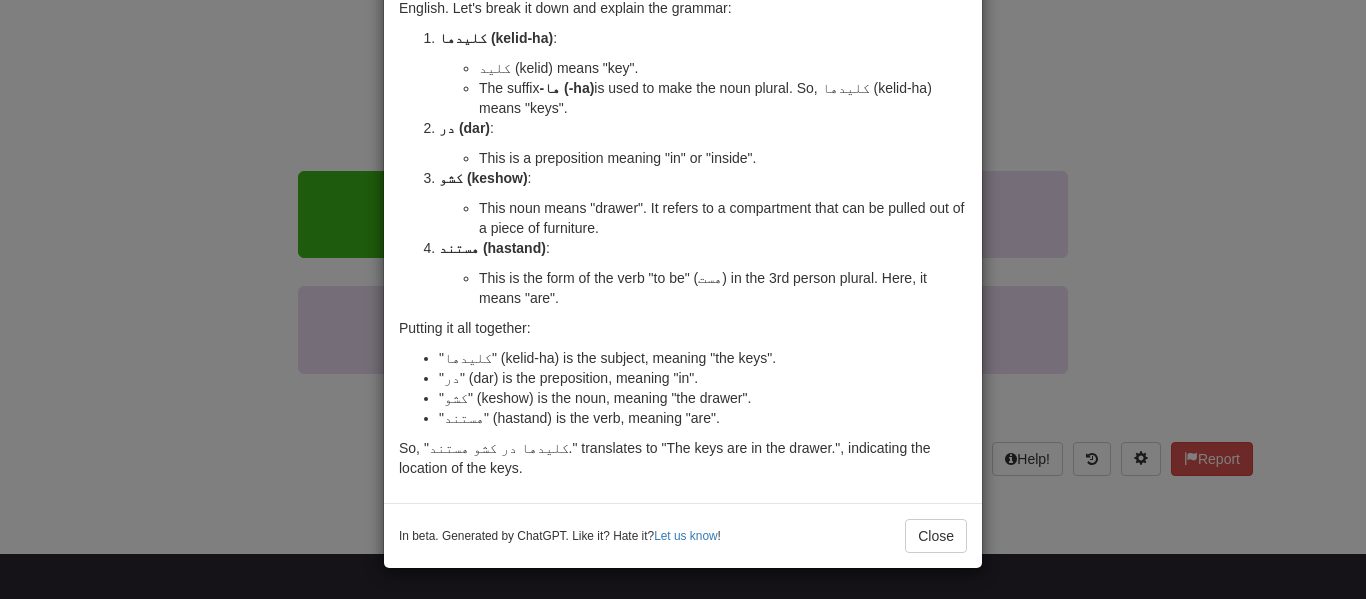 scroll, scrollTop: 149, scrollLeft: 0, axis: vertical 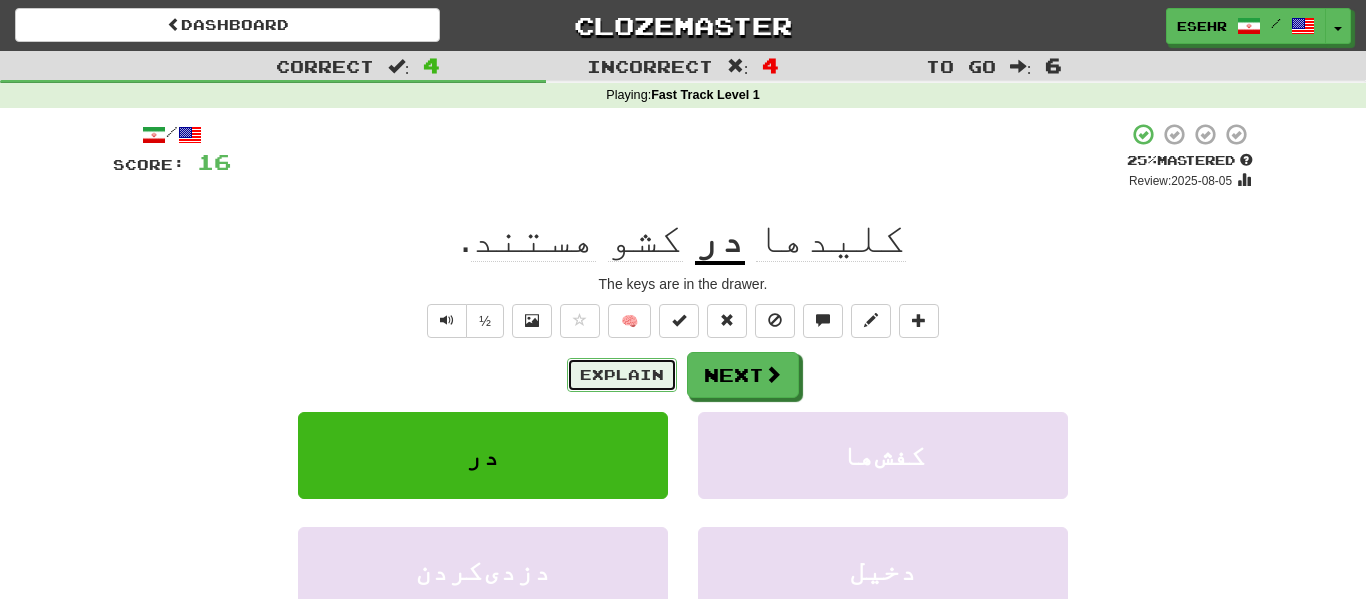 click on "Explain" at bounding box center [622, 375] 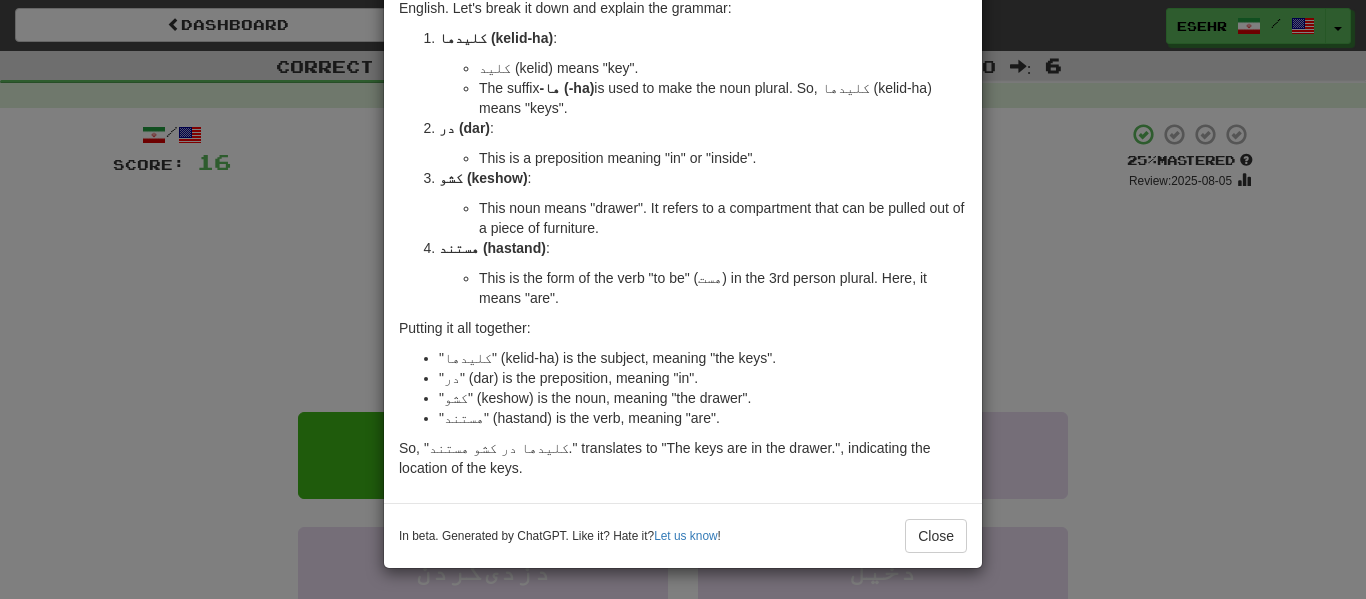 scroll, scrollTop: 250, scrollLeft: 0, axis: vertical 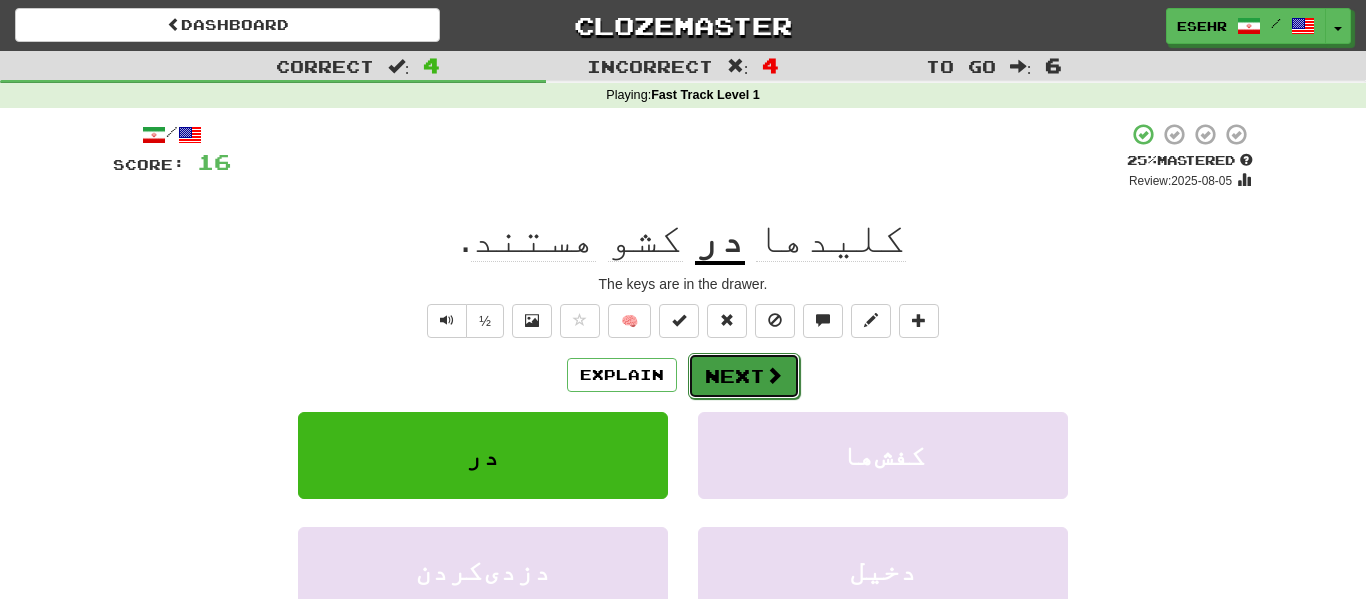 click on "Next" at bounding box center [744, 376] 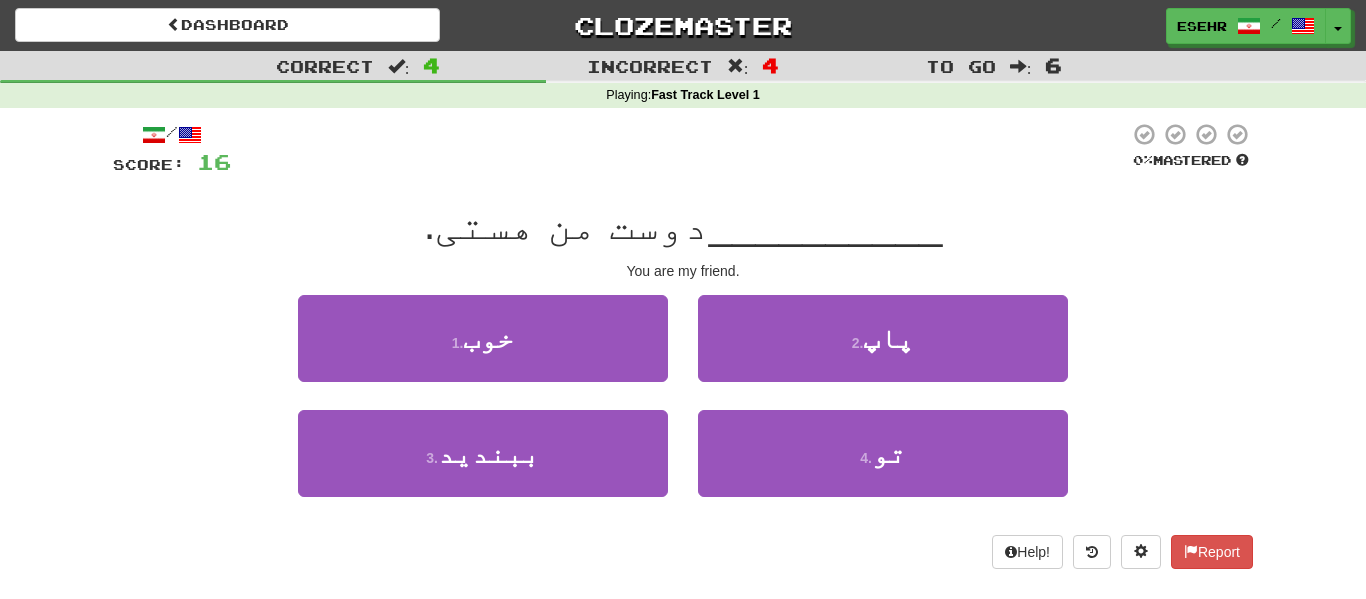 click on "دوست من هستی." at bounding box center [566, 224] 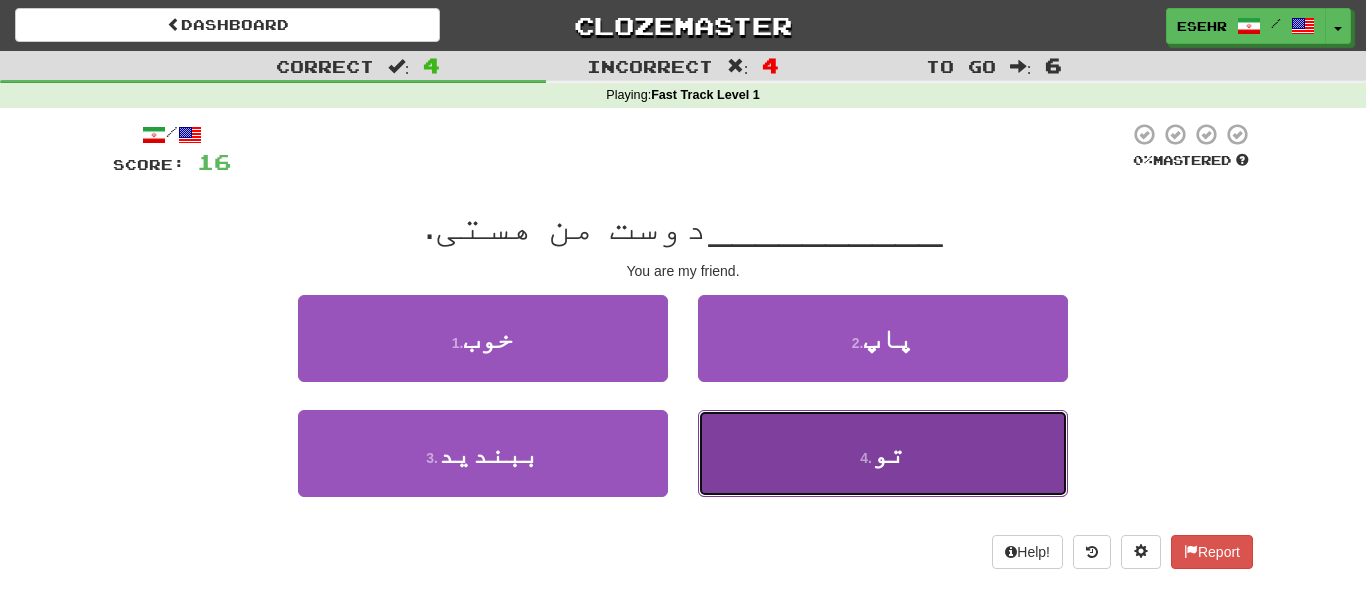 click on "4 .  تو" at bounding box center (883, 453) 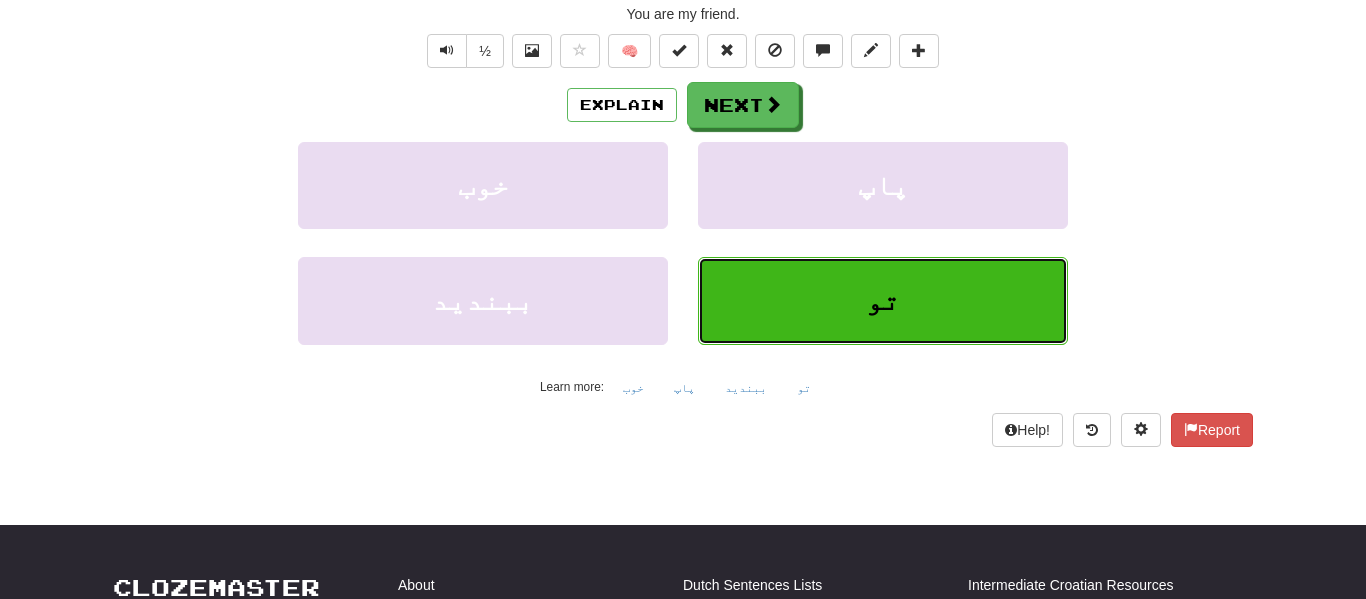 scroll, scrollTop: 282, scrollLeft: 0, axis: vertical 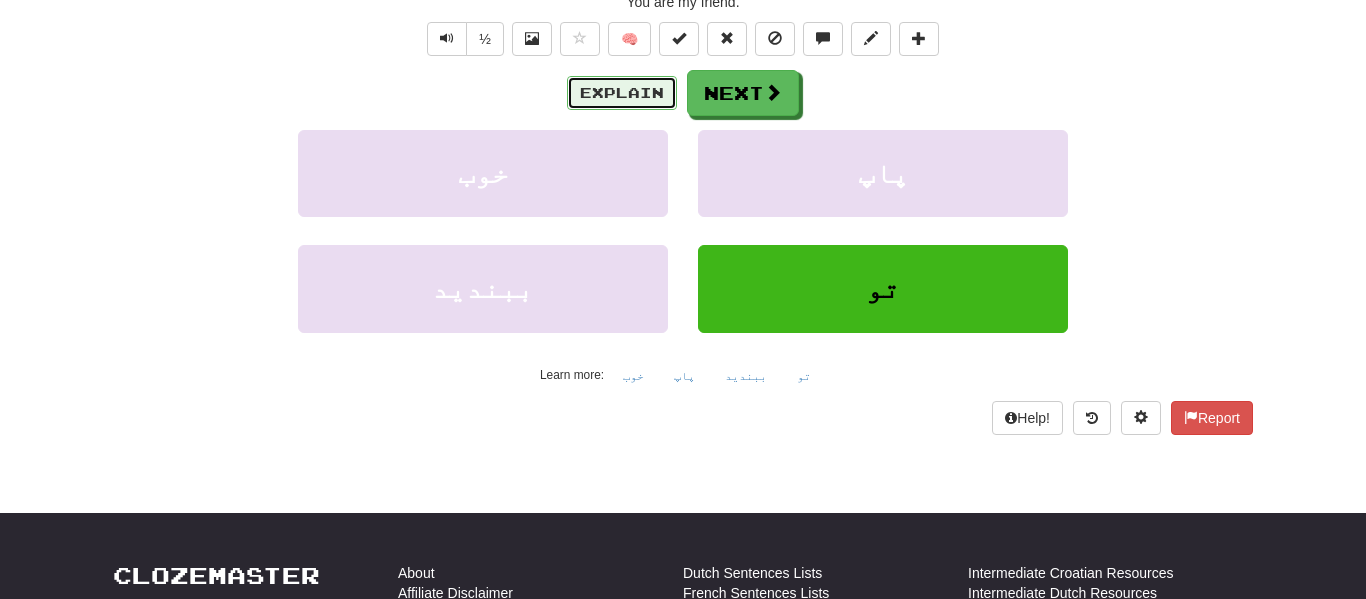 click on "Explain" at bounding box center [622, 93] 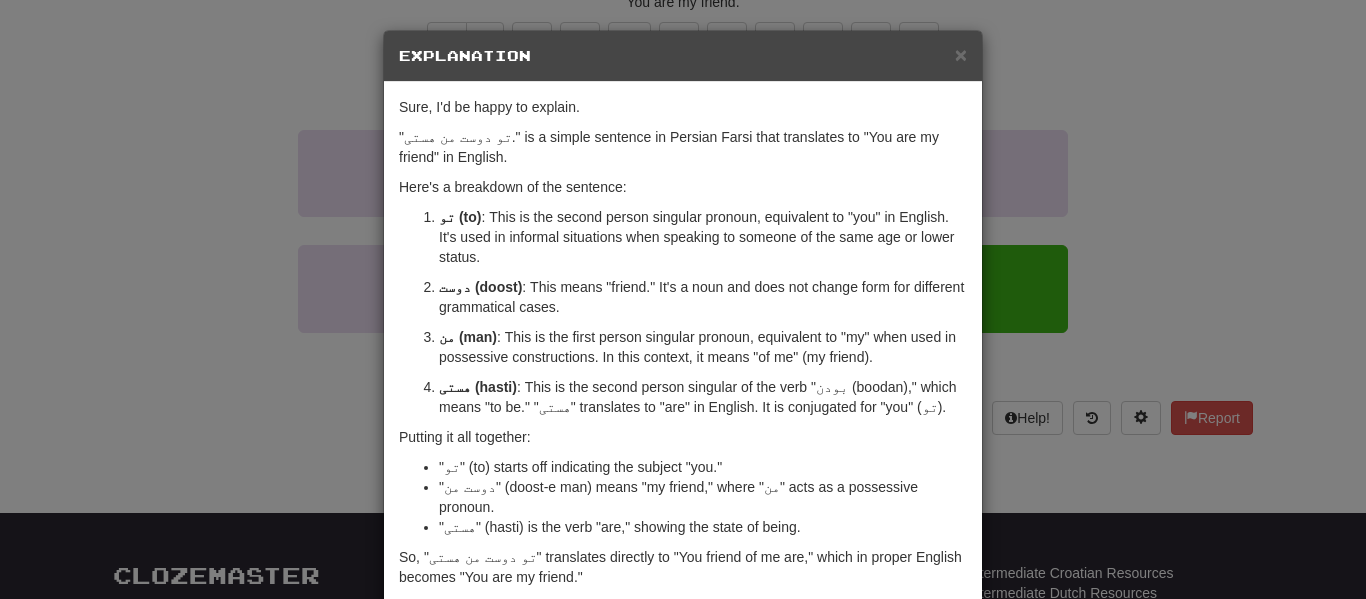 scroll, scrollTop: 84, scrollLeft: 0, axis: vertical 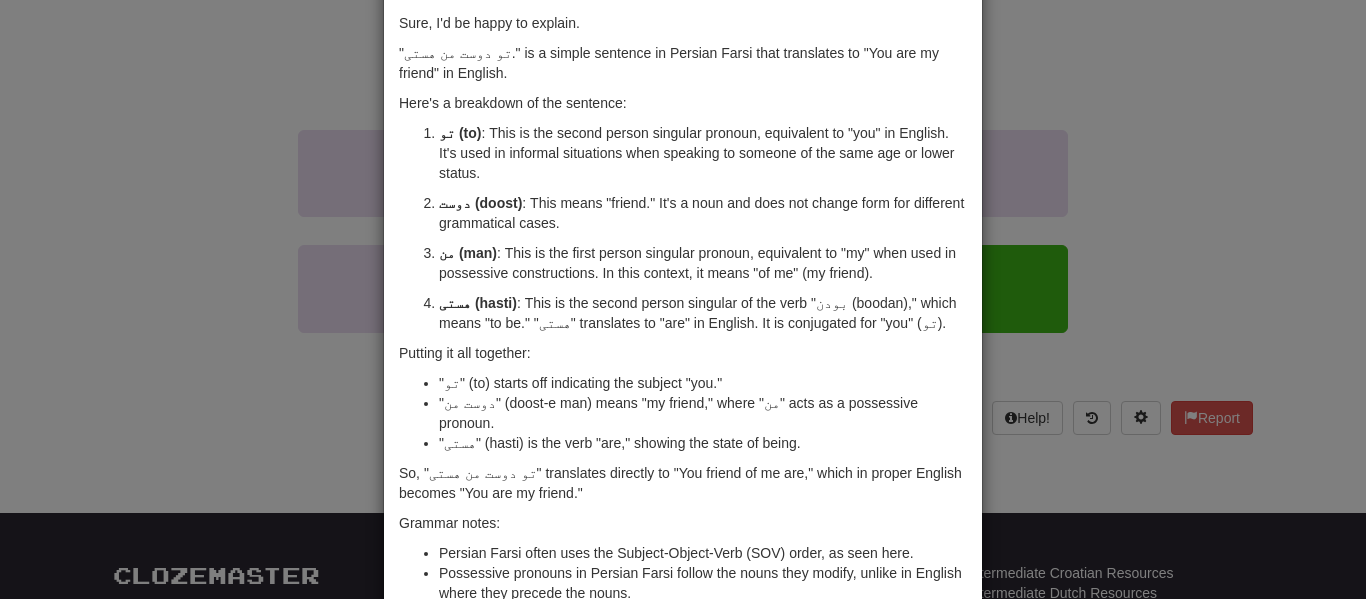 click on "× Explanation Sure, I'd be happy to explain.
"تو دوست من هستی." is a simple sentence in Persian Farsi that translates to "You are my friend" in English.
Here's a breakdown of the sentence:
تو (to) : This is the second person singular pronoun, equivalent to "you" in English. It's used in informal situations when speaking to someone of the same age or lower status.
دوست (doost) : This means "friend." It's a noun and does not change form for different grammatical cases.
من (man) : This is the first person singular pronoun, equivalent to "my" when used in possessive constructions. In this context, it means "of me" (my friend).
هستی (hasti) : This is the second person singular of the verb "بودن (boodan)," which means "to be." "هستی" translates to "are" in English. It is conjugated for "you" (تو).
Putting it all together:
"تو" (to) starts off indicating the subject "you."
"هستی" (hasti) is the verb "are," showing the state of being." at bounding box center [683, 299] 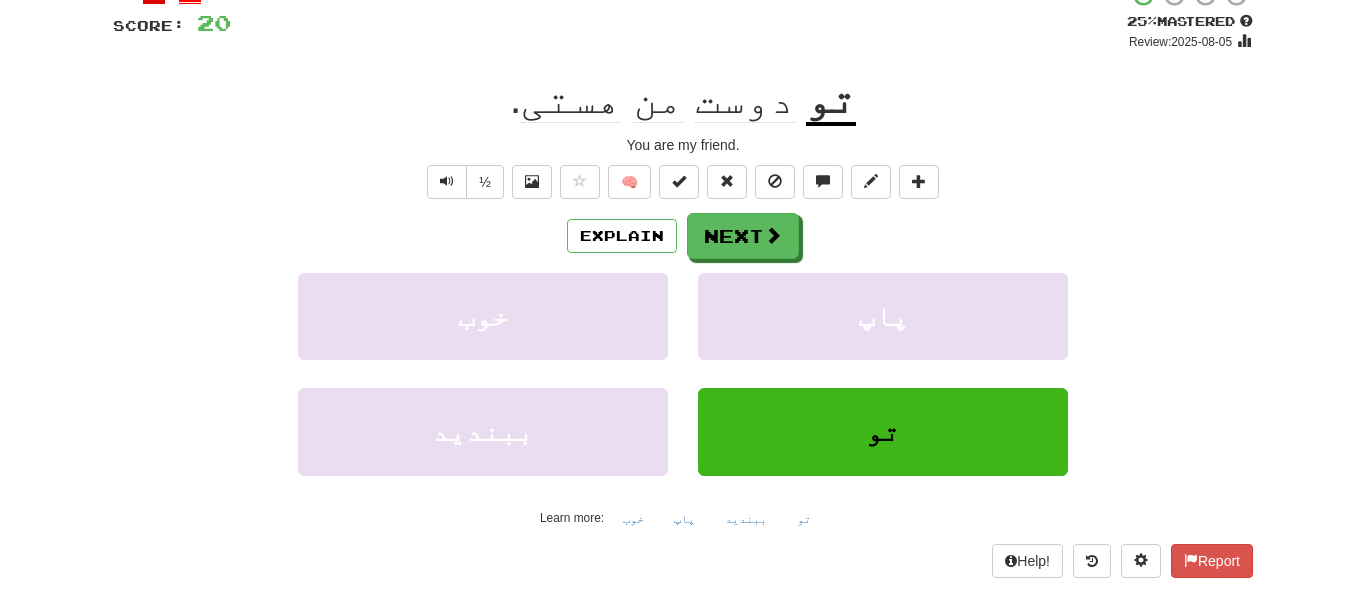 scroll, scrollTop: 89, scrollLeft: 0, axis: vertical 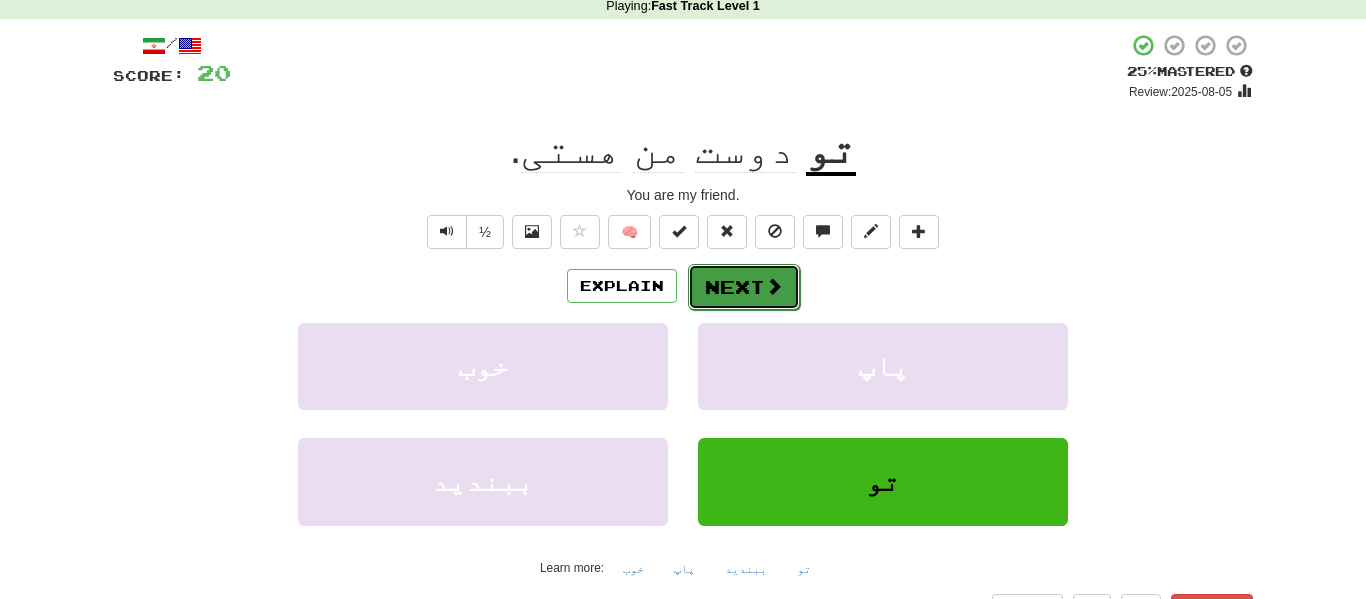 click on "Next" at bounding box center (744, 287) 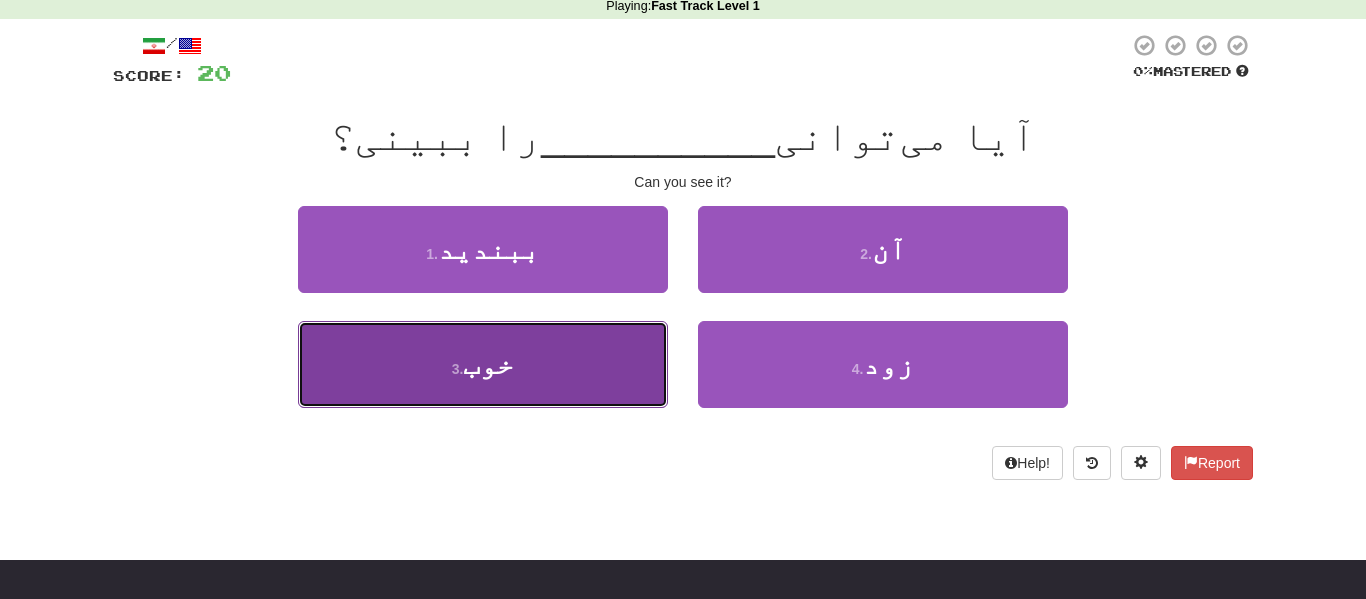 click on "3 .  خوب" at bounding box center [483, 364] 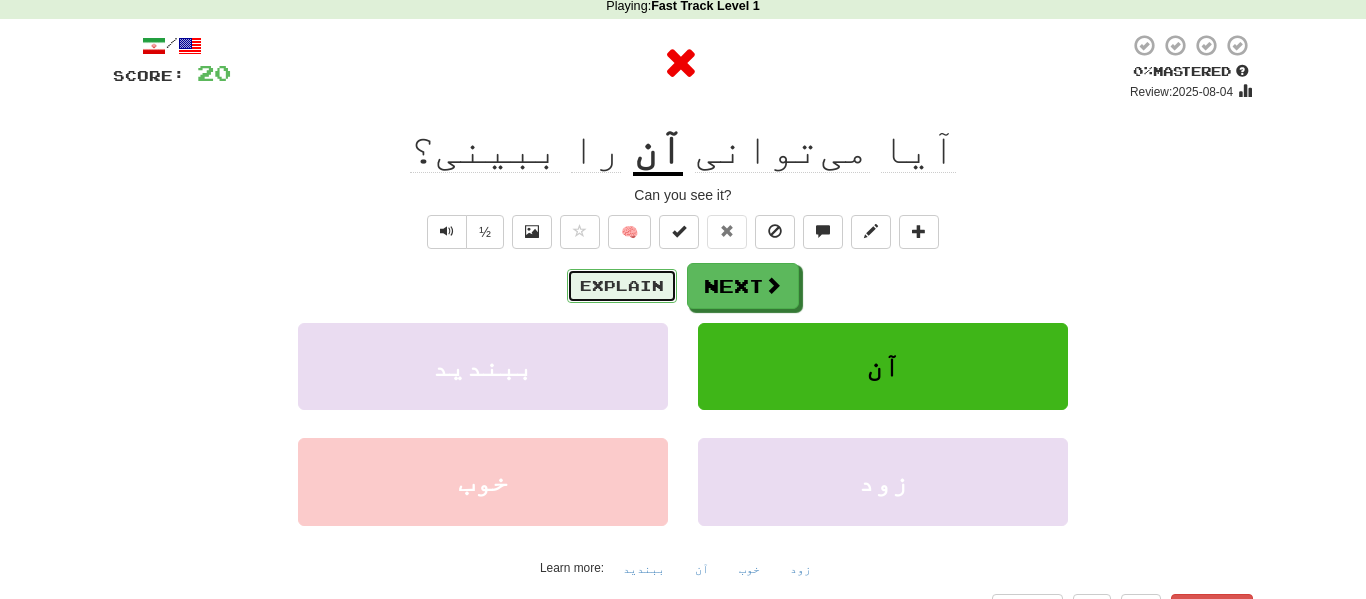 click on "Explain" at bounding box center [622, 286] 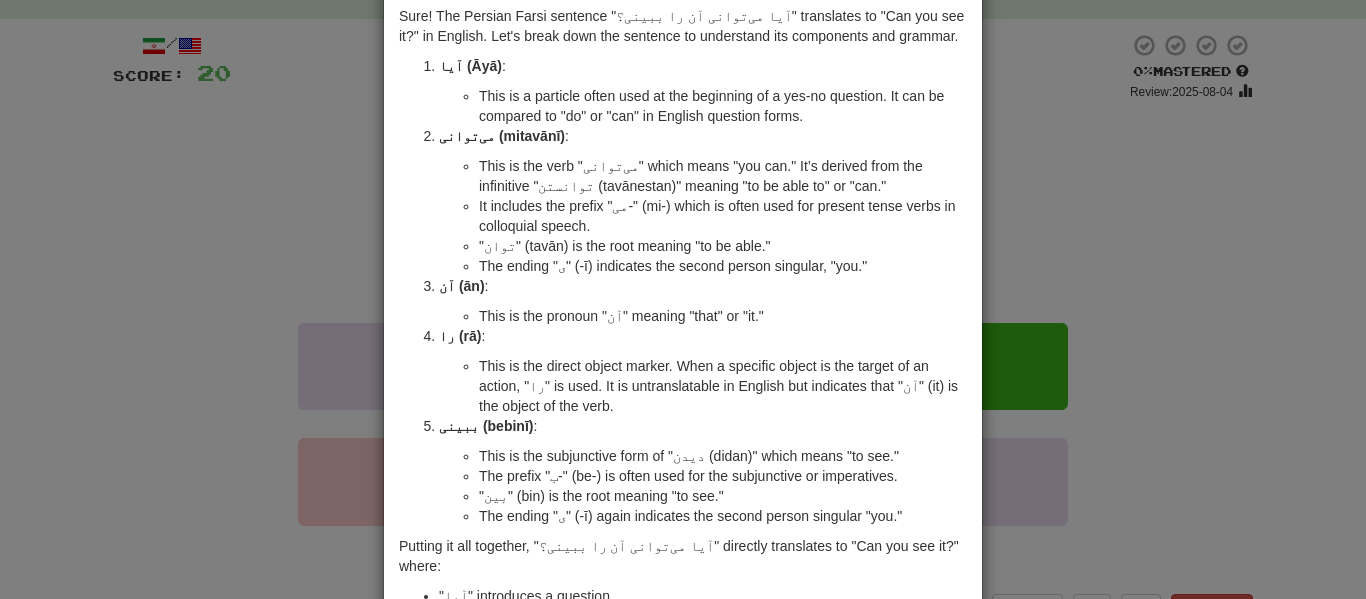 scroll, scrollTop: 92, scrollLeft: 0, axis: vertical 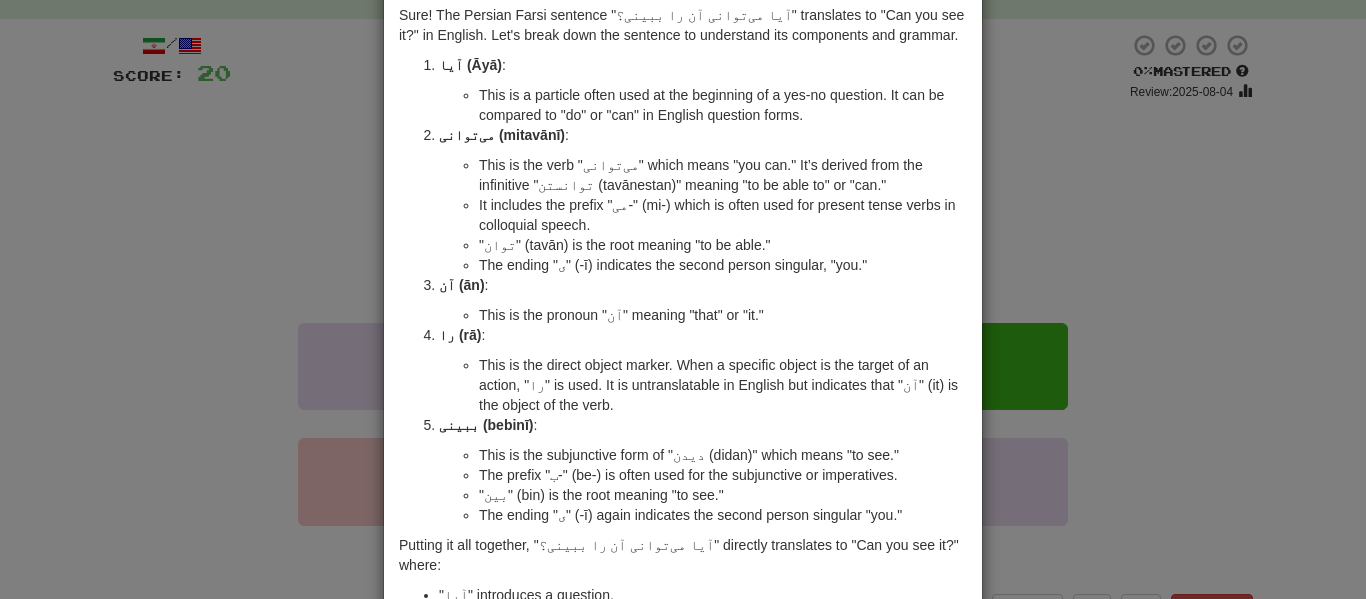 click on "× Explanation Sure! The Persian Farsi sentence "آیا می‌توانی آن را ببینی؟" translates to "Can you see it?" in English. Let's break down the sentence to understand its components and grammar.
آیا (Āyā) :
This is a particle often used at the beginning of a yes-no question. It can be compared to "do" or "can" in English question forms.
می‌توانی (mitavānī) :
This is the verb "می‌توانی" which means "you can." It’s derived from the infinitive "توانستن (tavānestan)" meaning "to be able to" or "can."
It includes the prefix "می-" (mi-) which is often used for present tense verbs in colloquial speech.
"توان" (tavān) is the root meaning "to be able."
The ending "ی" (-ī) indicates the second person singular, "you."
آن (ān) :
This is the pronoun "آن" meaning "that" or "it."
ببینی (bebinī) :
This is the subjunctive form of "دیدن (didan)" which means "to see."" at bounding box center [683, 299] 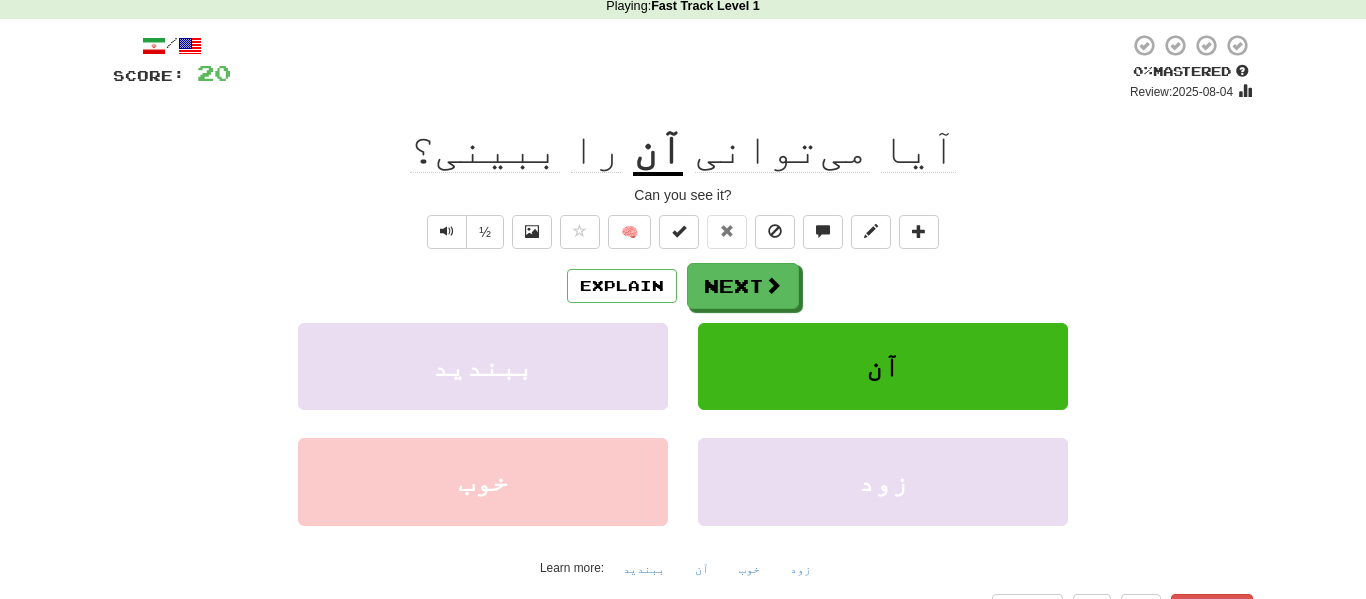 click on "½ 🧠" at bounding box center (683, 232) 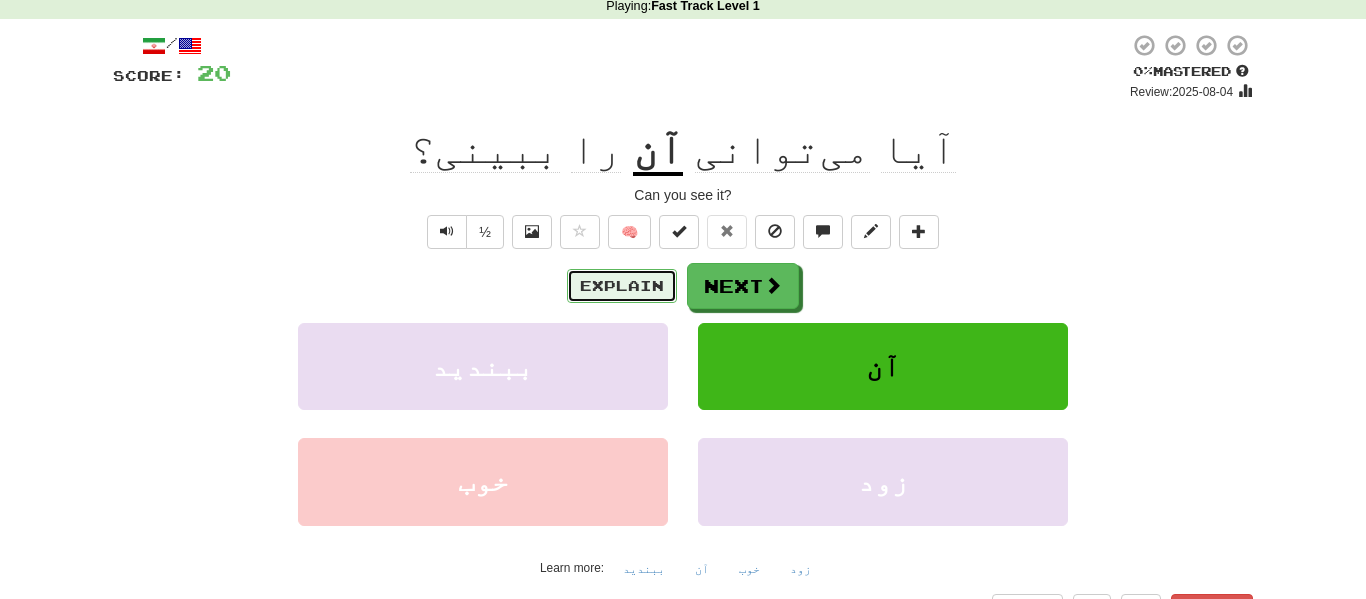 click on "Explain" at bounding box center (622, 286) 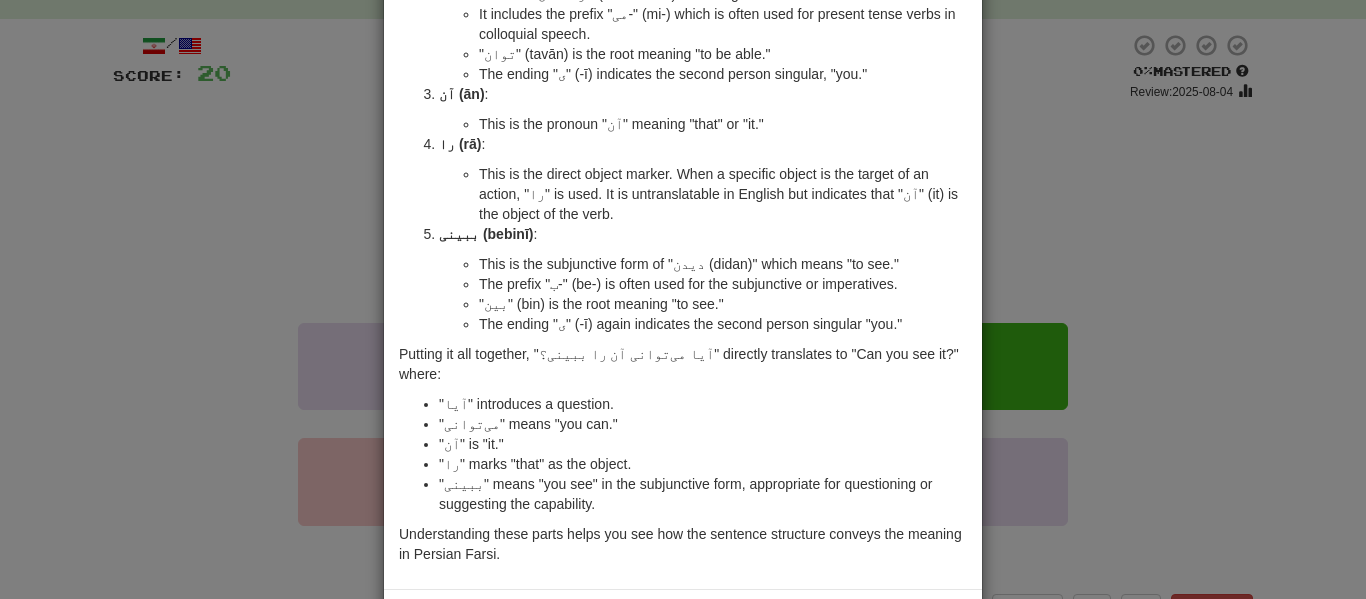 scroll, scrollTop: 287, scrollLeft: 0, axis: vertical 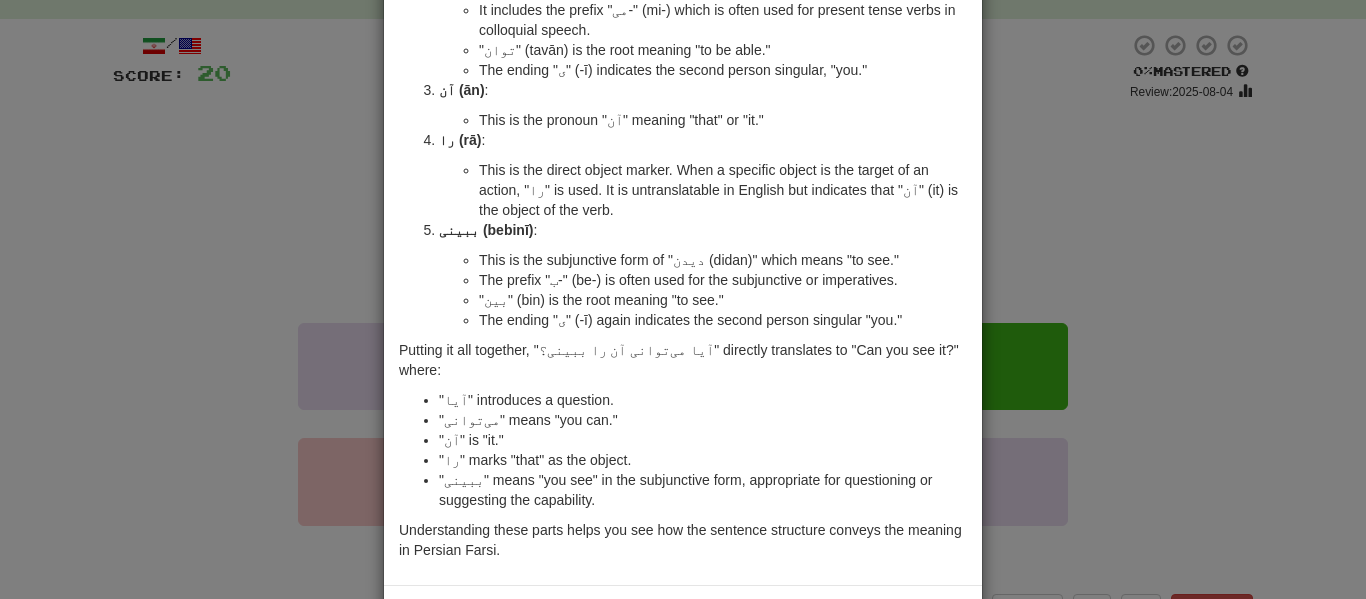 click on "× Explanation Sure! The Persian Farsi sentence "آیا می‌توانی آن را ببینی؟" translates to "Can you see it?" in English. Let's break down the sentence to understand its components and grammar.
آیا (Āyā) :
This is a particle often used at the beginning of a yes-no question. It can be compared to "do" or "can" in English question forms.
می‌توانی (mitavānī) :
This is the verb "می‌توانی" which means "you can." It’s derived from the infinitive "توانستن (tavānestan)" meaning "to be able to" or "can."
It includes the prefix "می-" (mi-) which is often used for present tense verbs in colloquial speech.
"توان" (tavān) is the root meaning "to be able."
The ending "ی" (-ī) indicates the second person singular, "you."
آن (ān) :
This is the pronoun "آن" meaning "that" or "it."
ببینی (bebinī) :
This is the subjunctive form of "دیدن (didan)" which means "to see."" at bounding box center (683, 299) 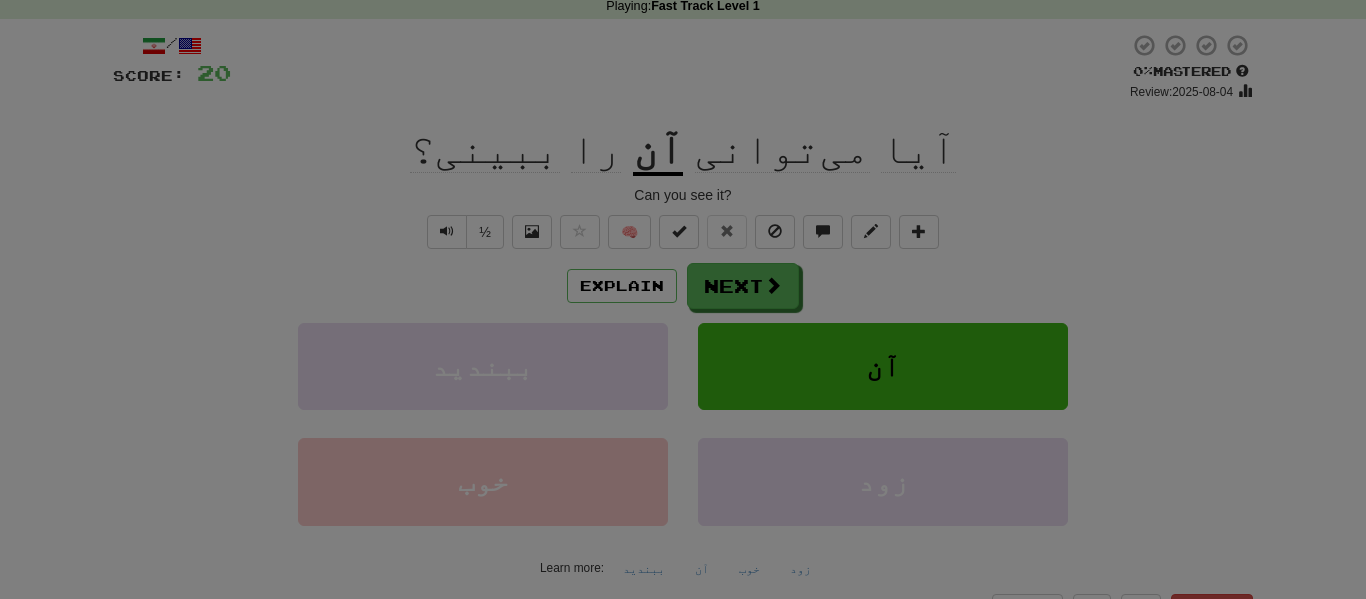 click on "½ 🧠" at bounding box center [683, 232] 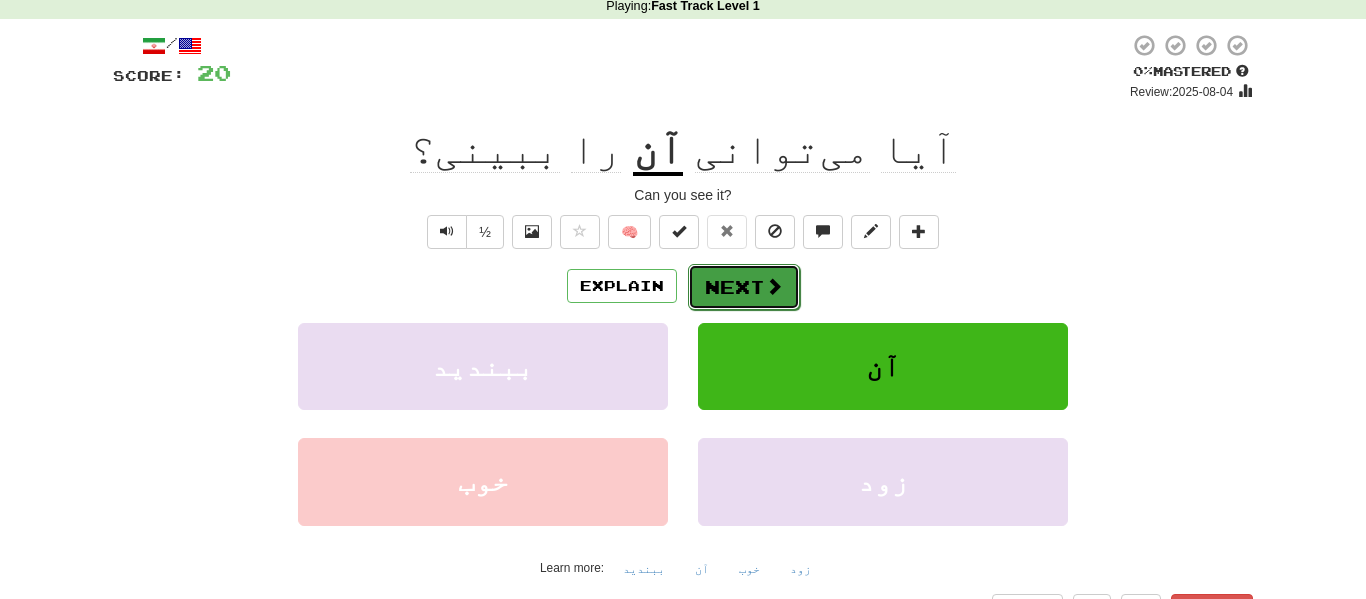 click on "Next" at bounding box center [744, 287] 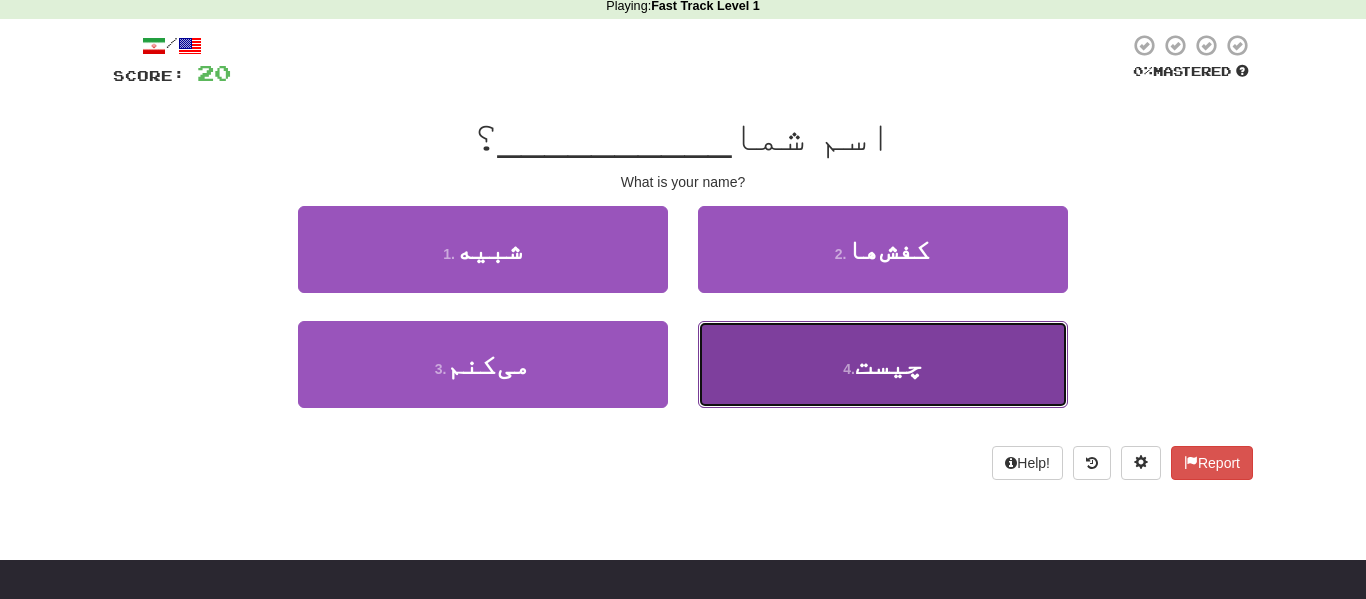 click on "چیست" at bounding box center [889, 364] 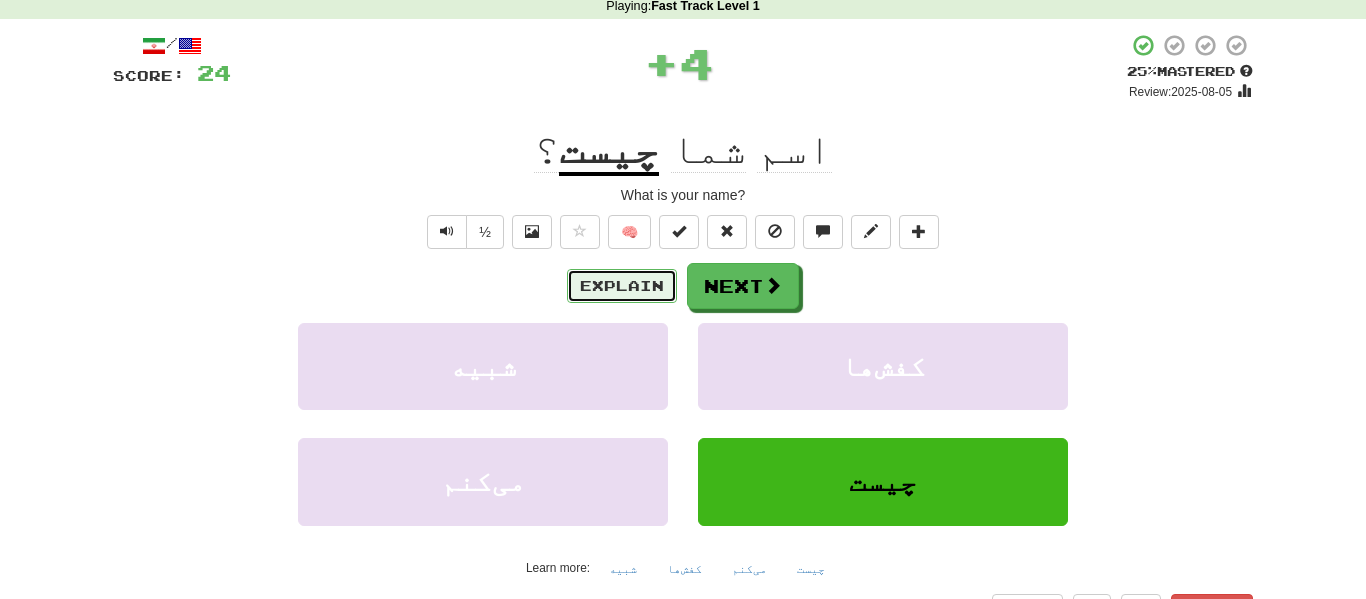 click on "Explain" at bounding box center (622, 286) 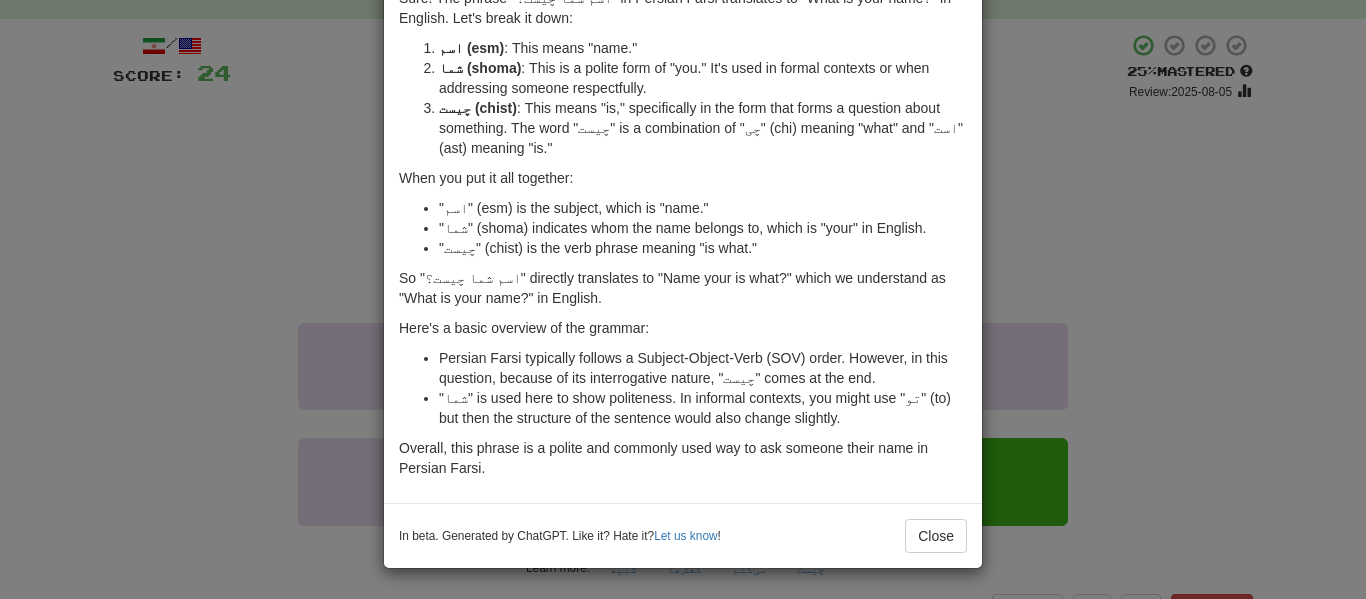 scroll, scrollTop: 166, scrollLeft: 0, axis: vertical 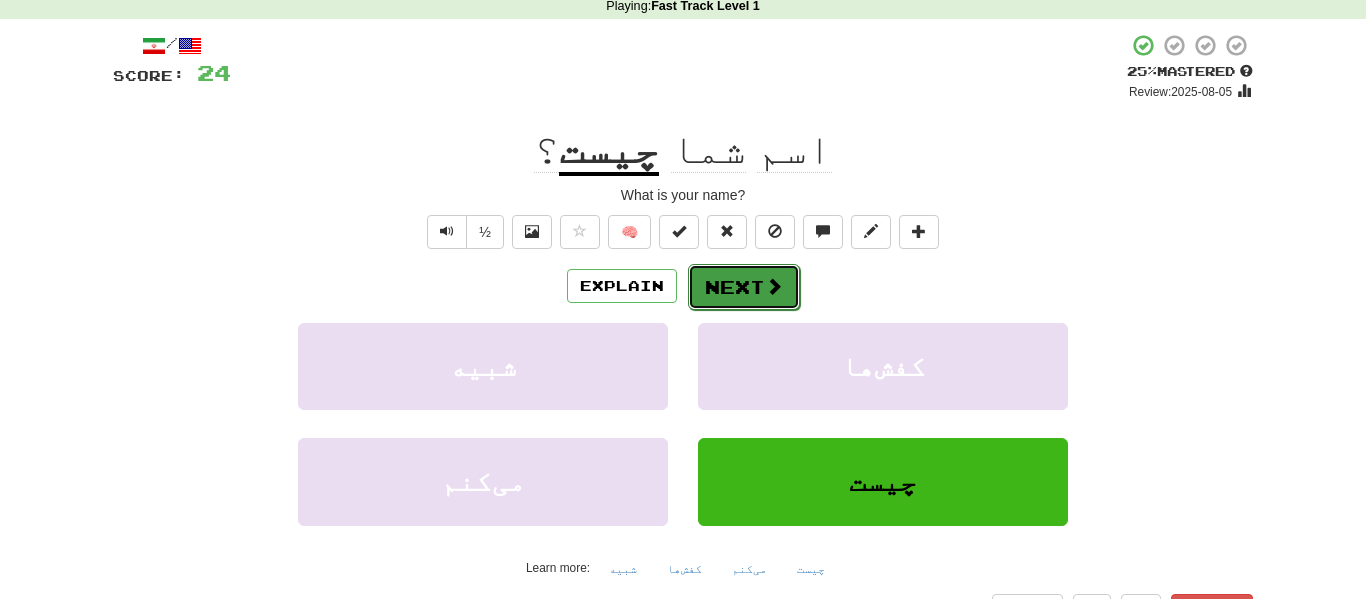 click on "Next" at bounding box center [744, 287] 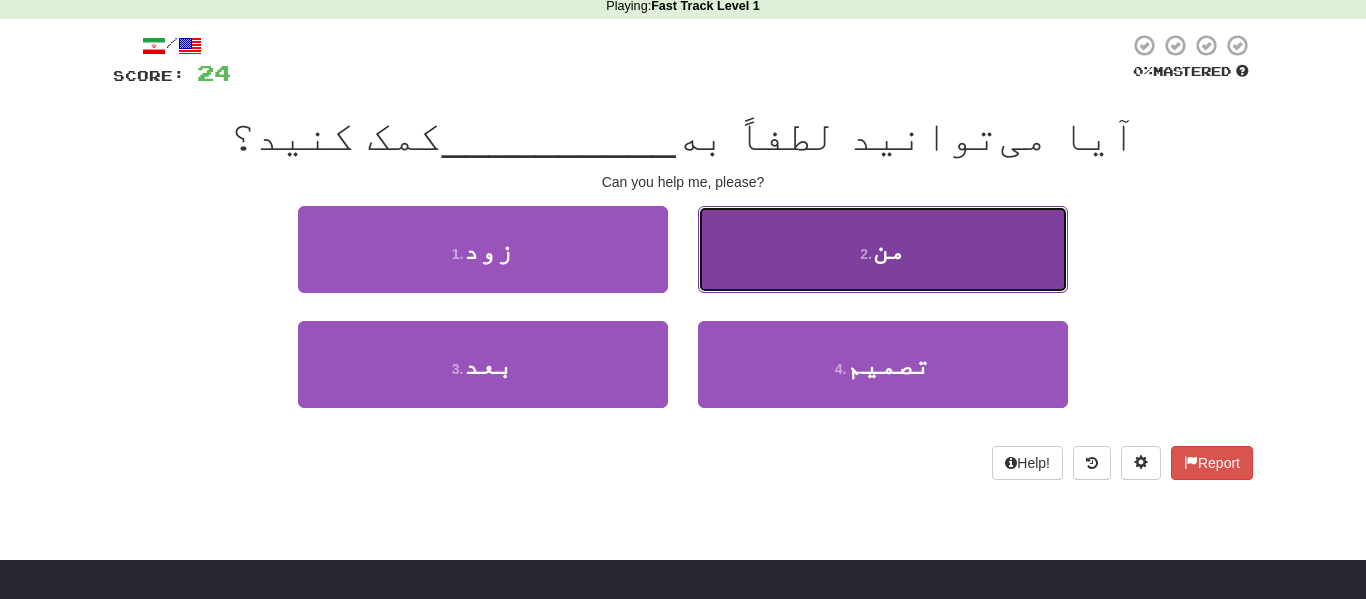 click on "2 .  من" at bounding box center [883, 249] 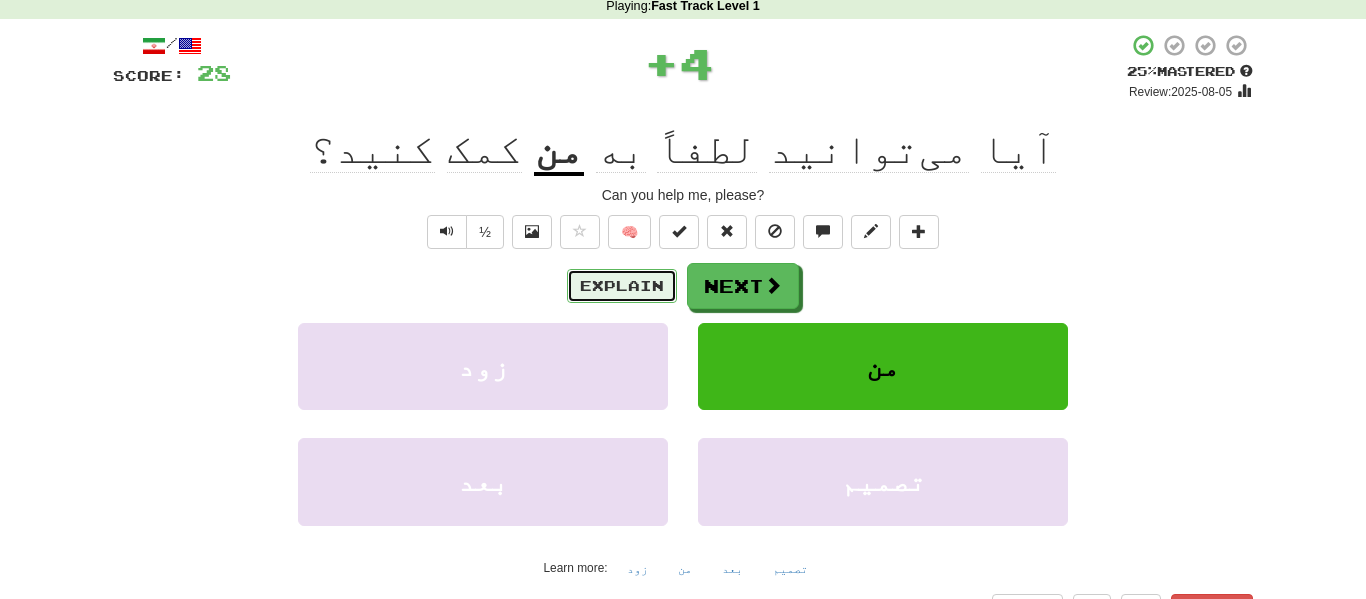 click on "Explain" at bounding box center (622, 286) 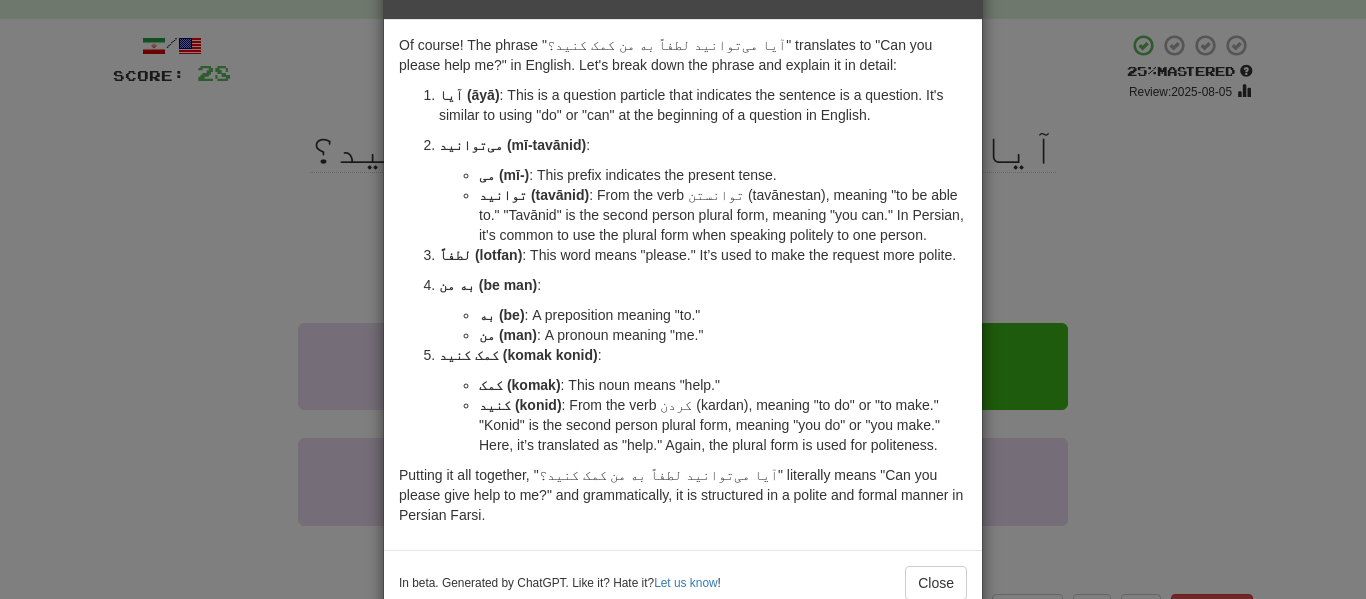 scroll, scrollTop: 0, scrollLeft: 0, axis: both 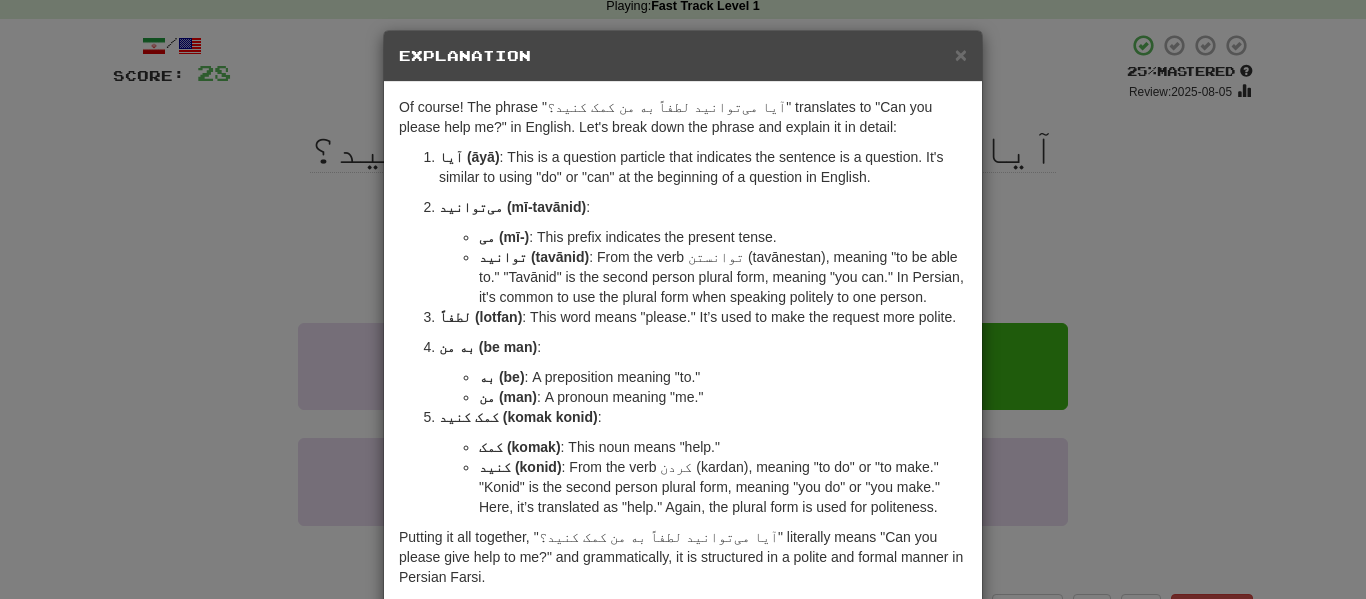 click on "× Explanation Of course! The phrase "آیا می‌توانید لطفاً به من کمک کنید؟" translates to "Can you please help me?" in English. Let's break down the phrase and explain it in detail:
آیا (āyā) : This is a question particle that indicates the sentence is a question. It's similar to using "do" or "can" at the beginning of a question in English.
می‌توانید (mī-tavānid) :
می‌ (mī-) : This prefix indicates the present tense.
توانید (tavānid) : From the verb توانستن (tavānestan), meaning "to be able to." "Tavānid" is the second person plural form, meaning "you can." In Persian, it's common to use the plural form when speaking politely to one person.
لطفاً (lotfan) : This word means "please." It’s used to make the request more polite.
به من (be man) :
به (be) : A preposition meaning "to."
من (man) : A pronoun meaning "me."
کمک کنید (komak konid) :
کمک (komak)
کنید (konid)" at bounding box center (683, 299) 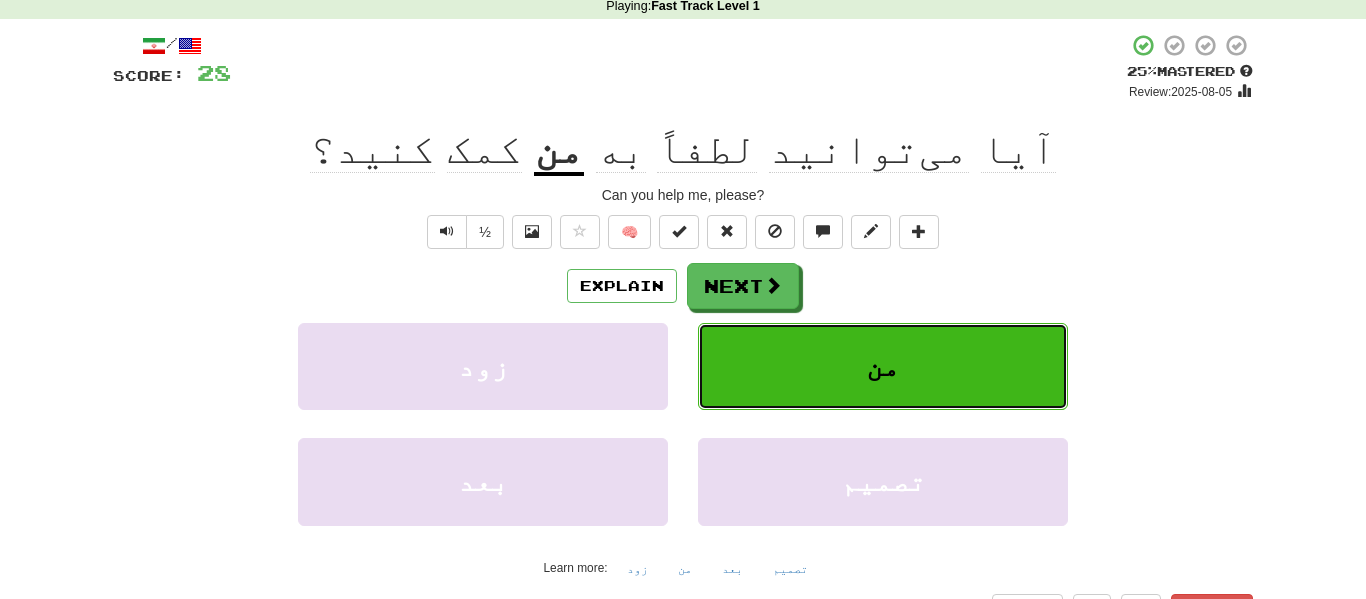 click on "من" at bounding box center (883, 366) 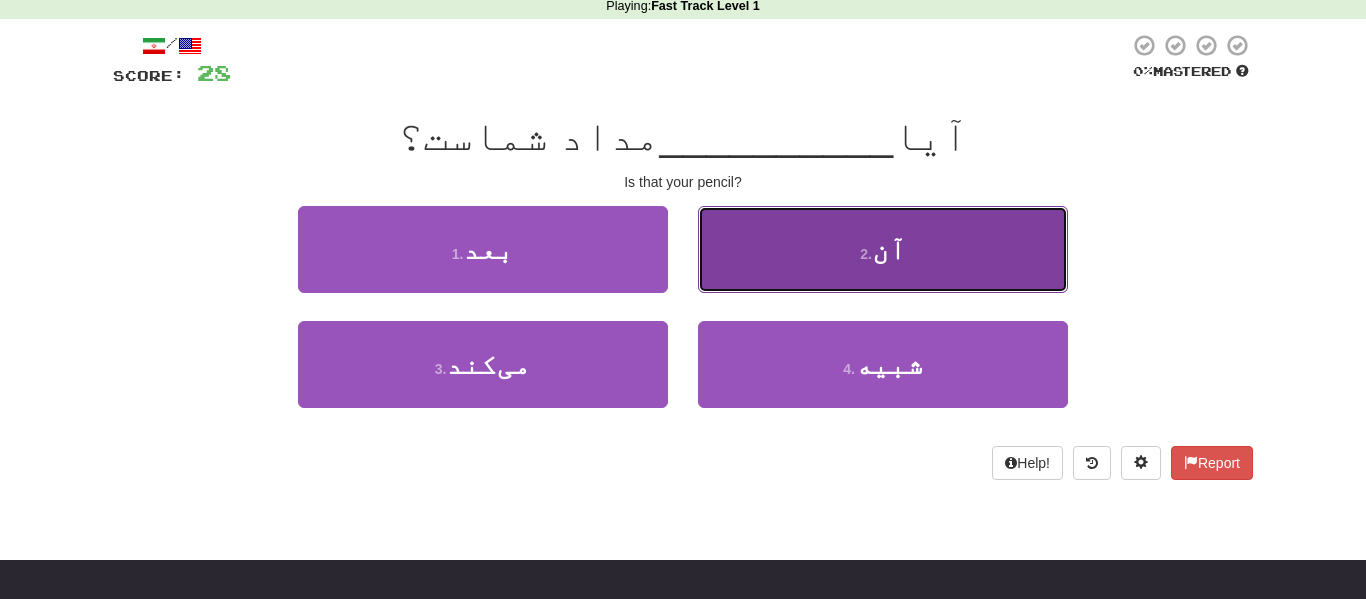 click on "2 .  آن" at bounding box center [883, 249] 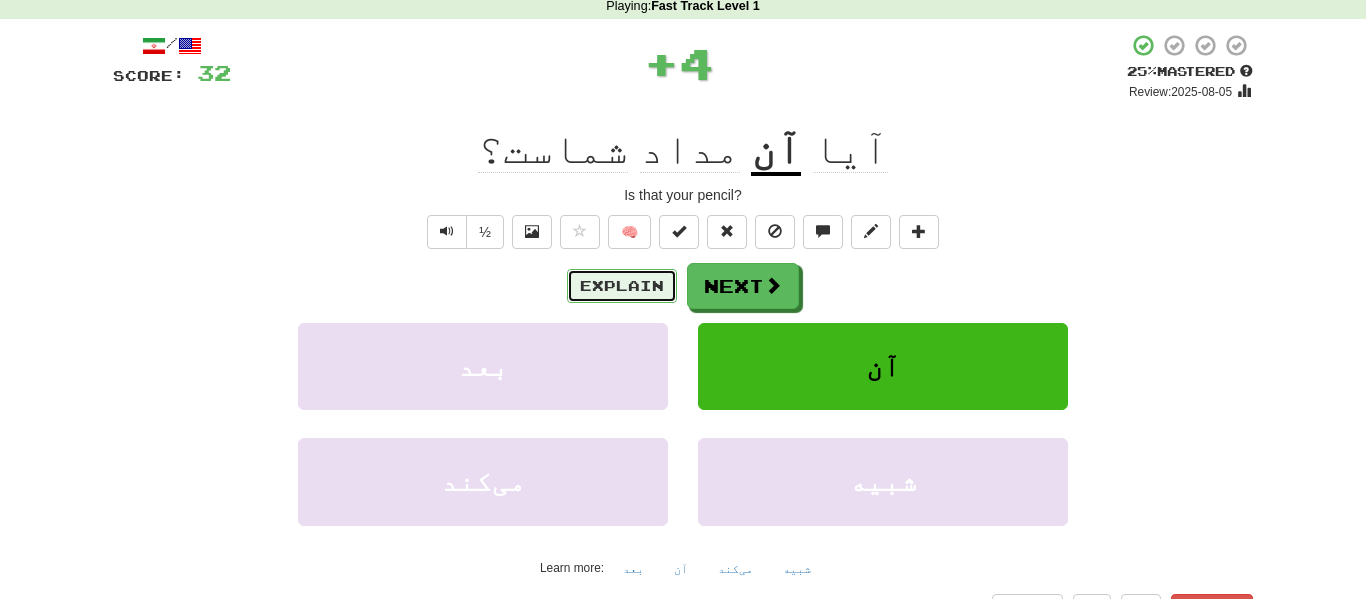 click on "Explain" at bounding box center [622, 286] 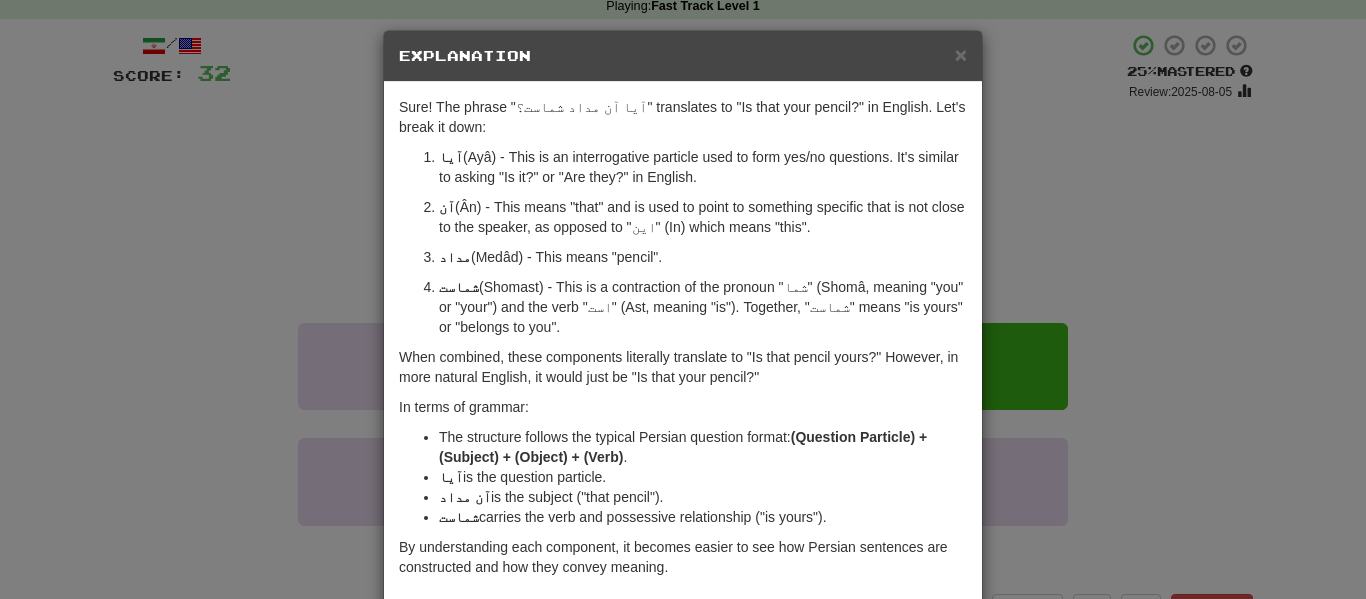 click on "× Explanation Sure! The Persian Farsi sentence "آیا آن مداد شماست؟" translates to "Is that your pencil?" in English. Let's break it down:
آیا  (Ayâ) - This is an interrogative particle used to form yes/no questions. It's similar to asking "Is it?" or "Are they?" in English.
آن  (Ân) - This means "that" and is used to point to something specific that is not close to the speaker, as opposed to "این" (In) which means "this".
مداد  (Medâd) - This means "pencil".
شماست  (Shomast) - This is a contraction of the pronoun "شما" (Shomâ, meaning "you" or "your") and the verb "است" (Ast, meaning "is"). Together, "شماست" means "is yours" or "belongs to you".
When combined, these components literally translate to "Is that pencil yours?" However, in more natural English, it would just be "Is that your pencil?"
In terms of grammar:
The structure follows the typical Persian question format:  (Question Particle) + (Subject) + (Object) + (Verb) .
آیا" at bounding box center [683, 299] 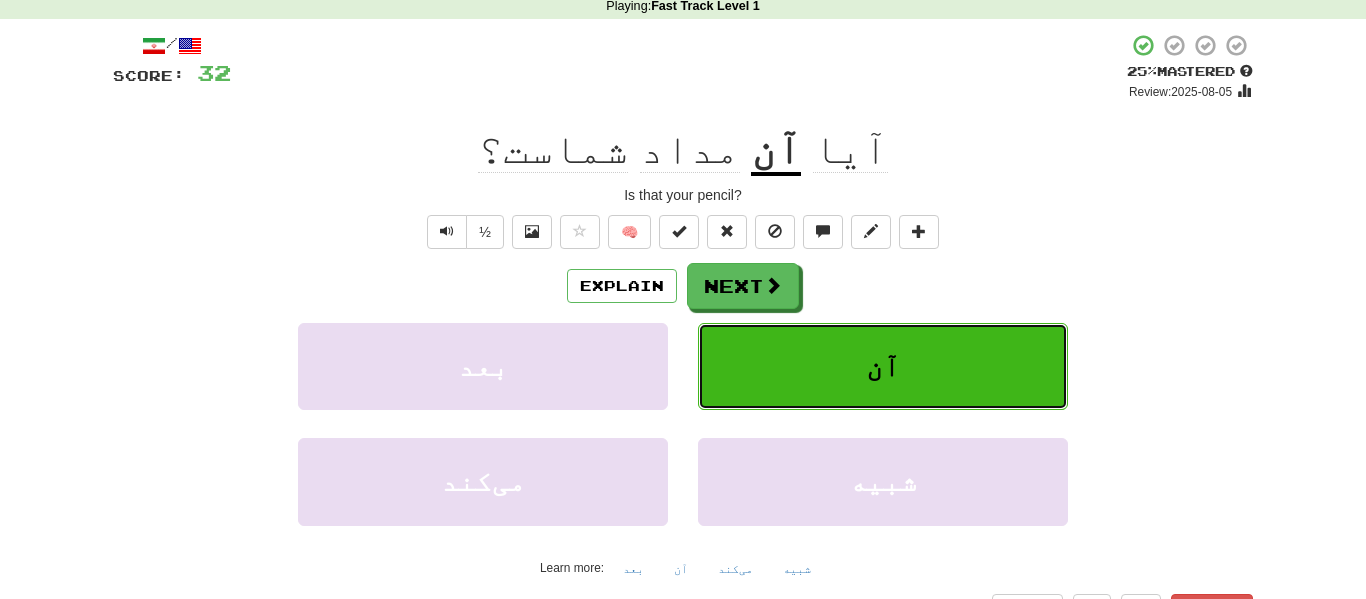 click on "آن" at bounding box center [883, 366] 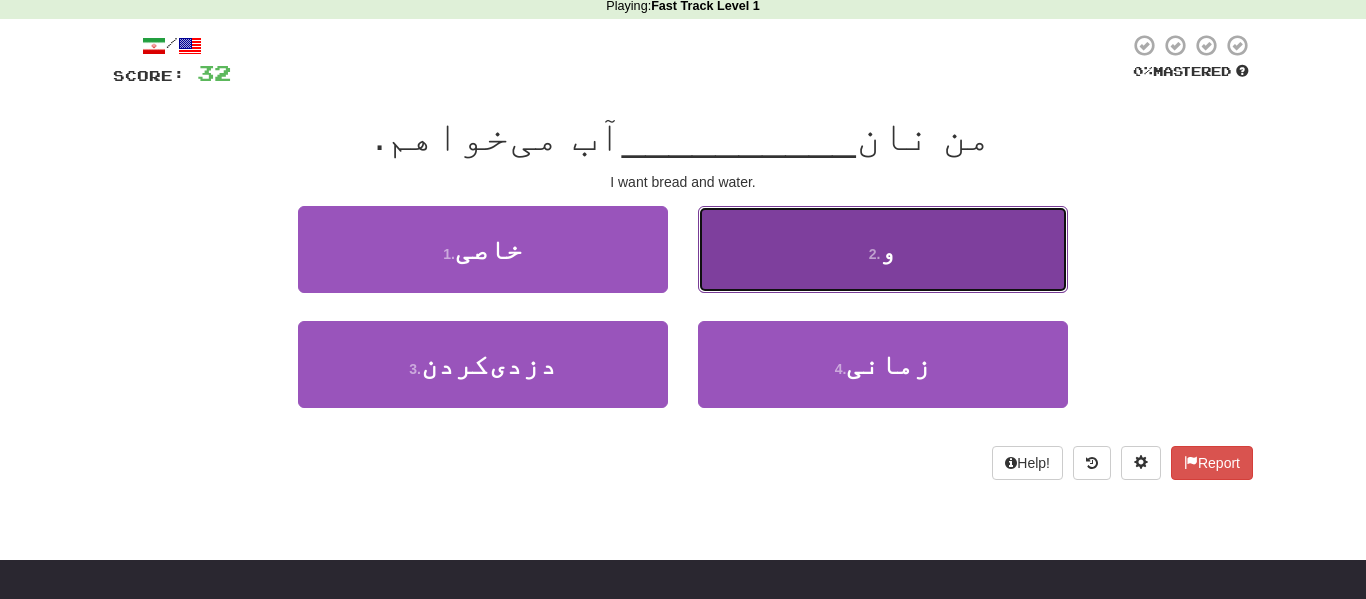 click on "2 .  و" at bounding box center [883, 249] 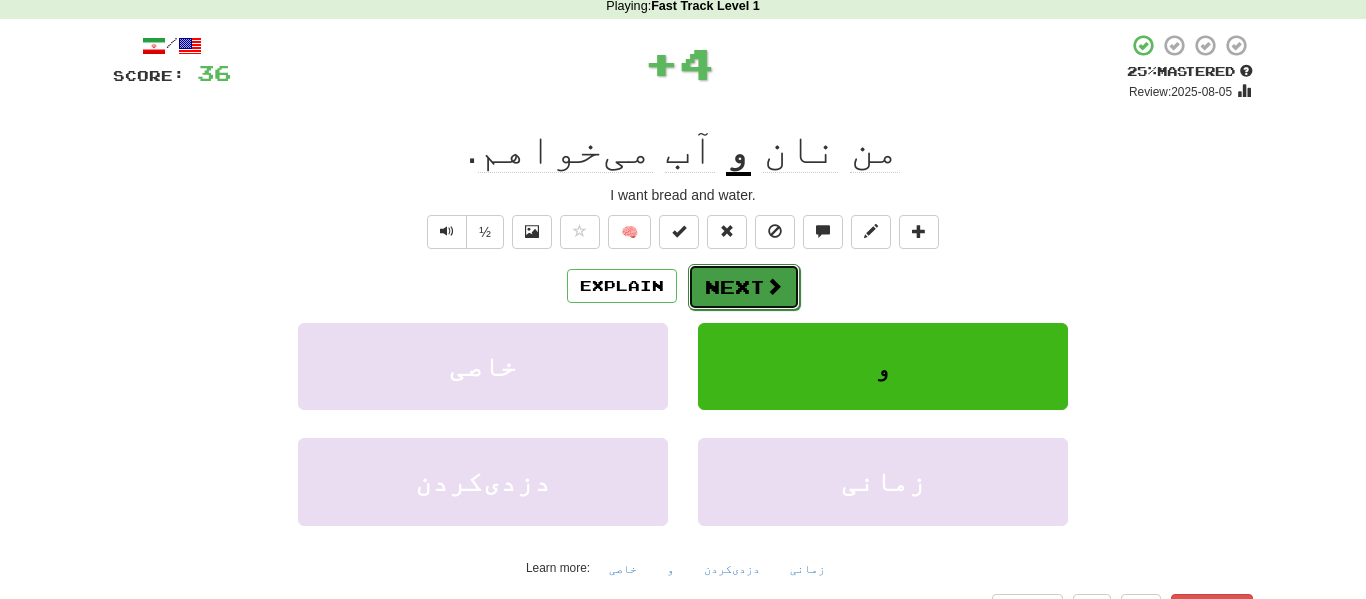 click on "Next" at bounding box center (744, 287) 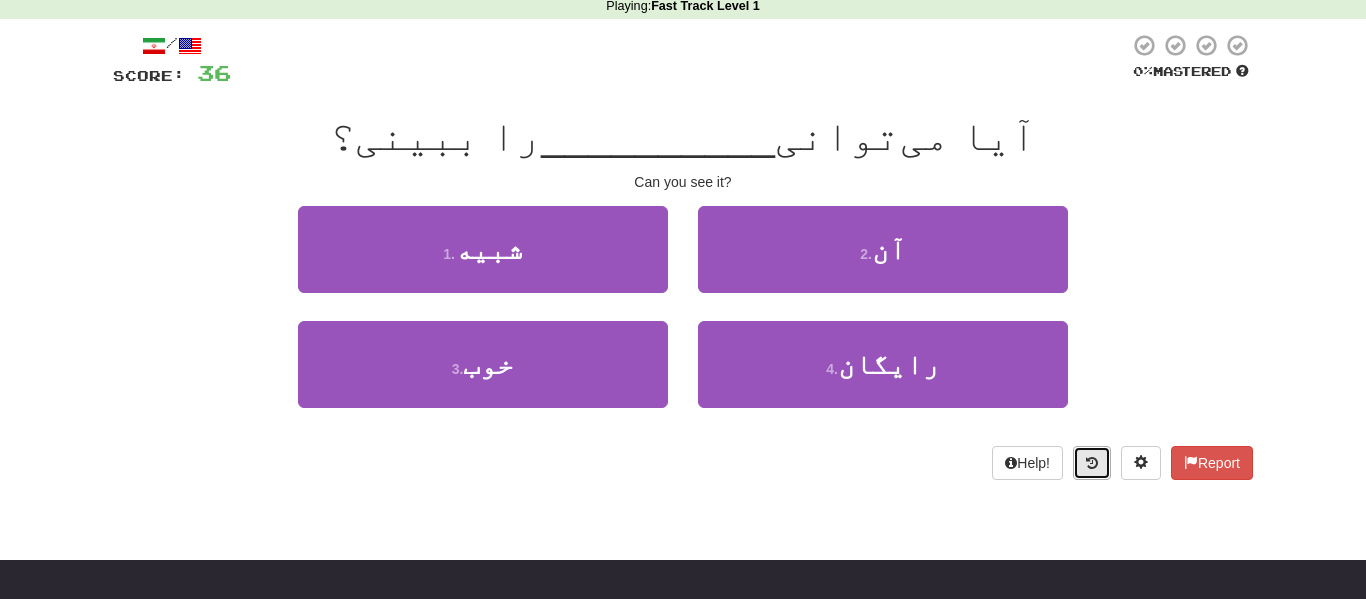 click at bounding box center [1092, 463] 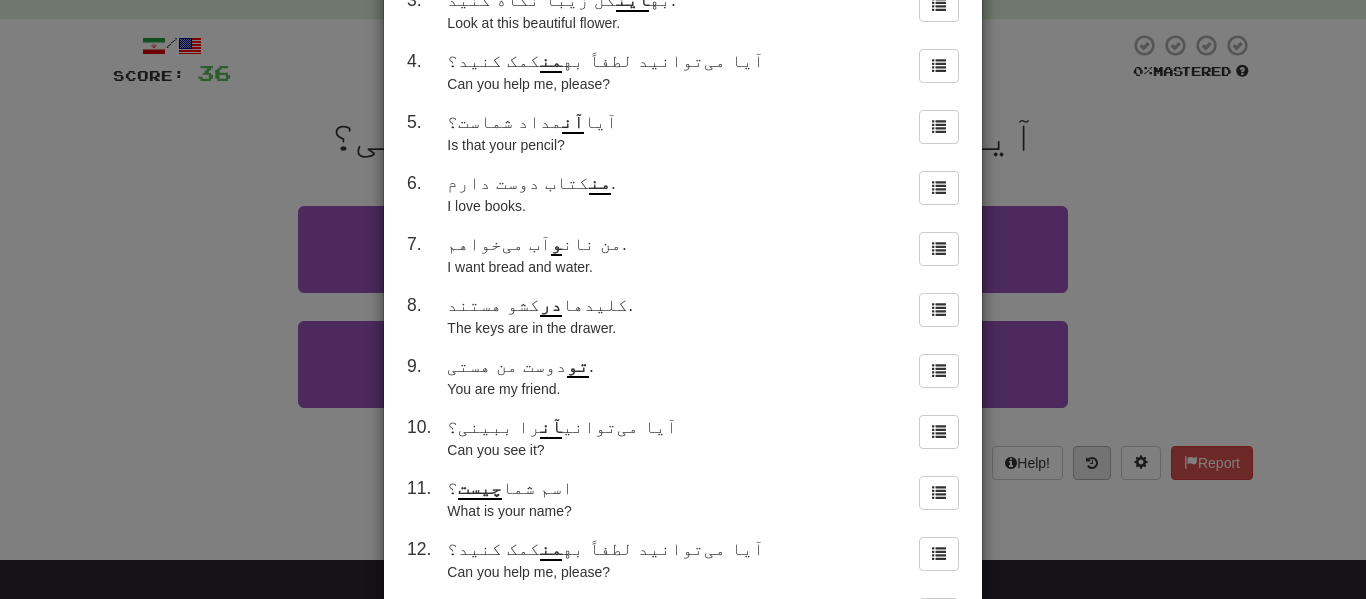 scroll, scrollTop: 0, scrollLeft: 0, axis: both 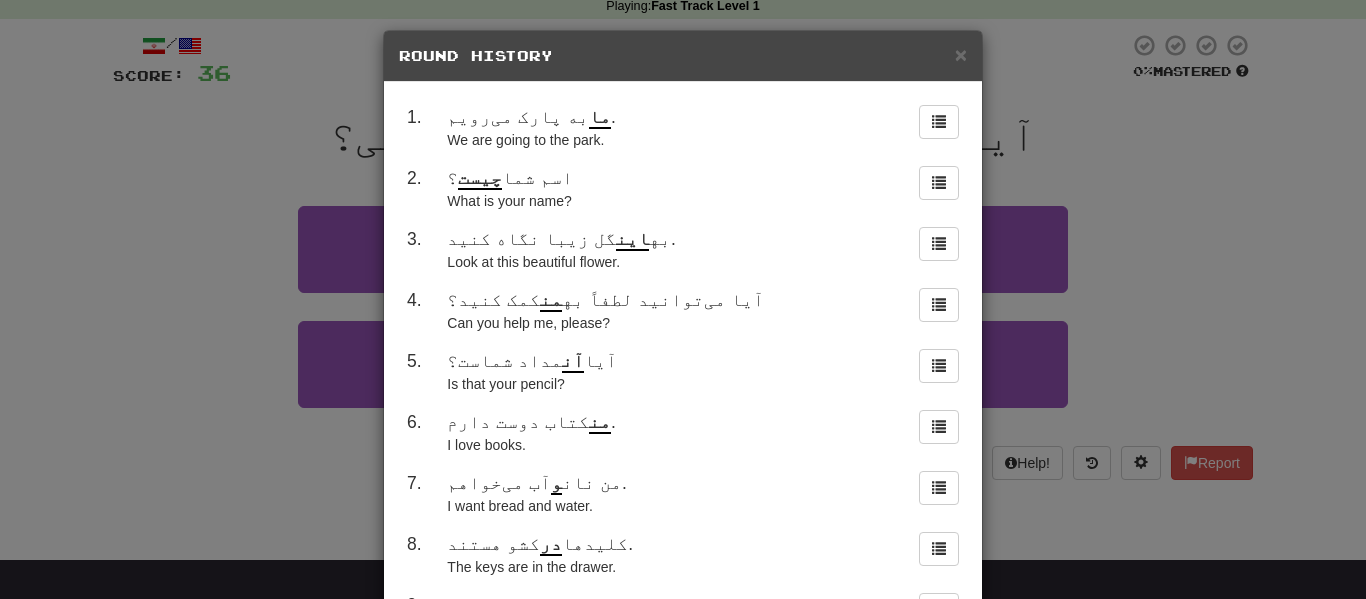 click on "× Round History 1 . ما  به پارک می‌رویم. We are going to the park. 2 . اسم شما  چیست ؟ What is your name? 3 . به  این  گل زیبا نگاه کنید. Look at this beautiful flower. 4 . آیا می‌توانید لطفاً به  من  کمک کنید؟ Can you help me, please? 5 . آیا  آن  مداد شماست؟ Is that your pencil? 6 . من  کتاب دوست دارم. I love books. 7 . من نان  و  آب می‌خواهم. I want bread and water. 8 . کلیدها  در  کشو هستند. The keys are in the drawer. 9 . تو  دوست من هستی. You are my friend. 10 . آیا می‌توانی  آن  را ببینی؟ Can you see it? 11 . اسم شما  چیست ؟ What is your name? 12 . آیا می‌توانید لطفاً به  من  کمک کنید؟ Can you help me, please? 13 . آیا  آن  مداد شماست؟ Is that your pencil? 14 . من نان  و  آب می‌خواهم. I want bread and water. Close" at bounding box center (683, 299) 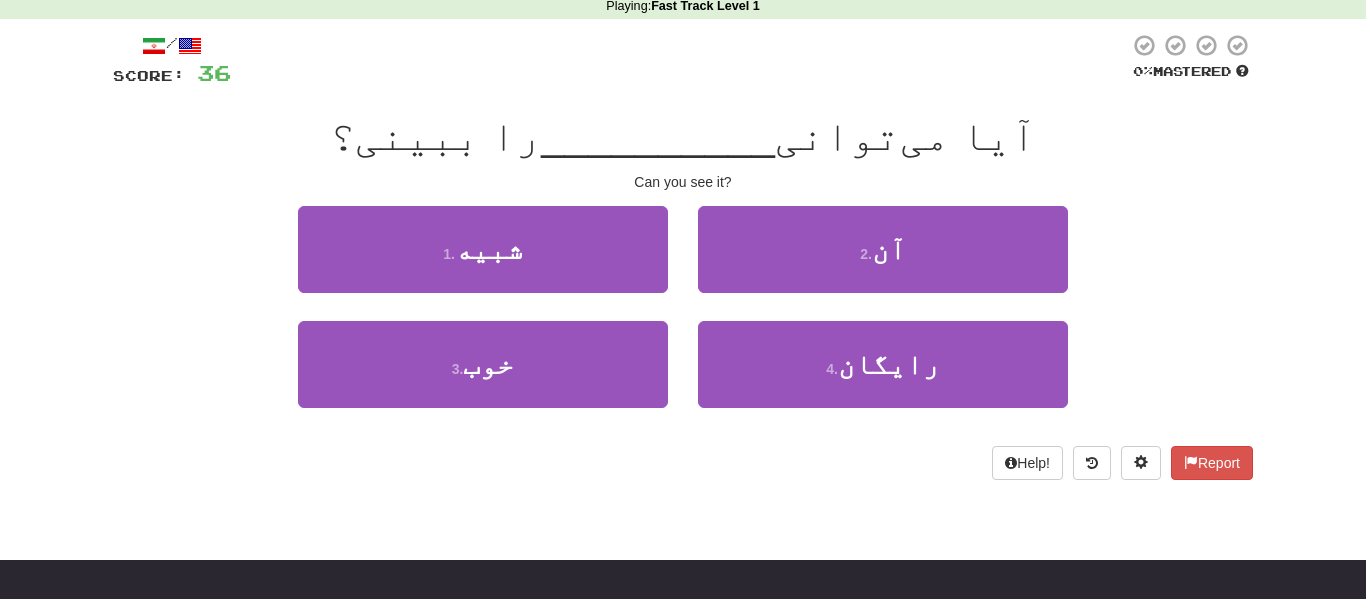 click on "Can you see it?" at bounding box center [683, 182] 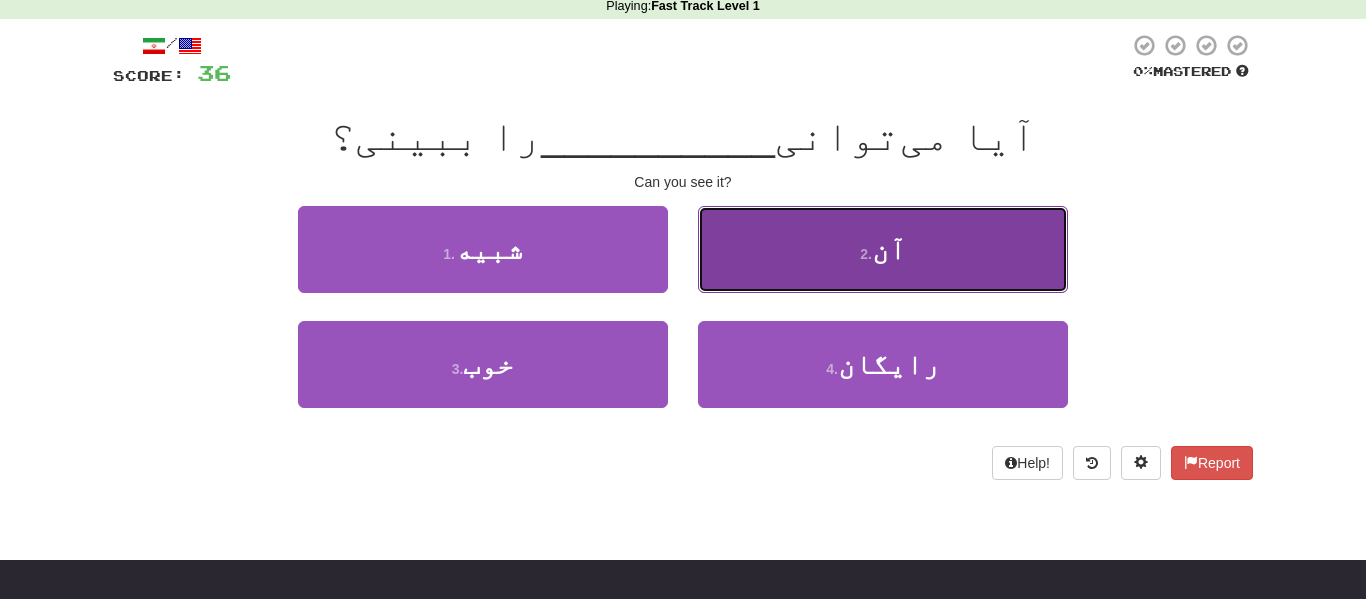 click on "2 .  آن" at bounding box center [883, 249] 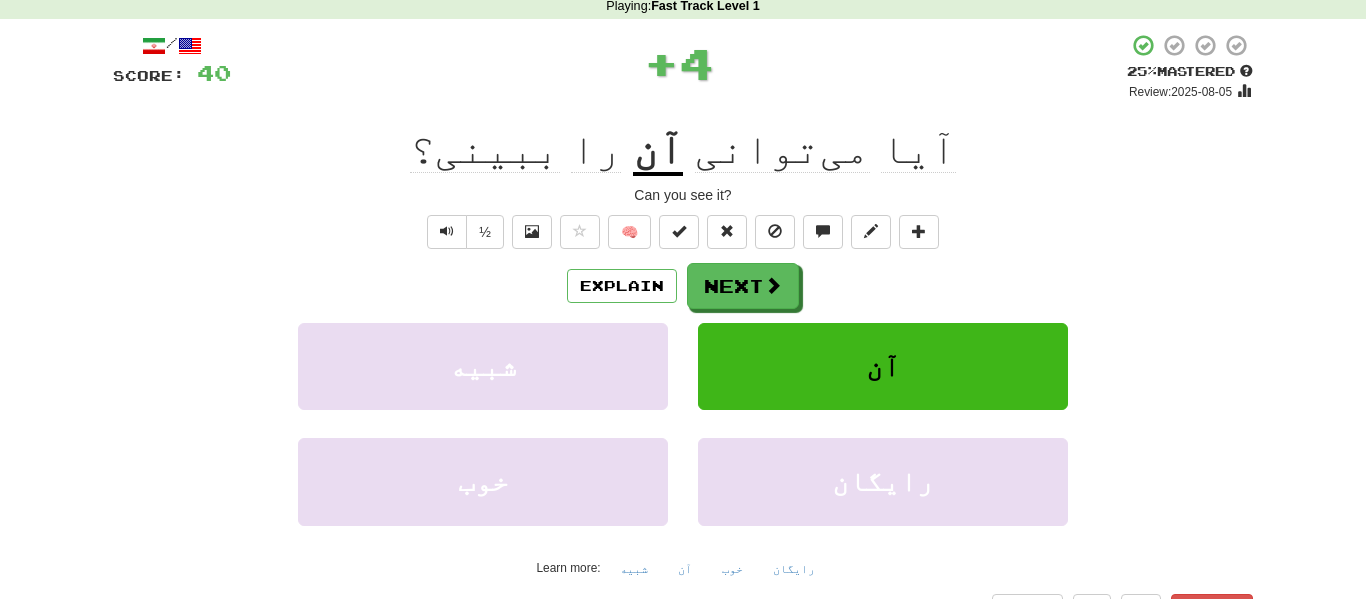 click on "Can you see it?" at bounding box center [683, 195] 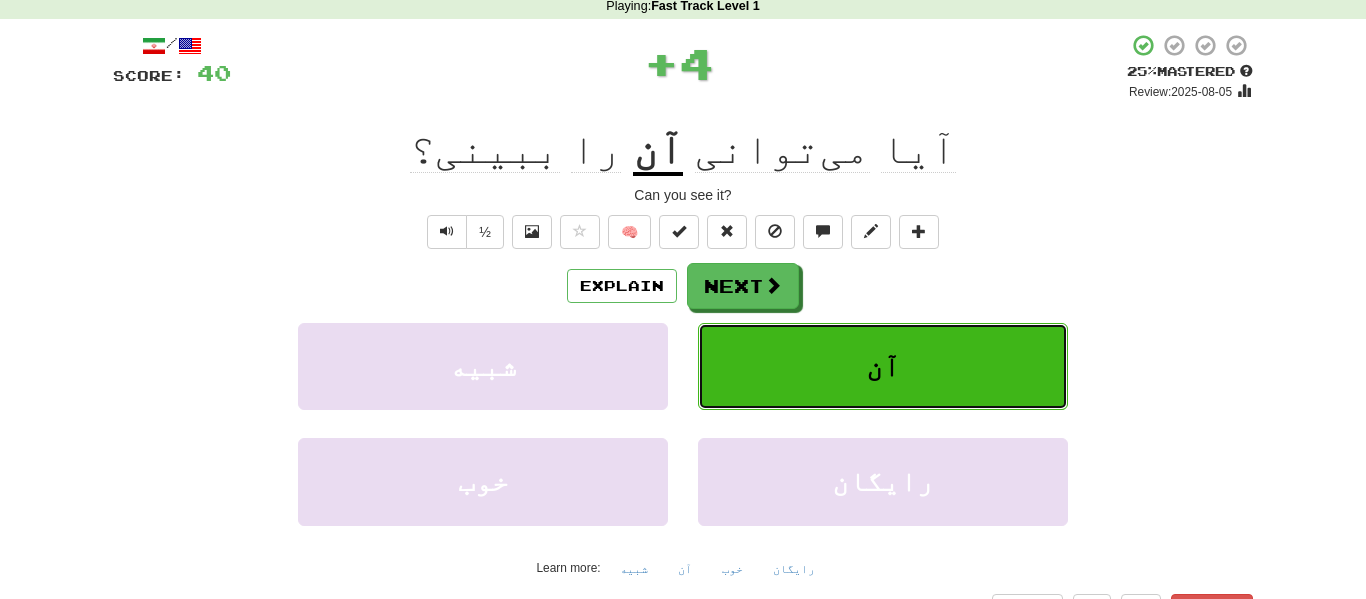 click on "آن" at bounding box center (883, 366) 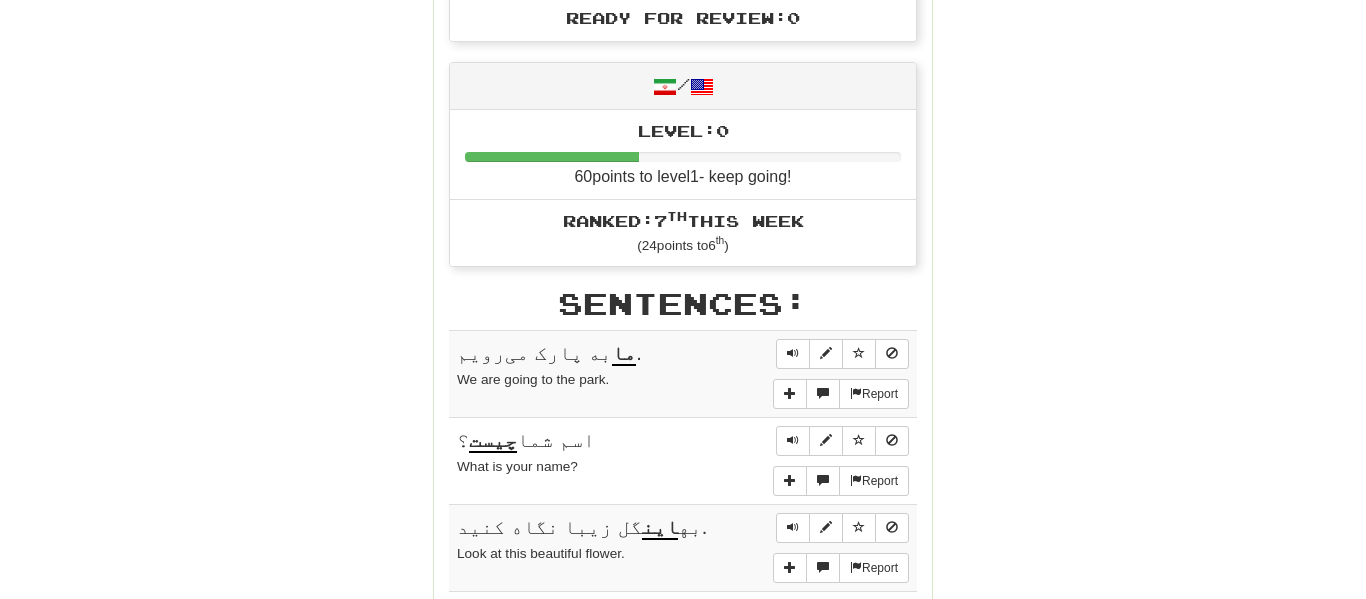 scroll, scrollTop: 887, scrollLeft: 0, axis: vertical 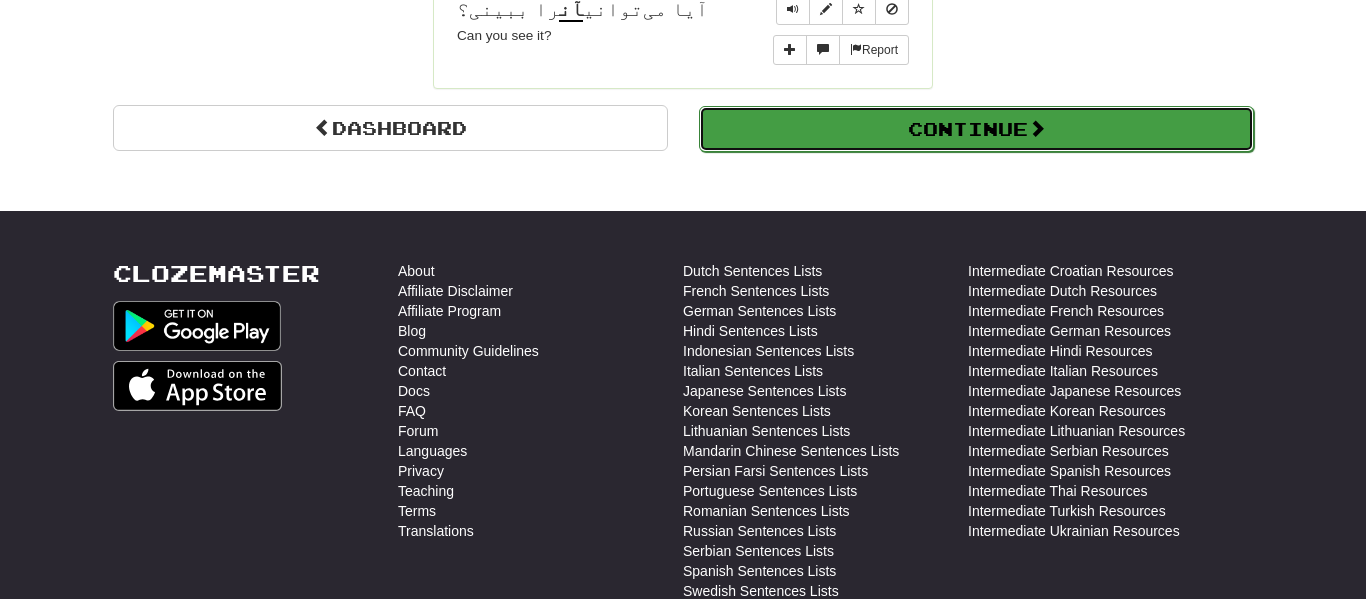 click on "Continue" at bounding box center [976, 129] 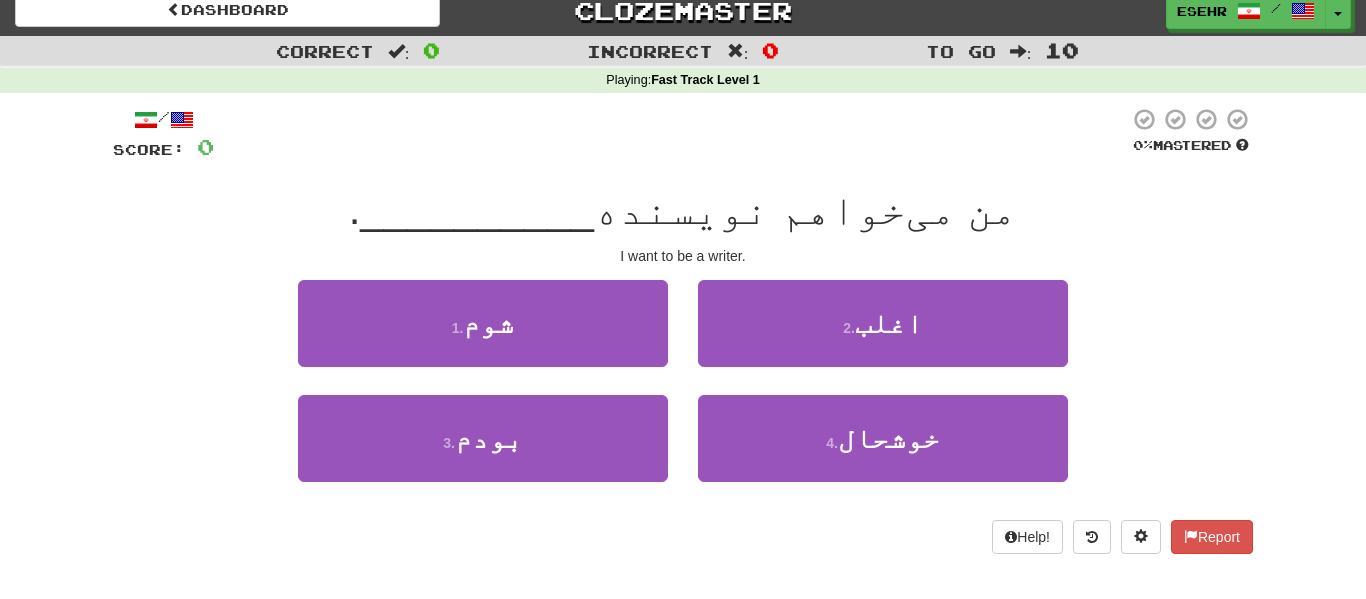 scroll, scrollTop: 0, scrollLeft: 0, axis: both 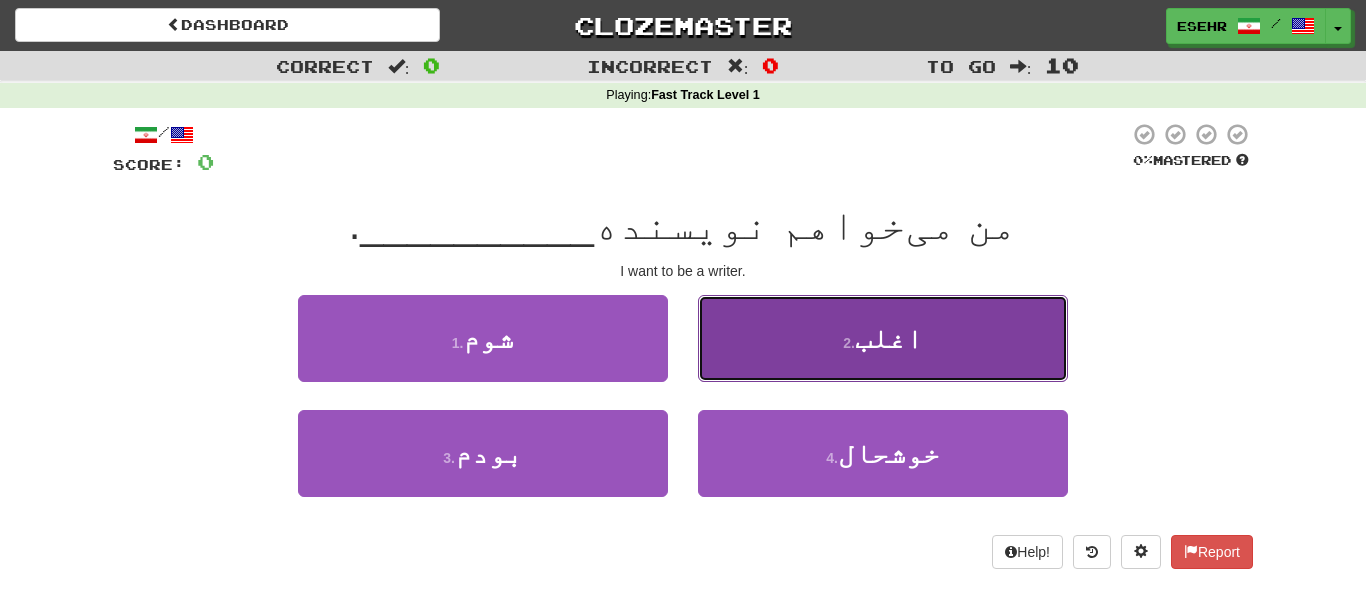 click on "2 . اغلب" at bounding box center [883, 338] 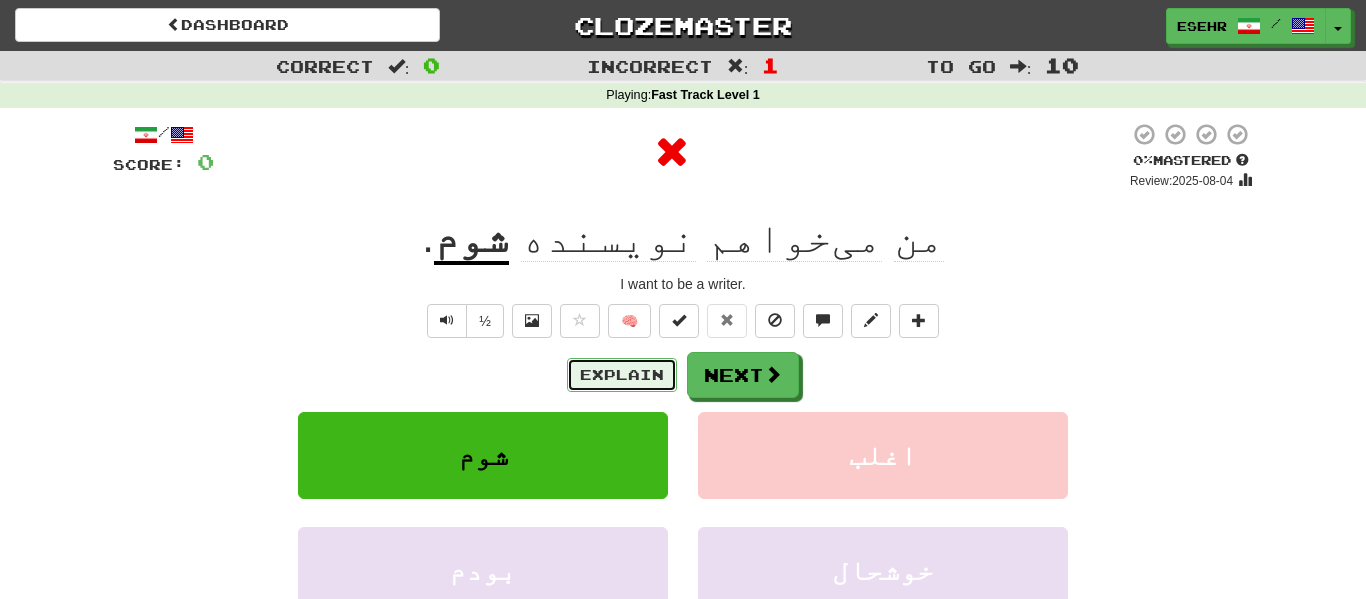 click on "Explain" at bounding box center [622, 375] 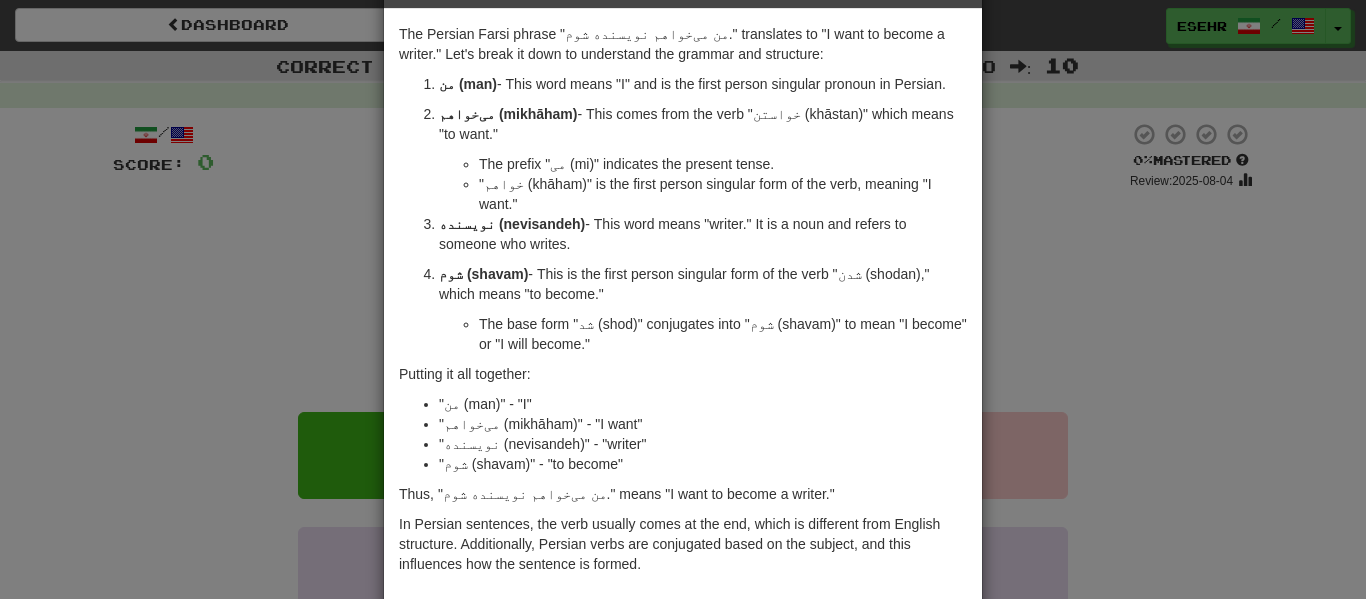 scroll, scrollTop: 74, scrollLeft: 0, axis: vertical 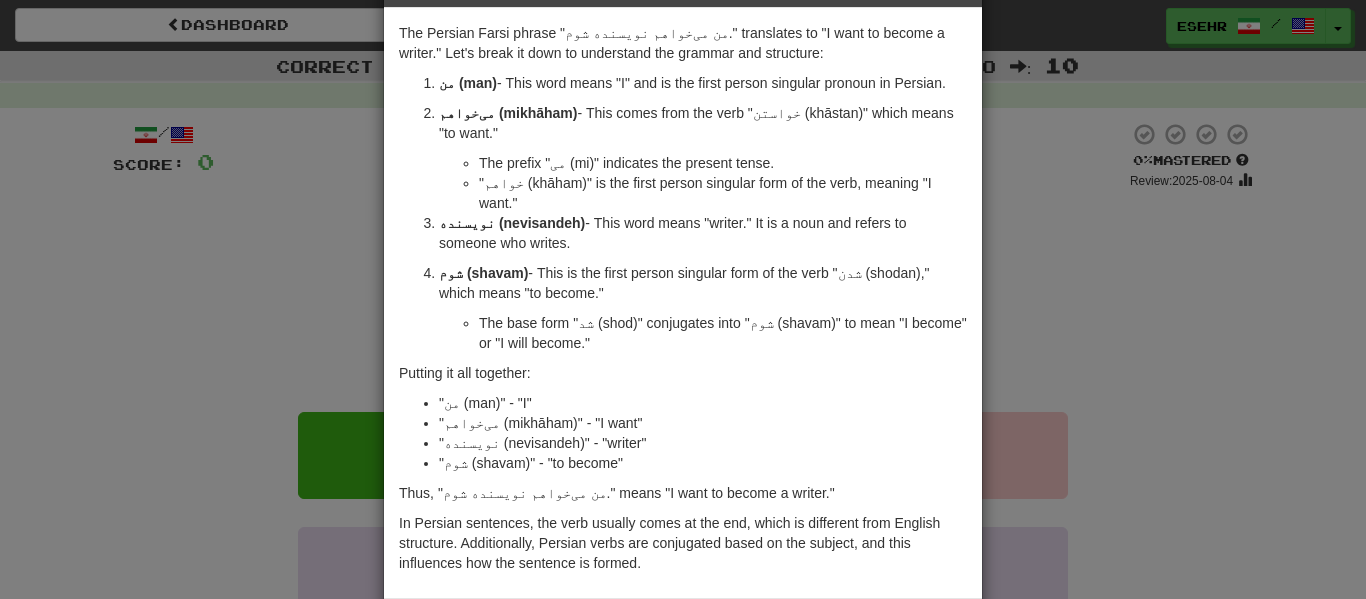 click on "× Explanation The Persian Farsi phrase "من می‌خواهم نویسنده شوم." translates to "I want to become a writer." Let's break it down to understand the grammar and structure:
من (man)  - This word means "I" and is the first person singular pronoun in Persian.
می‌خواهم (mikhāham)  - This comes from the verb "خواستن (khāstan)" which means "to want."
The prefix "می (mi)" indicates the present tense.
"‌خواهم (khāham)" is the first person singular form of the verb, meaning "I want."
نویسنده (nevisandeh)  - This word means "writer." It is a noun and refers to someone who writes.
شوم (shavam)  - This is the first person singular form of the verb "شدن (shodan)," which means "to become."
The base form "شد (shod)" conjugates into "شوم (shavam)" to mean "I become" or "I will become."
Putting it all together:
"من (man)" - "I"
"می‌خواهم (mikhāham)" - "I want"
"شوم (shavam)" - "to become"" at bounding box center [683, 299] 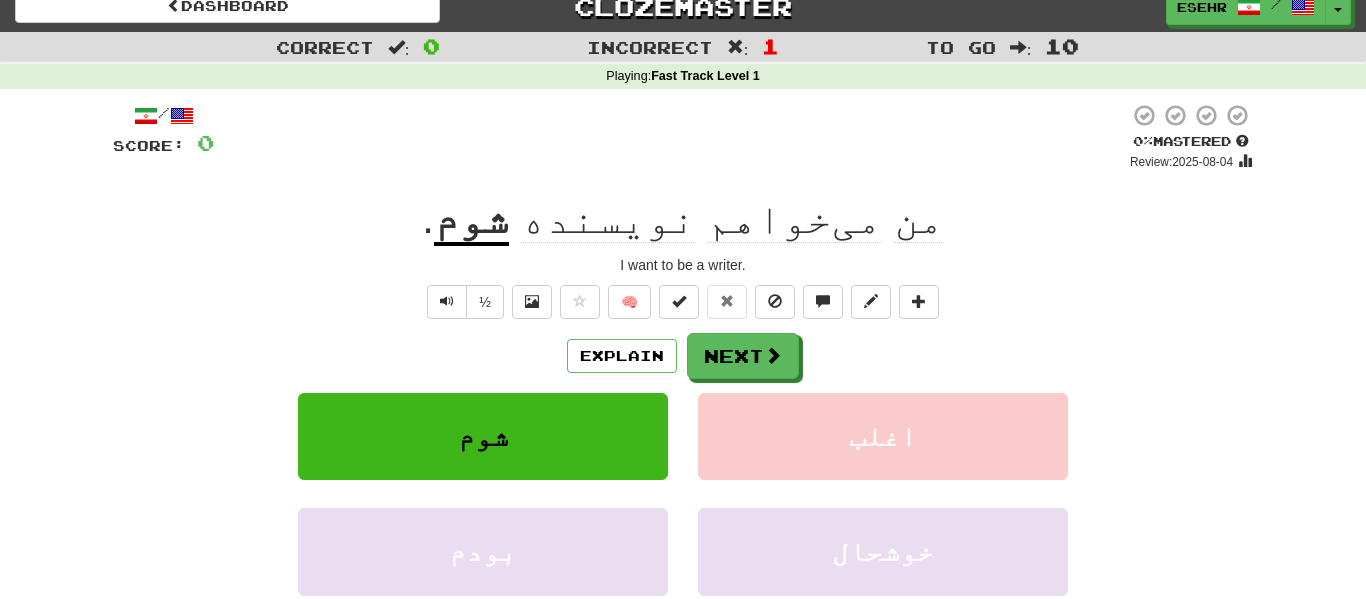 scroll, scrollTop: 0, scrollLeft: 0, axis: both 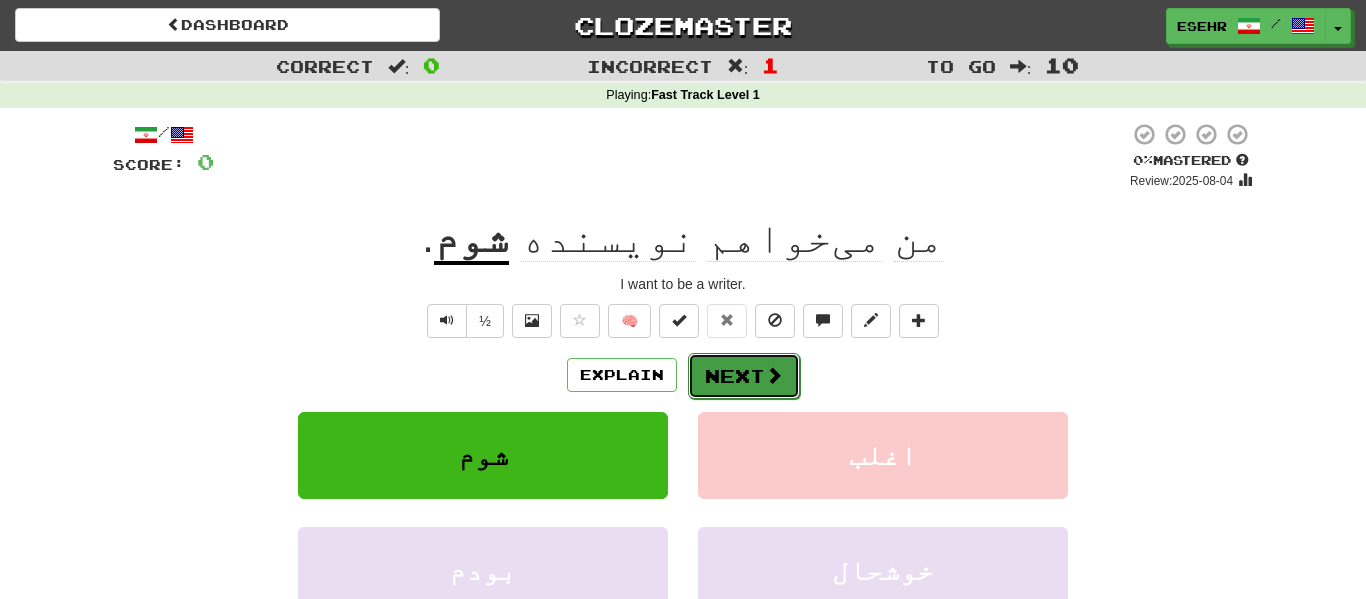 click on "Next" at bounding box center (744, 376) 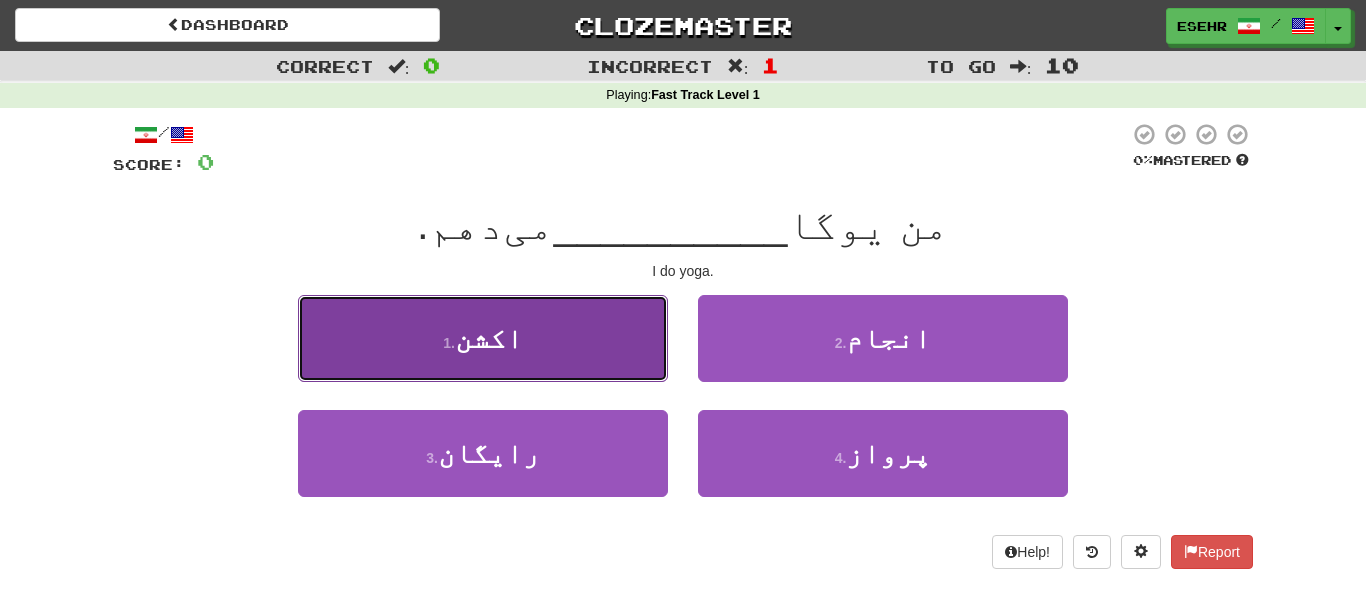 click on "1 .  اکشن" at bounding box center [483, 338] 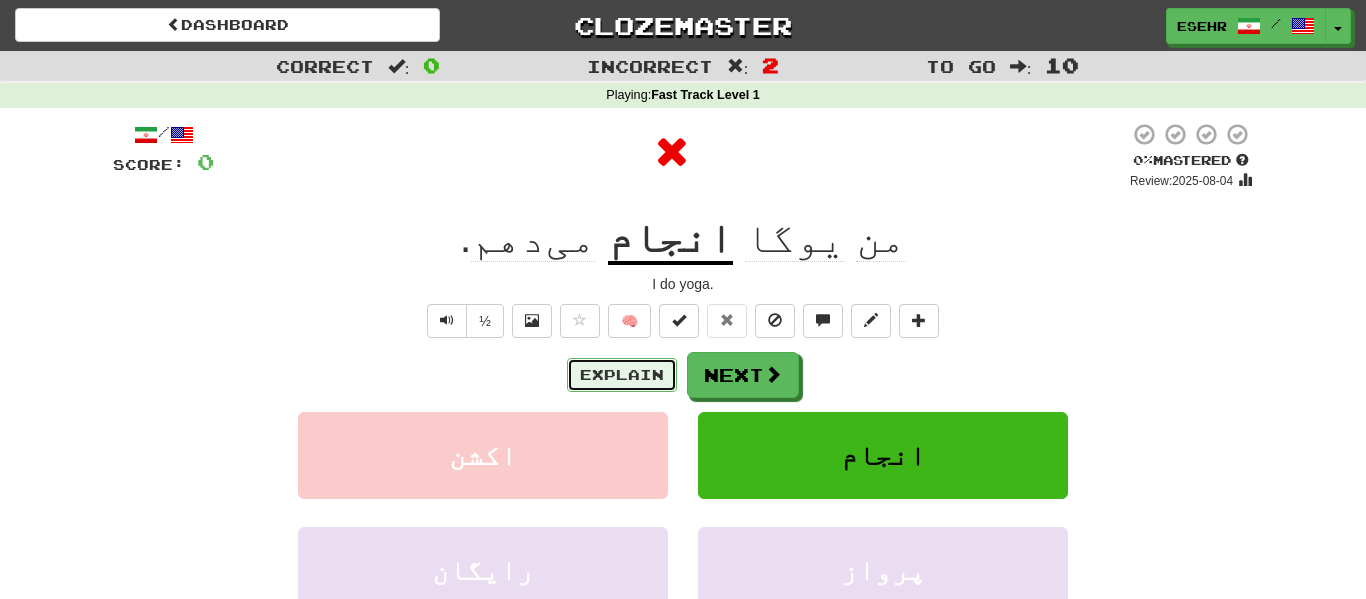 click on "Explain" at bounding box center [622, 375] 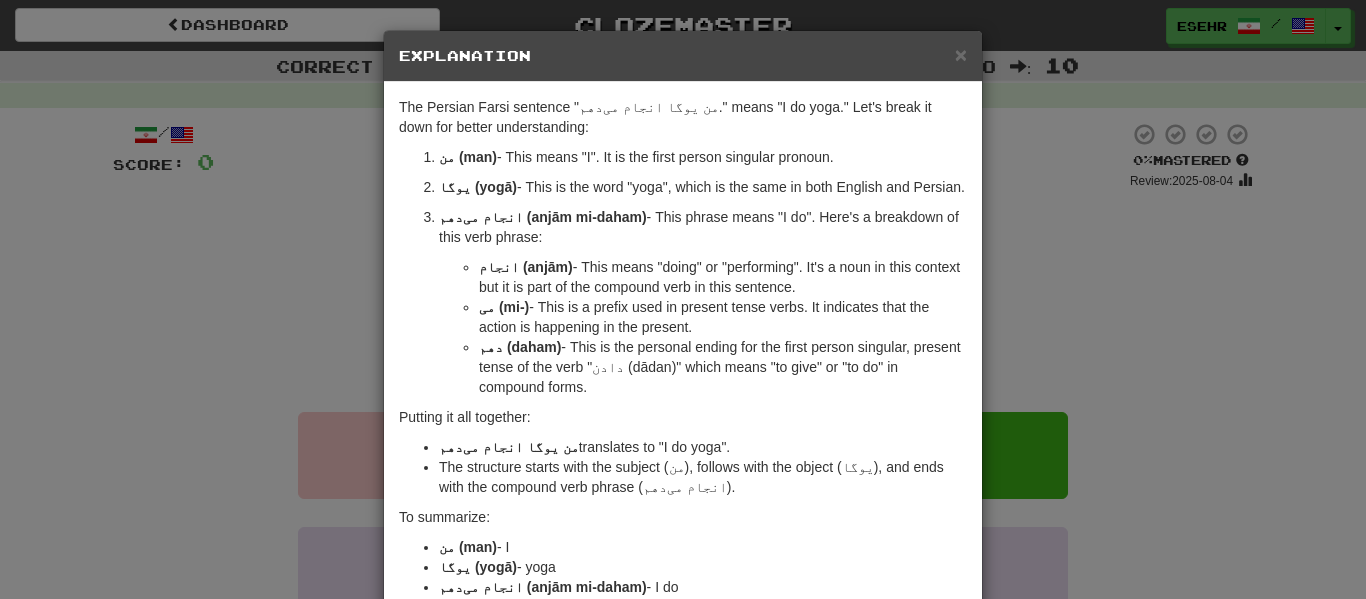click on "× Explanation The Persian Farsi sentence "من یوگا انجام می‌دهم." means "I do yoga." Let's break it down for better understanding:
من (man)  - This means "I". It is the first person singular pronoun.
یوگا (yogā)  - This is the word "yoga", which is the same in both English and Persian.
انجام می‌دهم (anjām mi-daham)  - This phrase means "I do". Here's a breakdown of this verb phrase:
انجام (anjām)  - This means "doing" or "performing". It's a noun in this context but it is part of the compound verb in this sentence.
می‌ (mi-)  - This is a prefix used in present tense verbs. It indicates that the action is happening in the present.
دهم (daham)  - This is the personal ending for the first person singular, present tense of the verb "دادن (dādan)" which means "to give" or "to do" in compound forms.
Putting it all together:
من یوگا انجام می‌دهم  translates to "I do yoga".
To summarize:
- I" at bounding box center [683, 299] 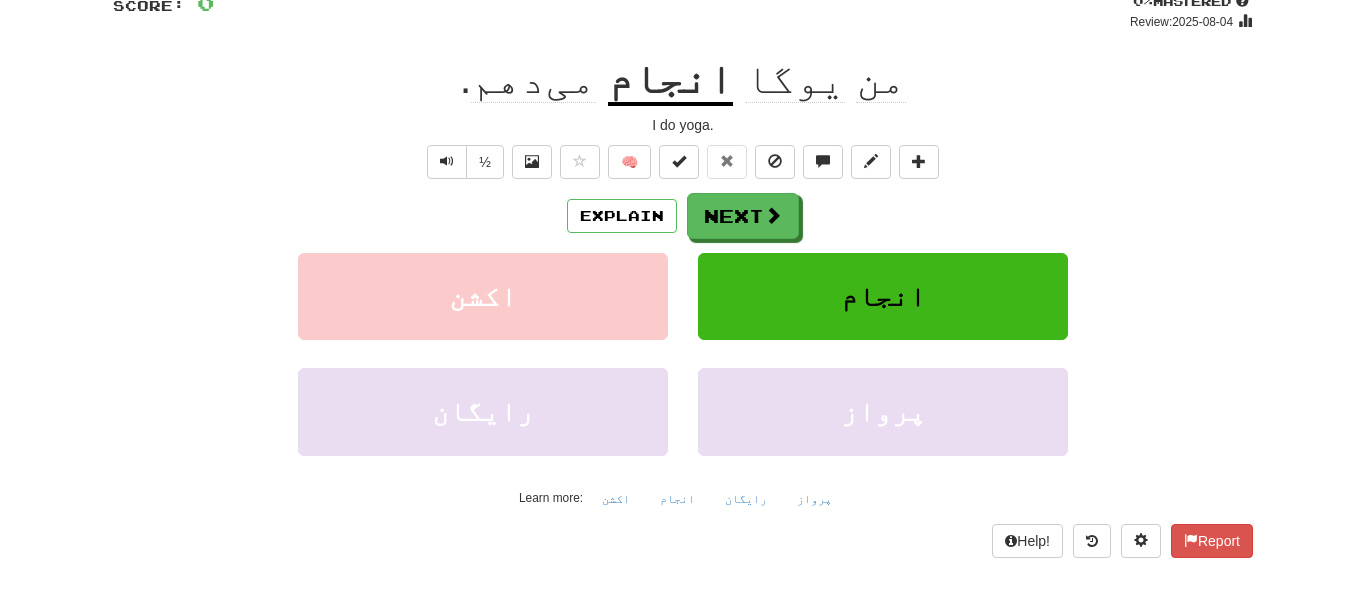 scroll, scrollTop: 162, scrollLeft: 0, axis: vertical 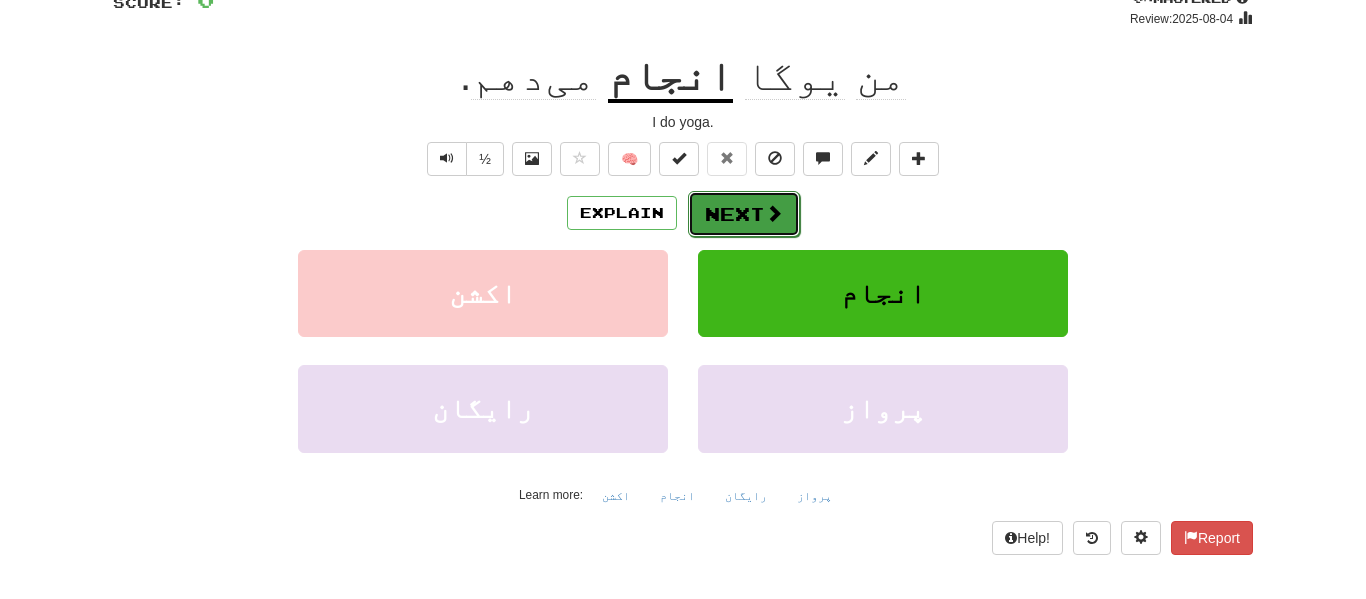 click on "Next" at bounding box center (744, 214) 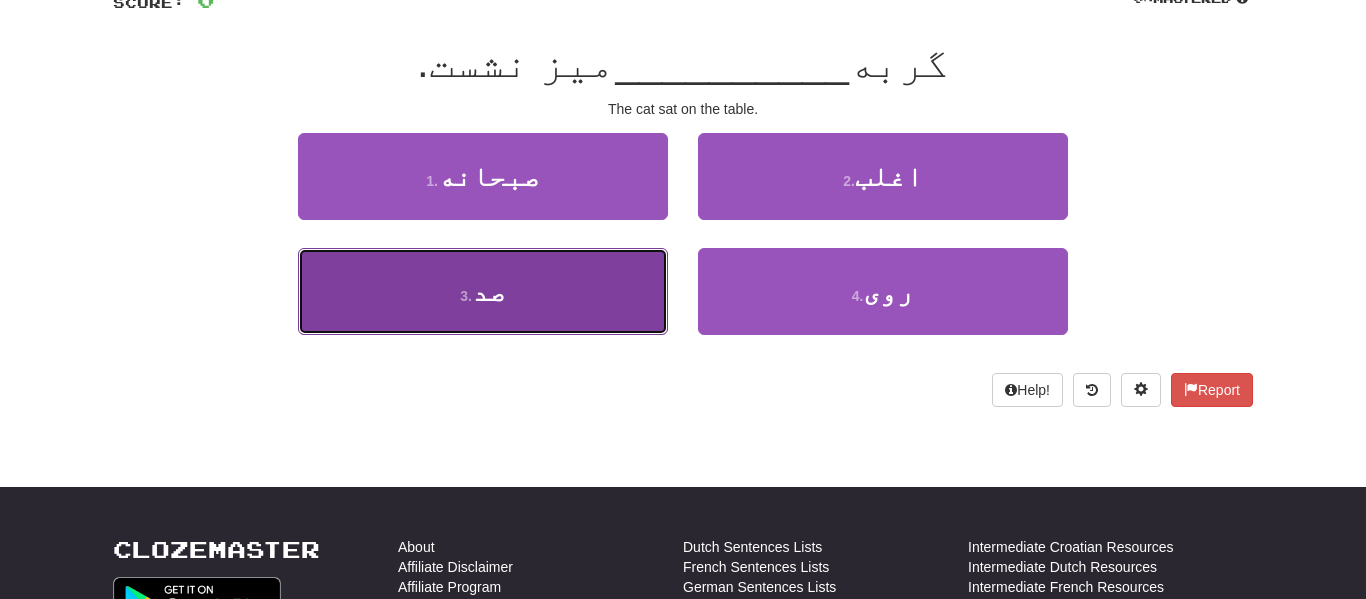 click on "3 .  صد" at bounding box center [483, 291] 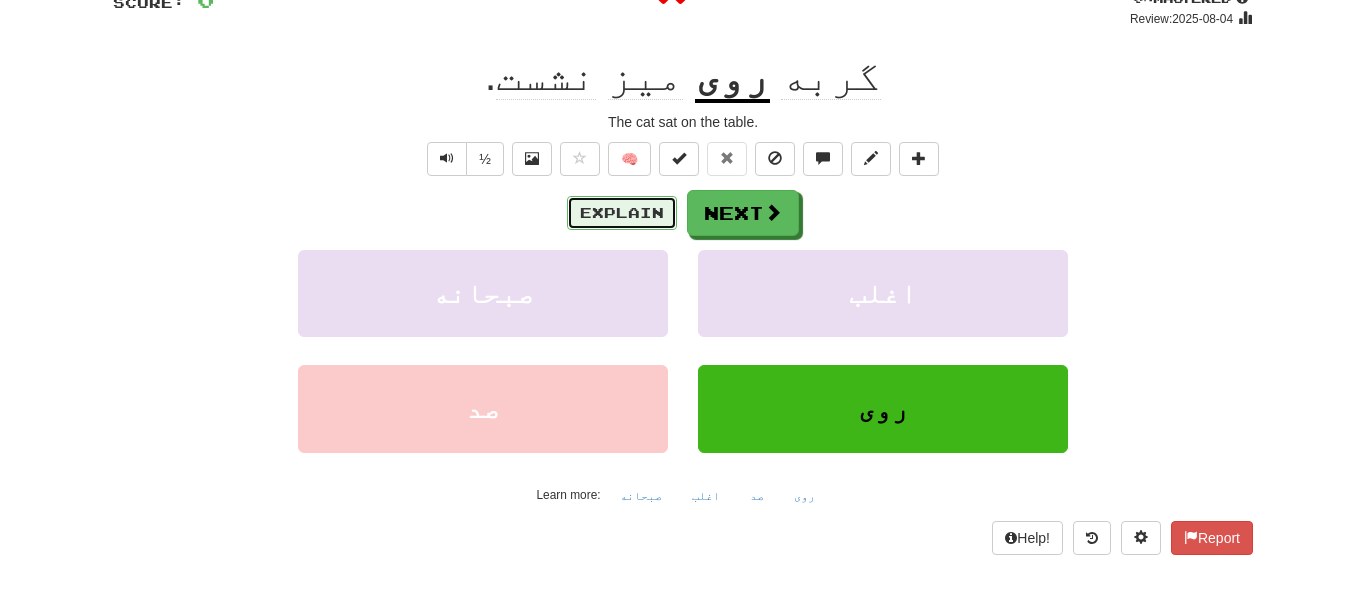 click on "Explain" at bounding box center (622, 213) 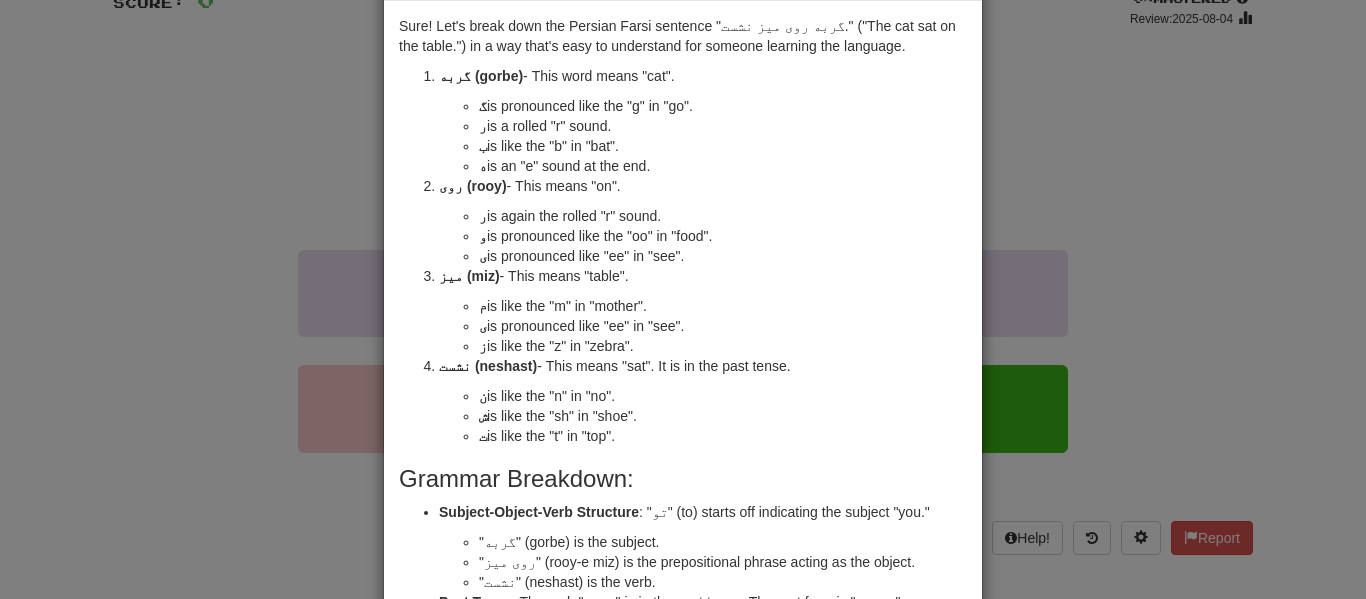 scroll, scrollTop: 74, scrollLeft: 0, axis: vertical 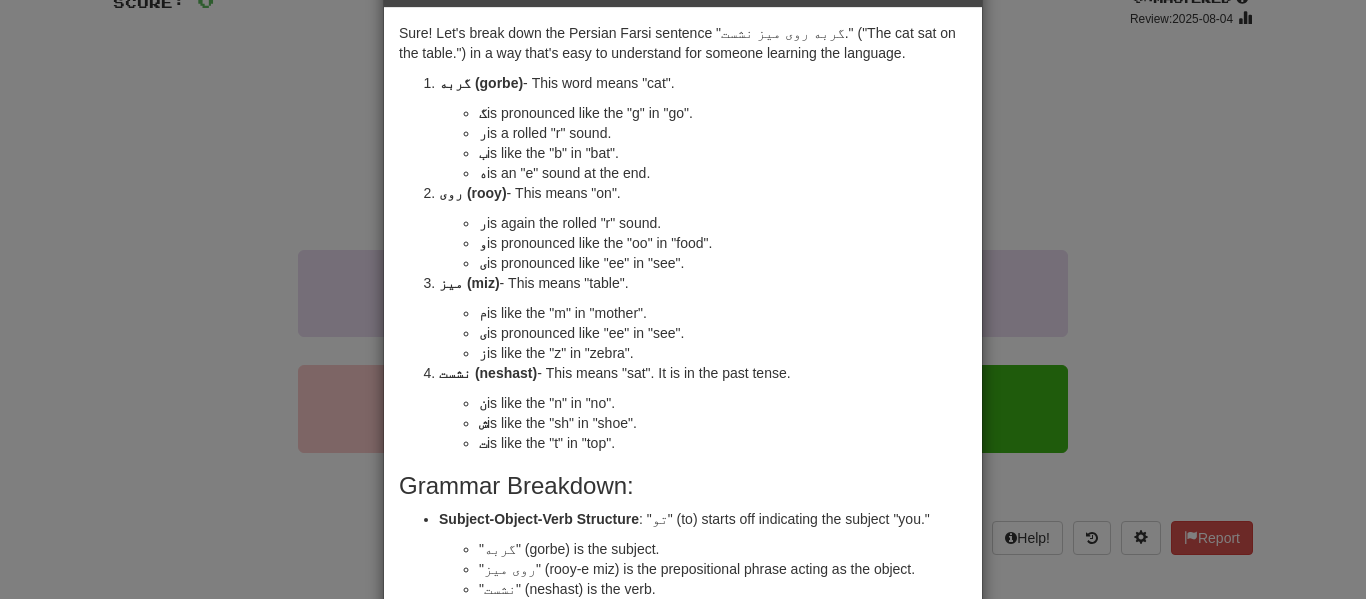 click on "× Explanation Sure! Let's break down the Persian Farsi sentence "گربه روی میز نشست." ("The cat sat on the table.") in a way that's easy to understand for someone learning the language.
گربه (gorbe)  - This word means "cat".
گ  is pronounced like the "g" in "go".
ر  is a rolled "r" sound.
ب  is like the "b" in "bat".
ه  is an "e" sound at the end.
روی (rooy)  - This means "on".
ر  is again the rolled "r" sound.
و  is pronounced like the "oo" in "food".
ی  is pronounced like "ee" in "see".
میز (miz)  - This means "table".
م  is like the "m" in "mother".
ی  is pronounced like "ee" in "see".
ز  is like the "z" in "zebra".
نشست (neshast)  - This means "sat". It is in the past tense.
ن  is like the "n" in "no".
ش  is like the "sh" in "shoe".
ت  is like the "t" in "top".
Grammar Breakdown:
Subject-Object-Verb Structure
"گربه" (gorbe) is the subject.
"نشست" (neshast) is the verb." at bounding box center [683, 299] 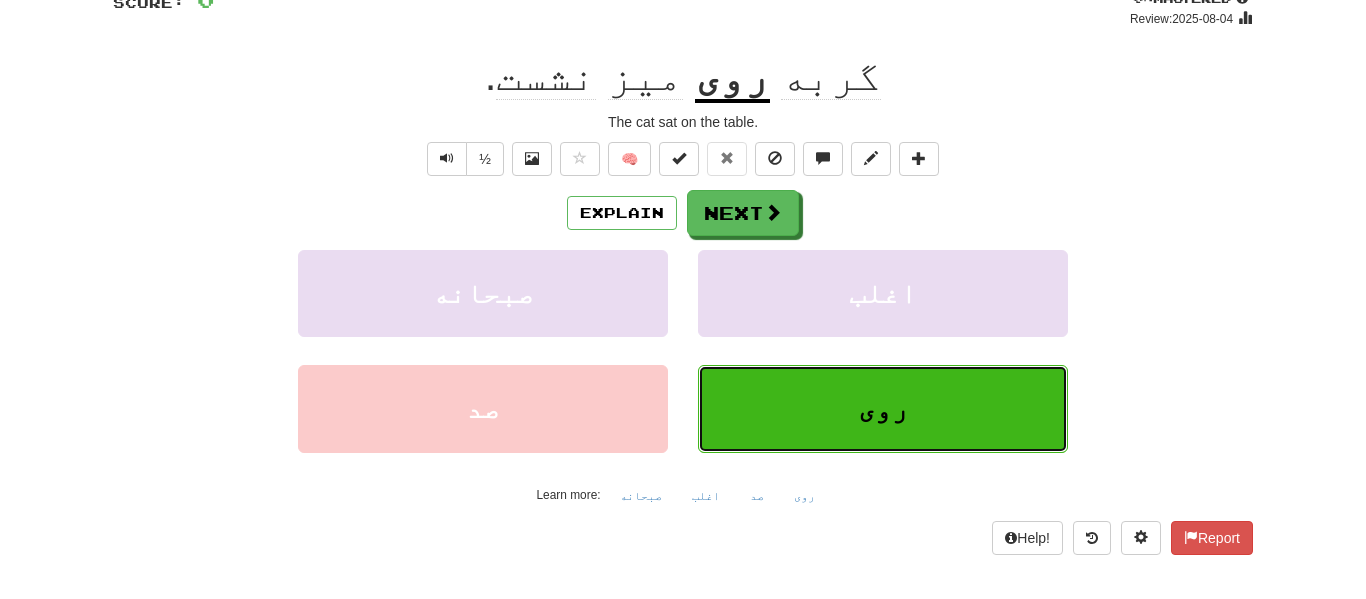 click on "روی" at bounding box center (883, 408) 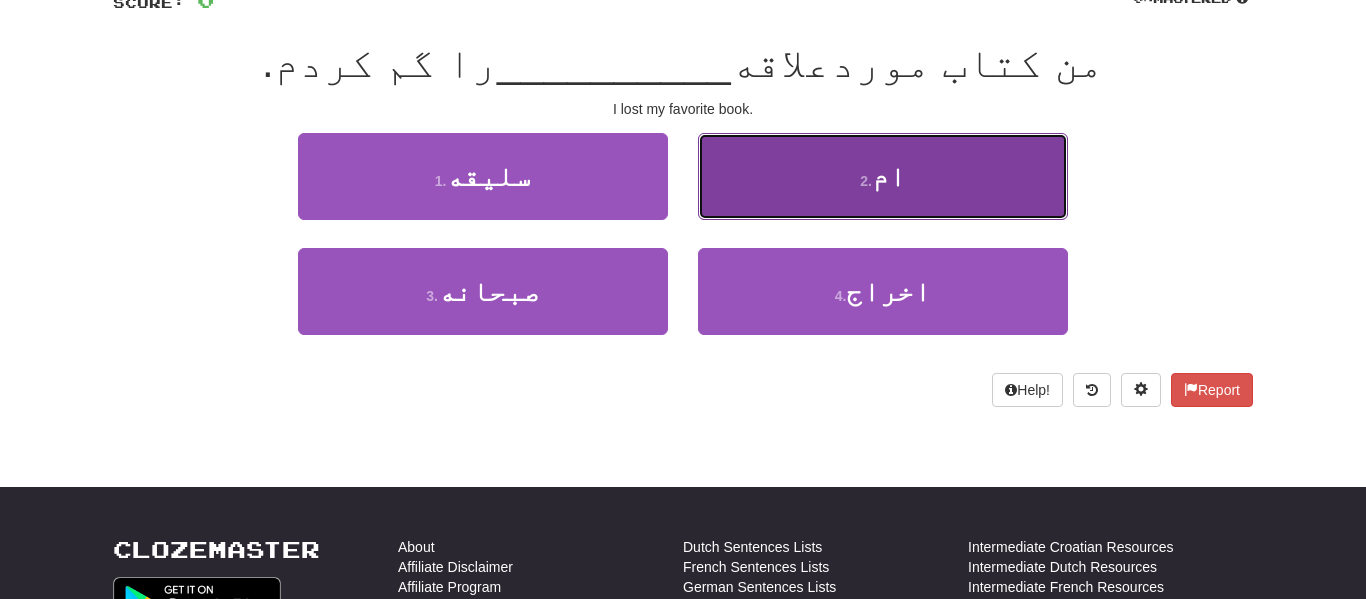 click on "2 .  ام" at bounding box center [883, 176] 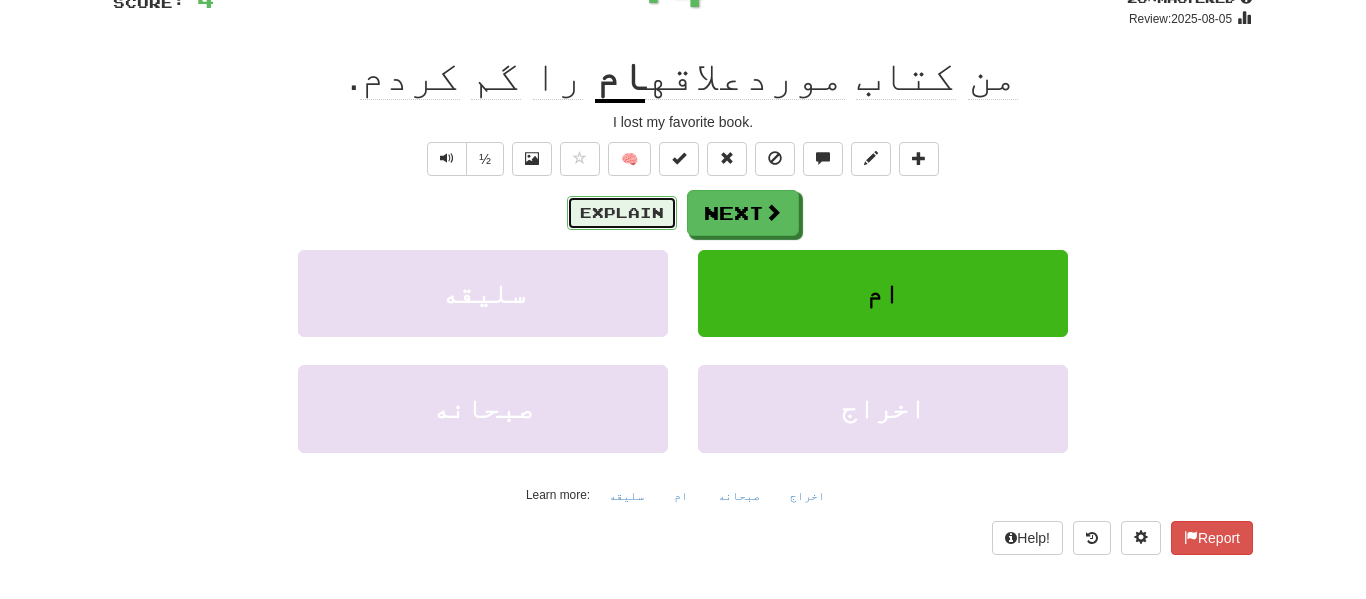 click on "Explain" at bounding box center [622, 213] 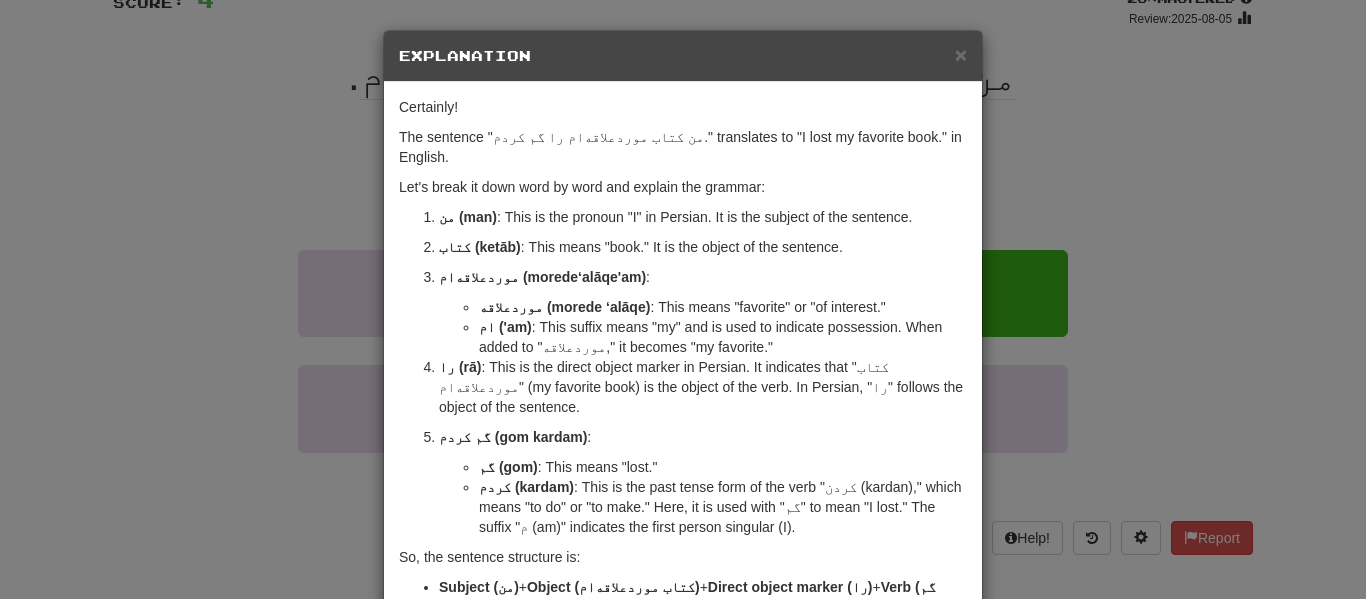 click on "× Explanation Certainly!
The sentence "من کتاب موردعلاقه‌ام را گم کردم." translates to "I lost my favorite book." in English.
Let's break it down word by word and explain the grammar:
من (man) : This is the pronoun "I" in Persian. It is the subject of the sentence.
کتاب (ketāb) : This means "book." It is the object of the sentence.
موردعلاقه‌ام (morede‘alāqe'am) :
موردعلاقه (morede ‘alāqe) : This means "favorite" or "of interest."
‌ام ('am) : This suffix means "my" and is used to indicate possession. When added to "موردعلاقه," it becomes "my favorite."
را (rā) : This is the direct object marker in Persian. It indicates that "کتاب موردعلاقه‌ام" (my favorite book) is the object of the verb. In Persian, "را" follows the object of the sentence.
گم کردم (gom kardam) :
گم (gom) : This means "lost."
کردم (kardam)
So, the sentence structure is:
+" at bounding box center (683, 299) 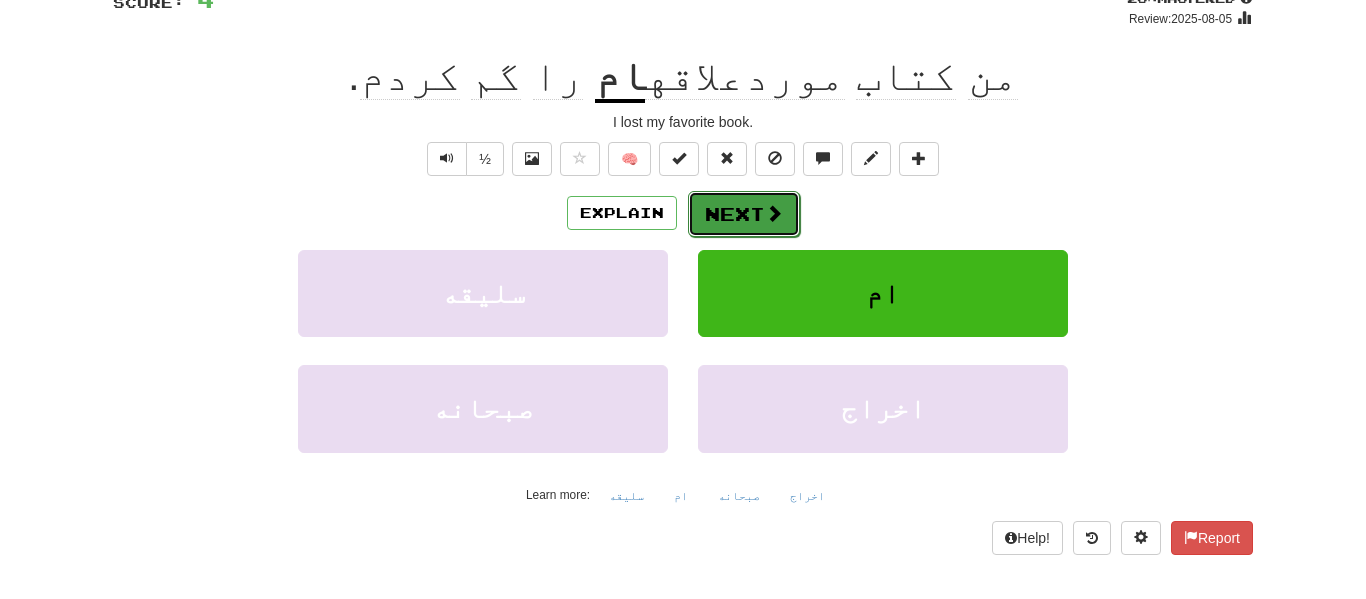 click at bounding box center (774, 213) 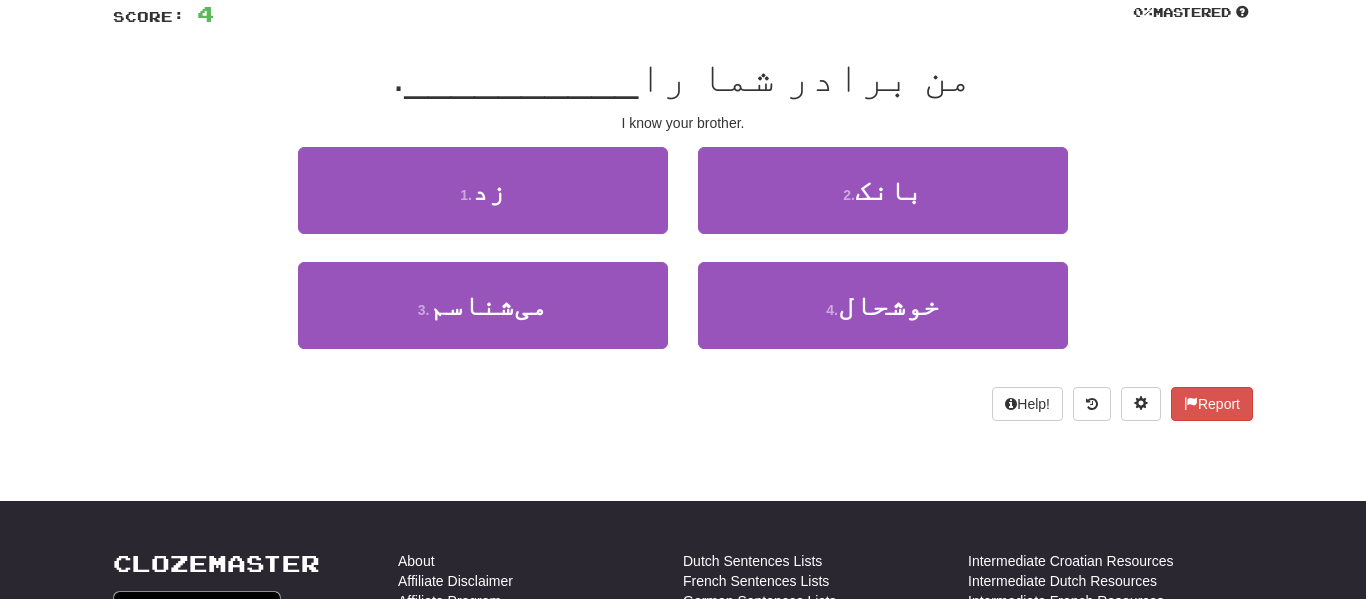 scroll, scrollTop: 143, scrollLeft: 0, axis: vertical 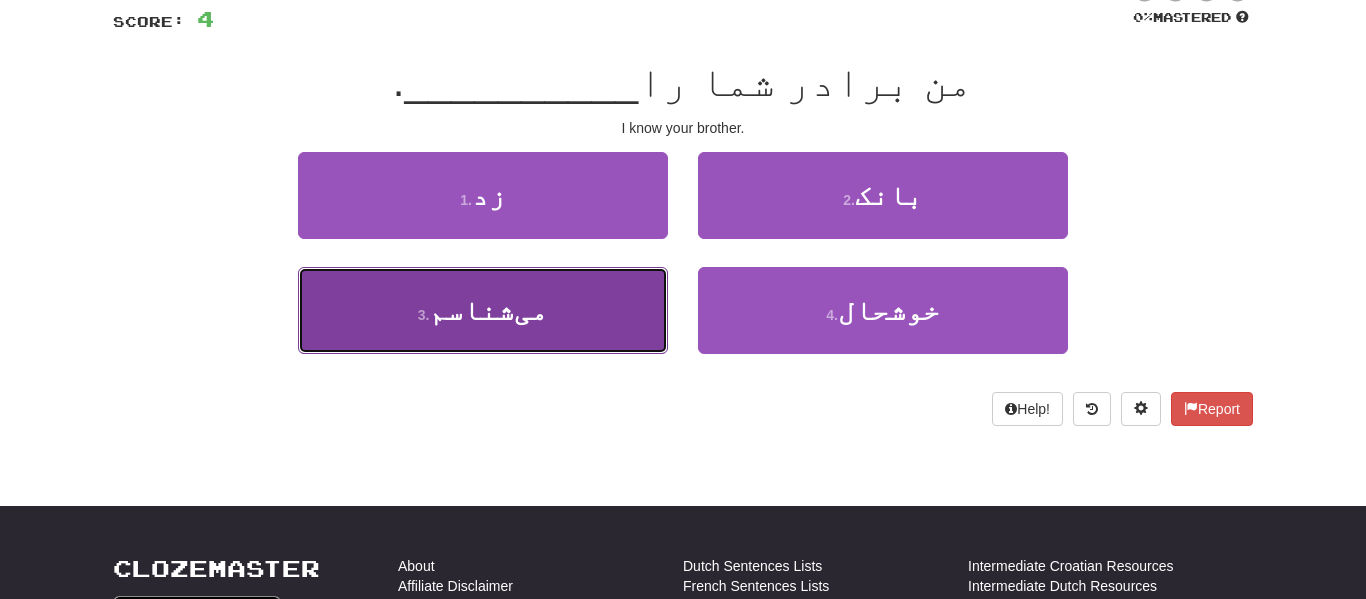 click on "3 .  می‌شناسم" at bounding box center [483, 310] 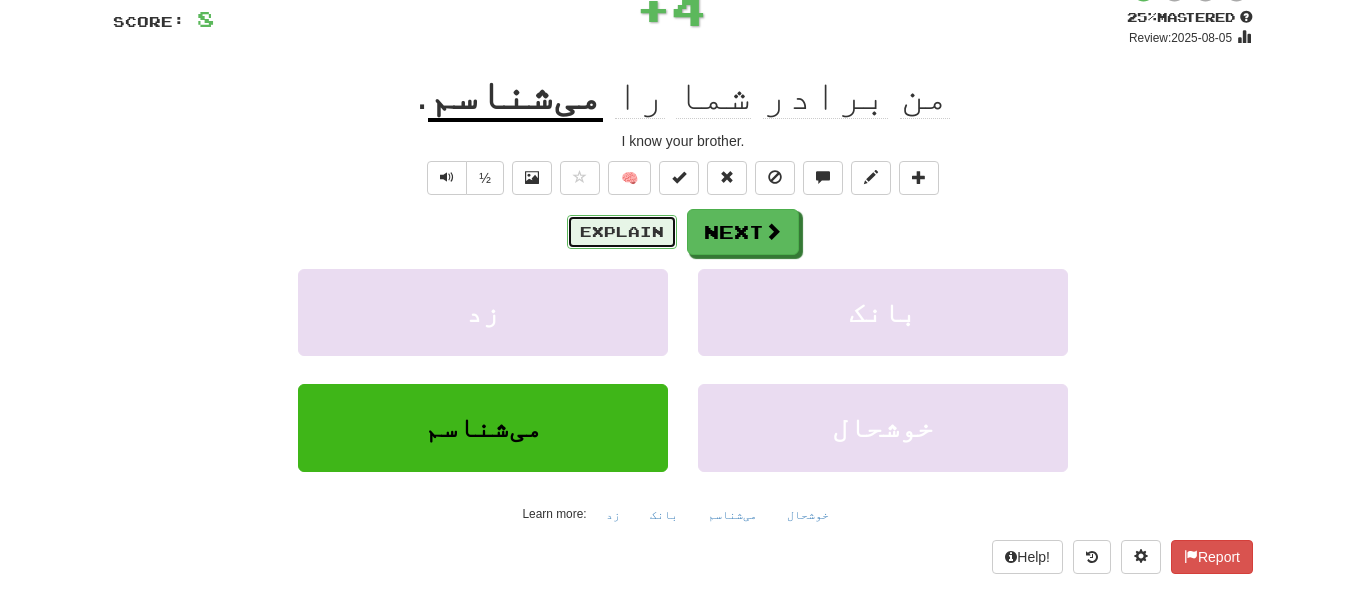 click on "Explain" at bounding box center (622, 232) 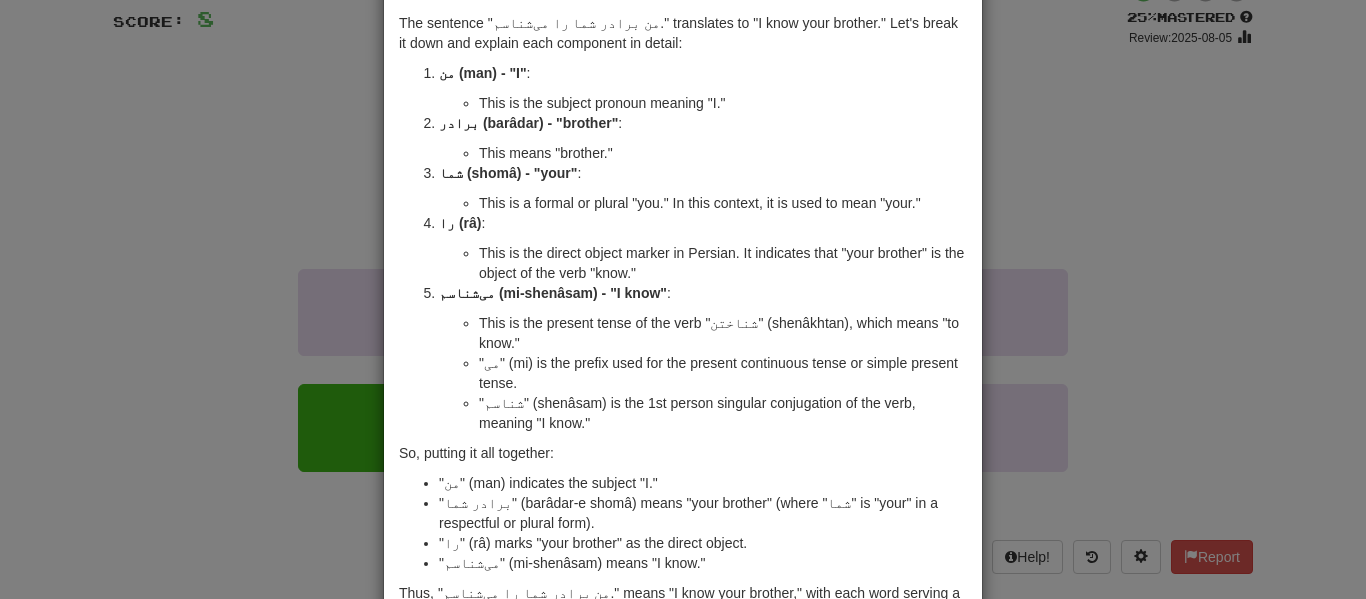 scroll, scrollTop: 81, scrollLeft: 0, axis: vertical 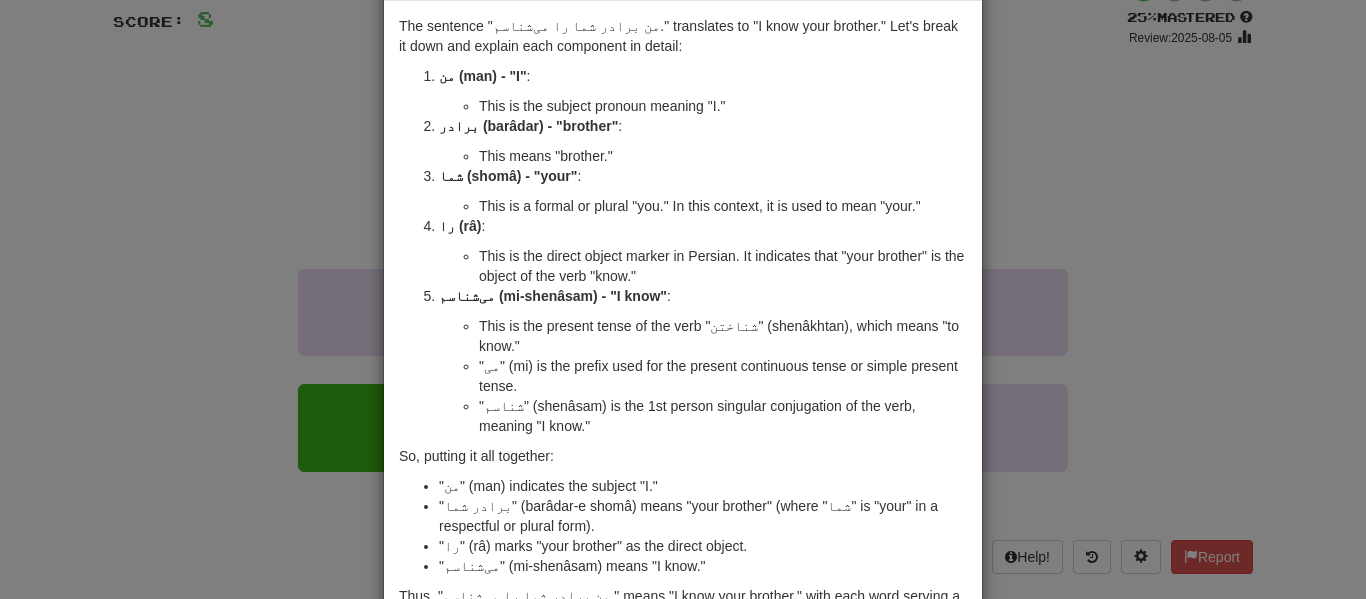 click on "× Explanation The sentence "من برادر شما را می‌شناسم." translates to "I know your brother." Let's break it down and explain each component in detail:
من (man) - "I" :
This is the subject pronoun meaning "I."
برادر (barâdar) - "brother" :
This means "brother."
شما (shomâ) - "your" :
This is a formal or plural "you." In this context, it is used to mean "your."
را (râ) :
This is the direct object marker in Persian. It indicates that "your brother" is the object of the verb "know."
می‌شناسم (mi-shenâsam) - "I know" :
This is the present tense of the verb "شناختن" (shenâkhtan), which means "to know."
"می" (mi) is the prefix used for the present continuous tense or simple present tense.
"شناسم" (shenâsam) is the 1st person singular conjugation of the verb, meaning "I know."
So, putting it all together:
"من" (man) indicates the subject "I."
Let us know ! Close" at bounding box center (683, 299) 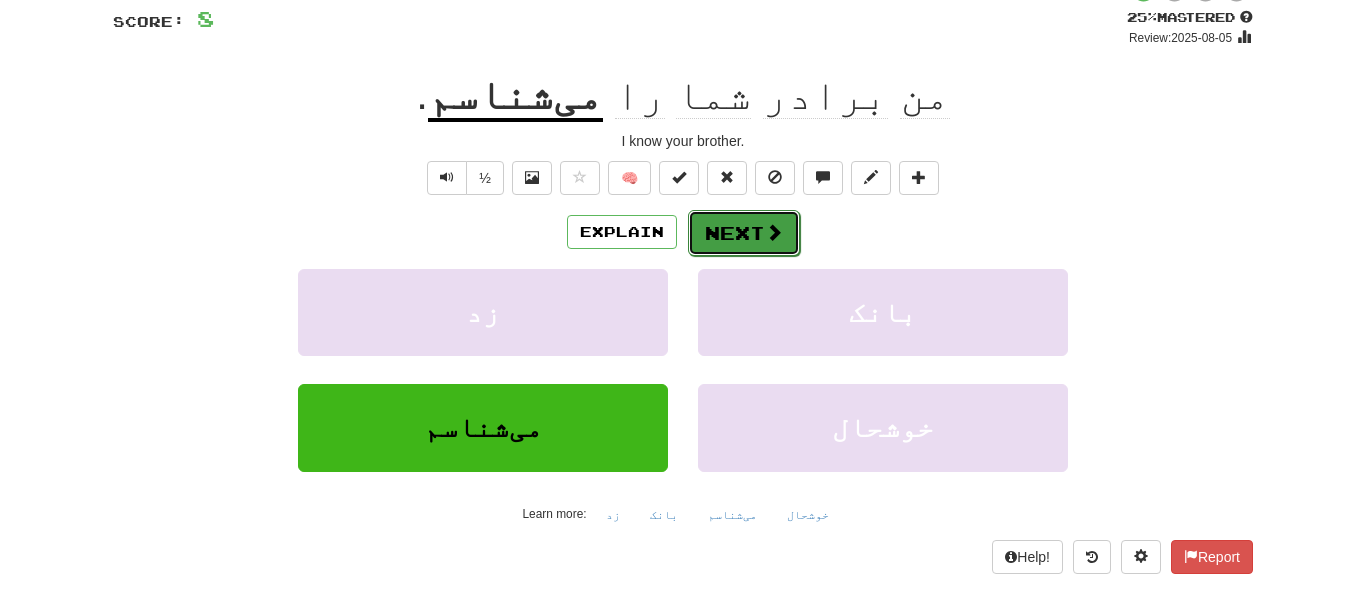 click on "Next" at bounding box center (744, 233) 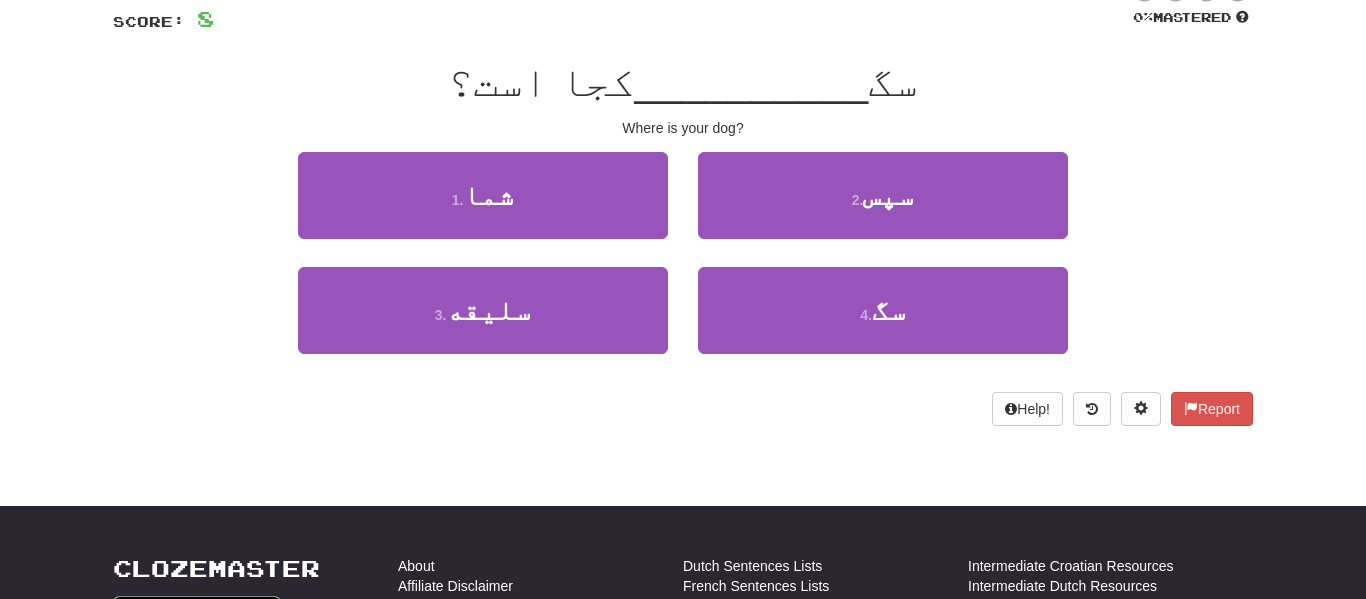 click on "/  Score:   8 0 %  Mastered سگ  __________  کجا است؟ Where is your dog? 1 .  شما 2 .  سپس 3 .  سلیقه 4 .  سگ  Help!  Report" at bounding box center (683, 202) 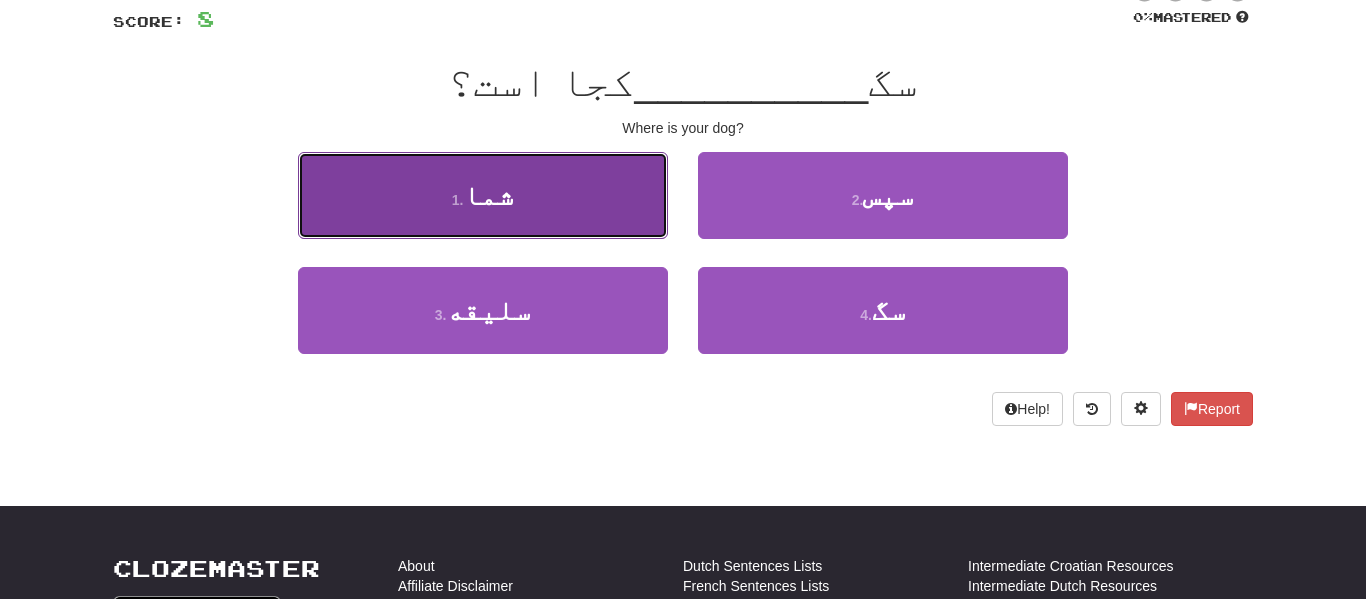 click on "1 .  شما" at bounding box center [483, 195] 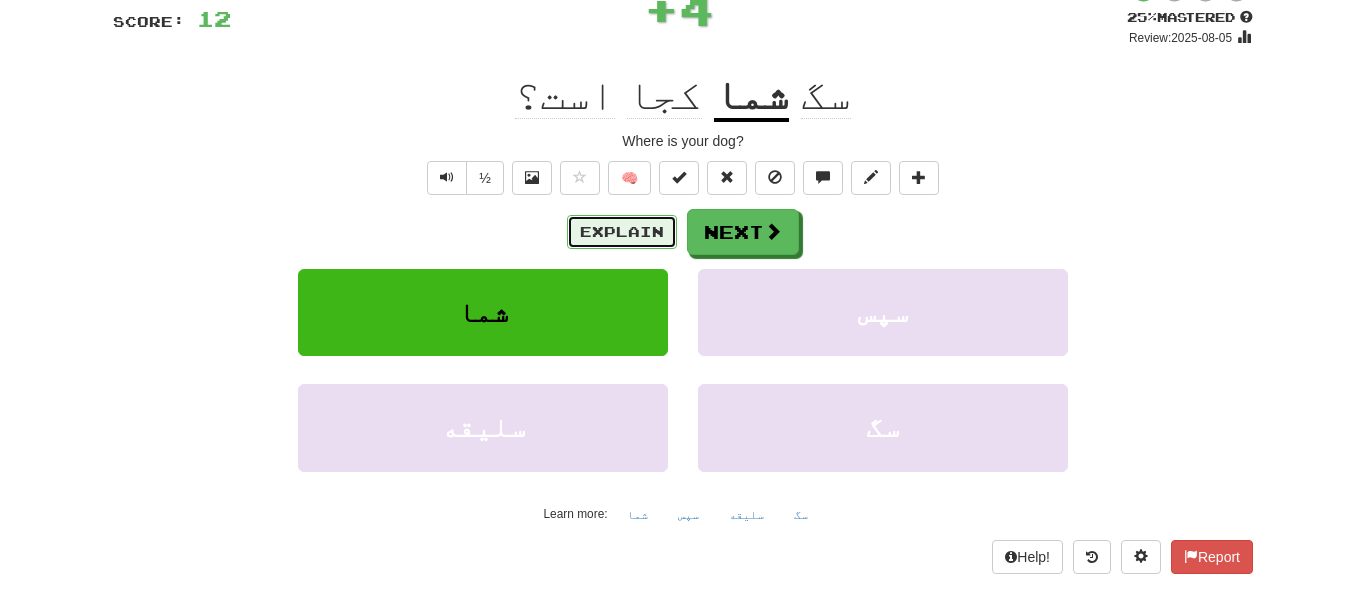 click on "Explain" at bounding box center (622, 232) 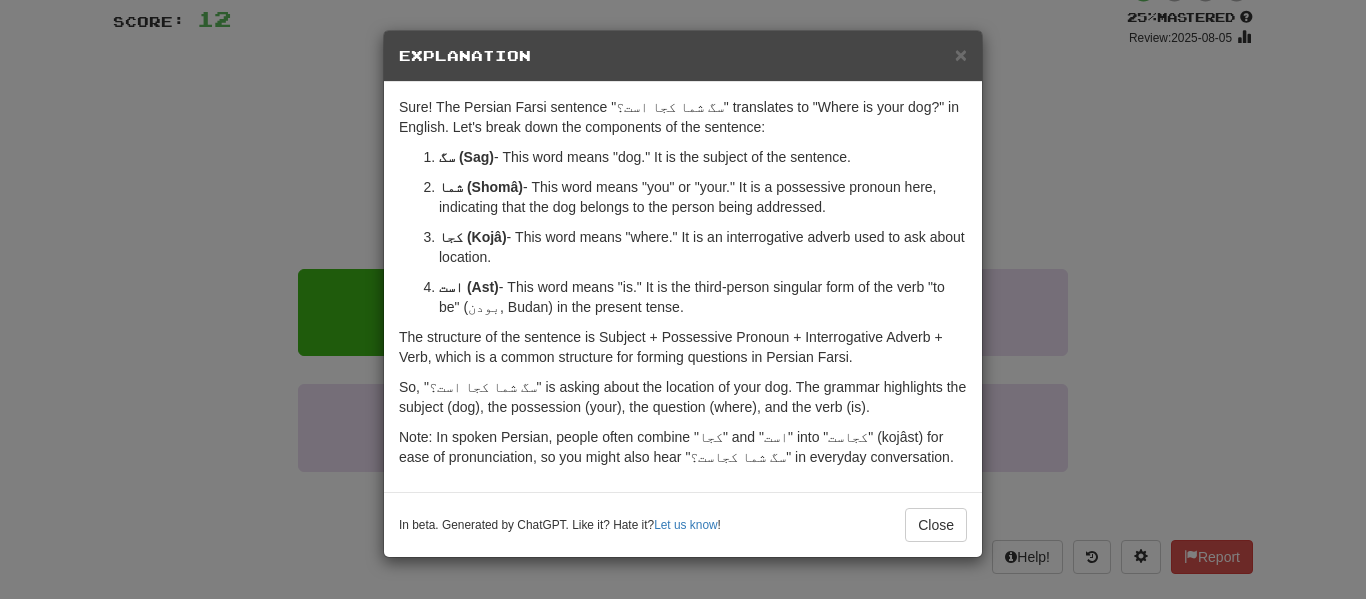 scroll, scrollTop: 134, scrollLeft: 0, axis: vertical 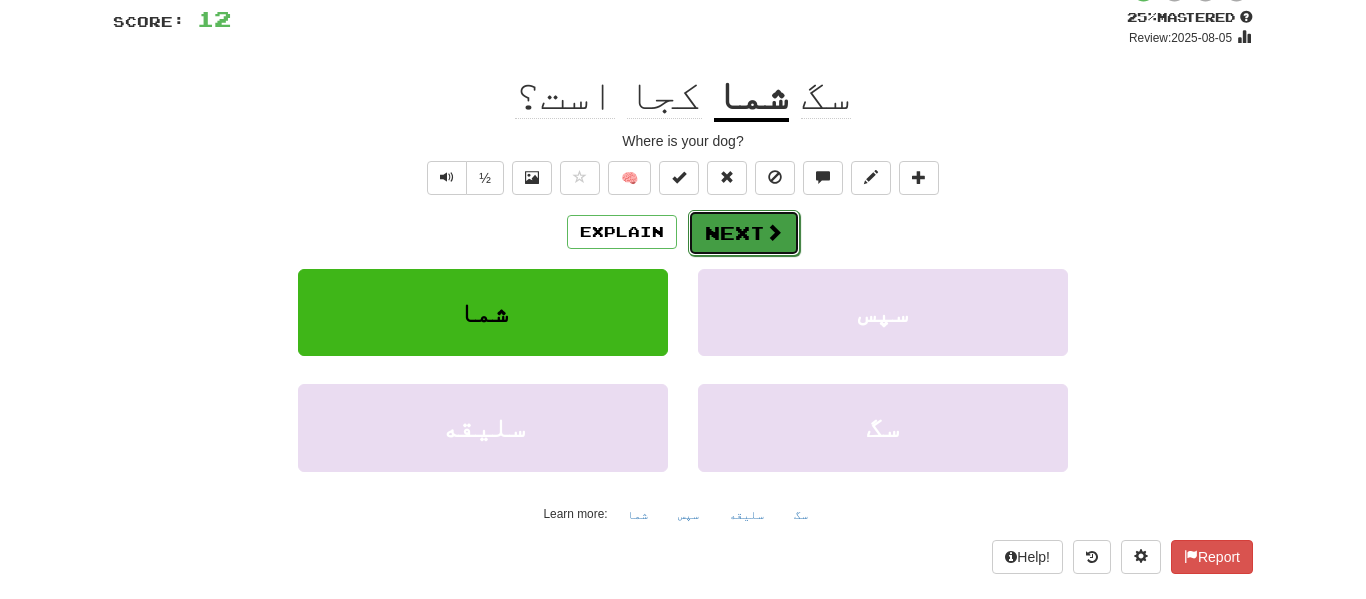 click on "Next" at bounding box center [744, 233] 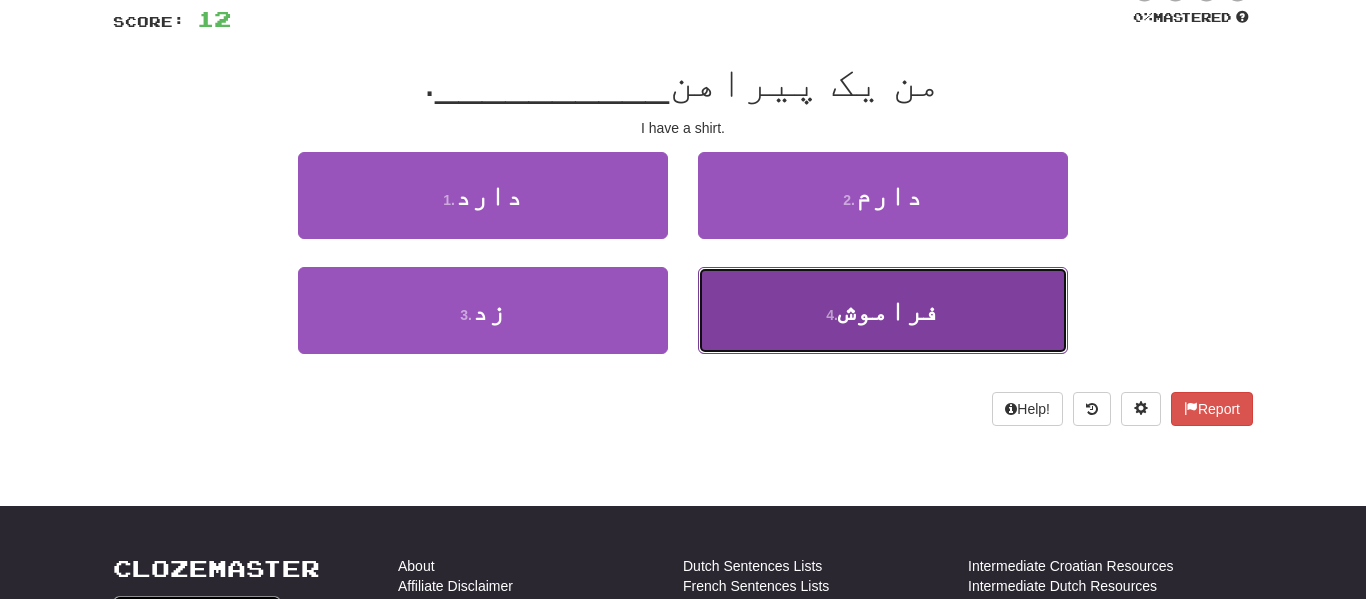click on "4 . فراموش" at bounding box center (883, 310) 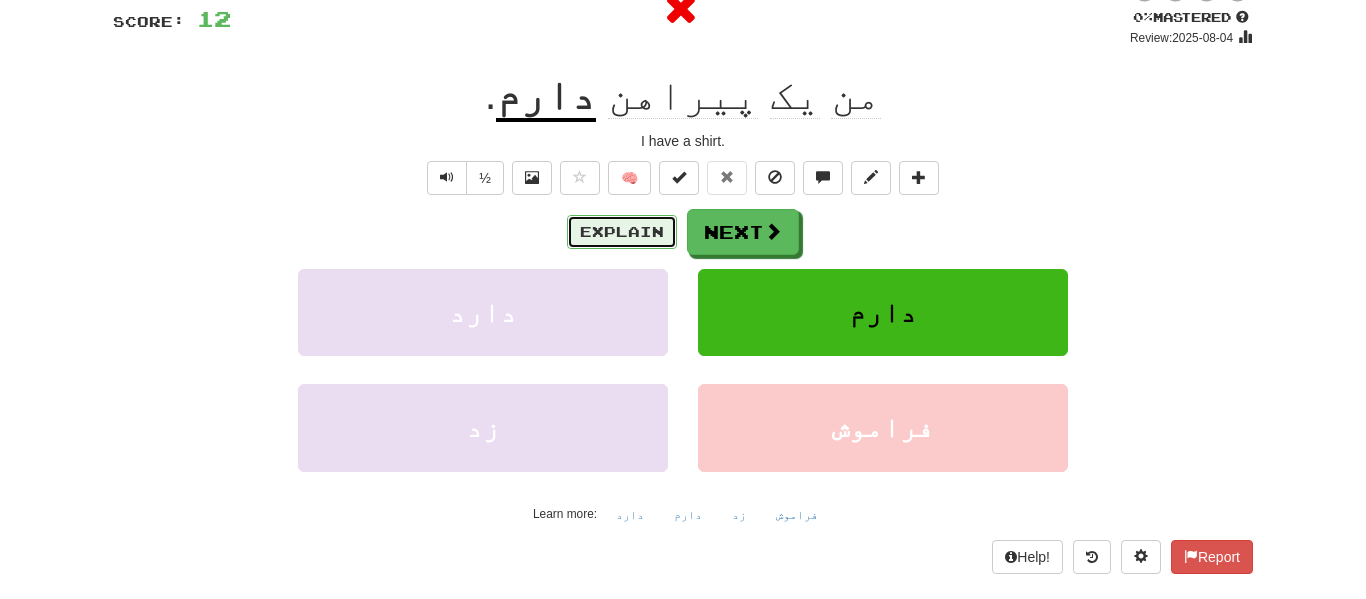 click on "Explain" at bounding box center [622, 232] 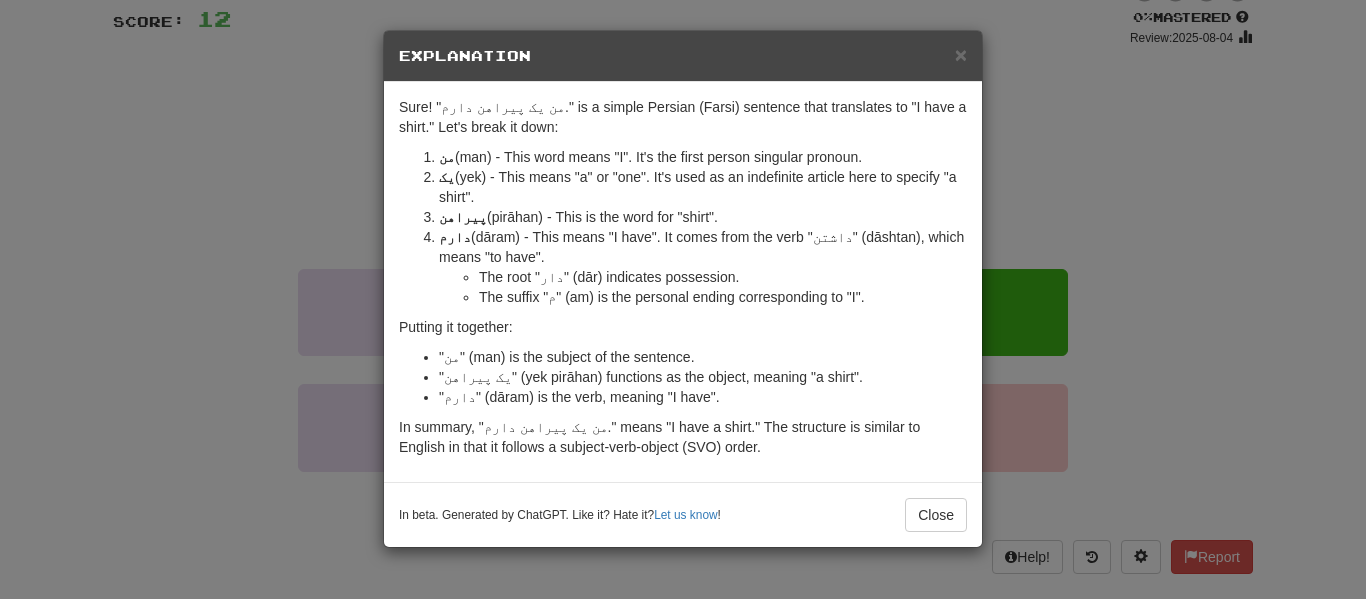 click on "× Explanation Sure! "من یک پیراهن دارم." is a simple Persian (Farsi) sentence that translates to "I have a shirt." Let's break it down:
من  (man) - This word means "I". It's the first person singular pronoun.
یک  (yek) - This means "a" or "one". It's used as an indefinite article here to specify "a shirt".
پیراهن  (pirāhan) - This is the word for "shirt".
دارم  (dāram) - This means "I have". It comes from the verb "داشتن" (dāshtan), which means "to have".
The root "دار" (dār) indicates possession.
The suffix "م" (am) is the personal ending corresponding to "I".
Putting it together:
"من" (man) is the subject of the sentence.
"یک پیراهن" (yek pirāhan) functions as the object, meaning "a shirt".
"دارم" (dāram) is the verb, meaning "I have".
In summary, "من یک پیراهن دارم." means "I have a shirt." The structure is similar to English in that it follows a subject-verb-object (SVO) order. Let us know ! Close" at bounding box center (683, 299) 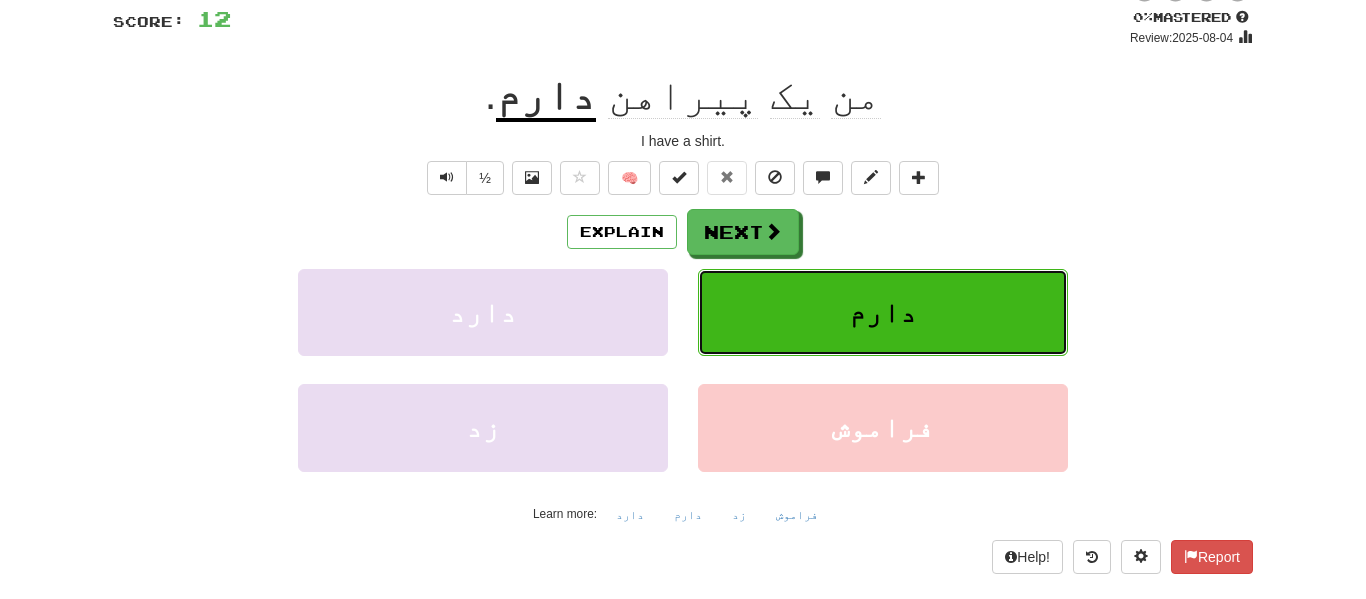 click on "دارم" at bounding box center [883, 312] 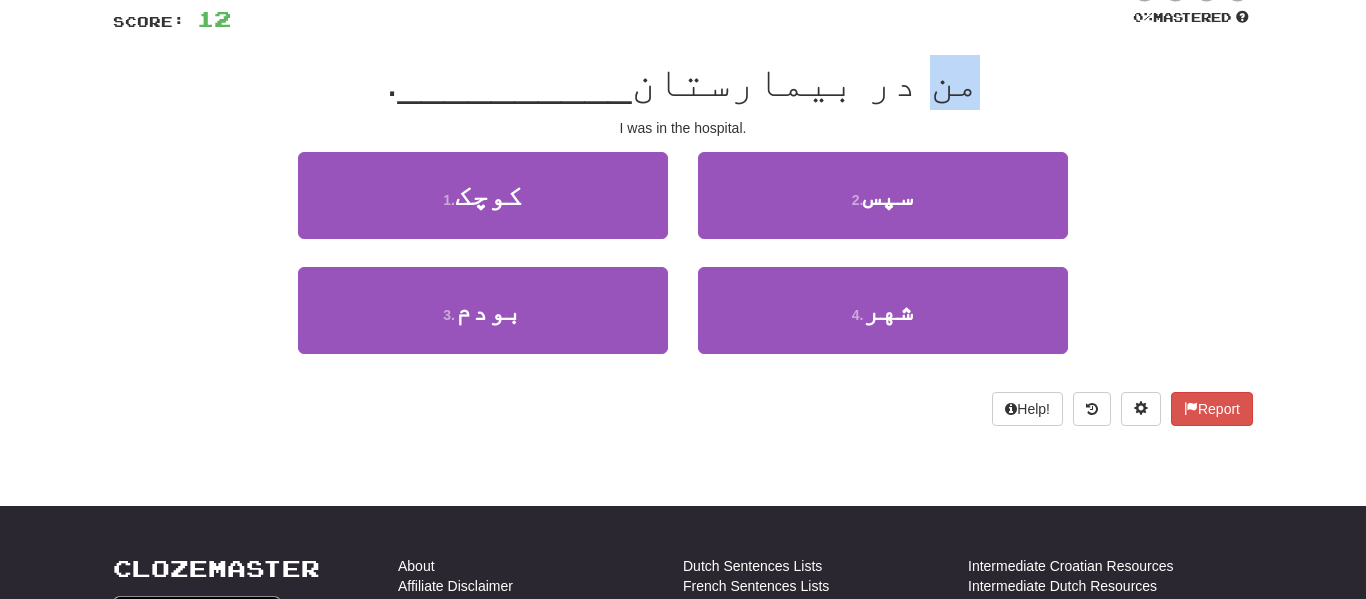 click at bounding box center [680, 6] 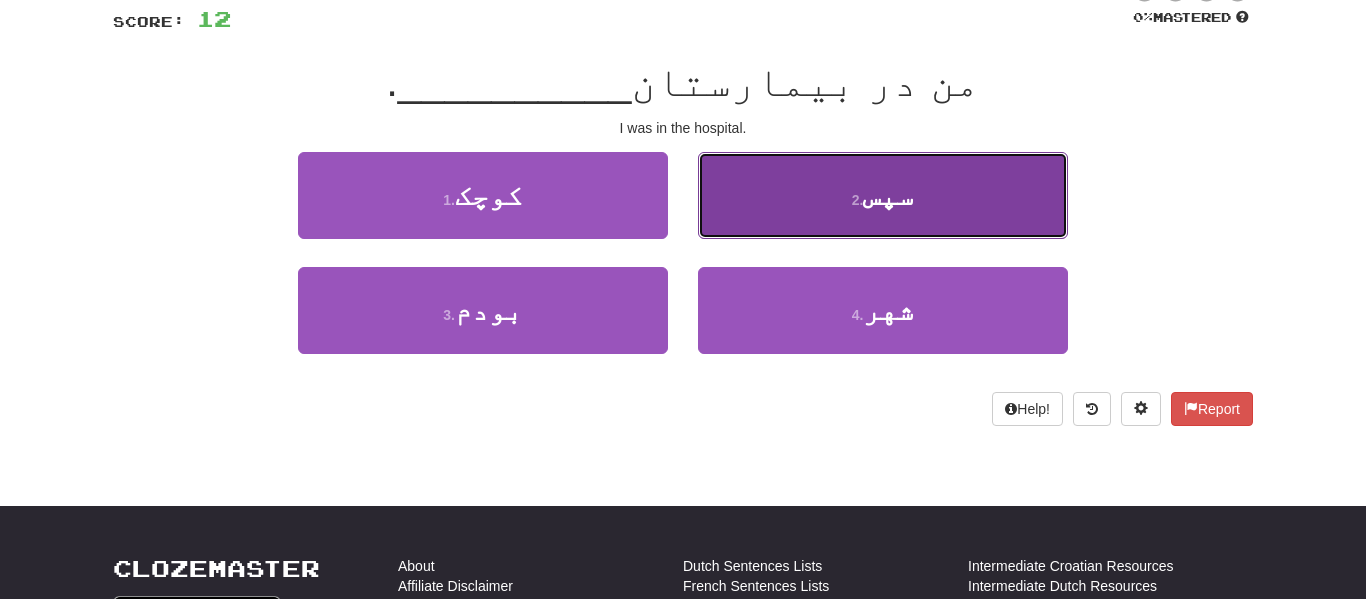 click on "2 .  سپس" at bounding box center [883, 195] 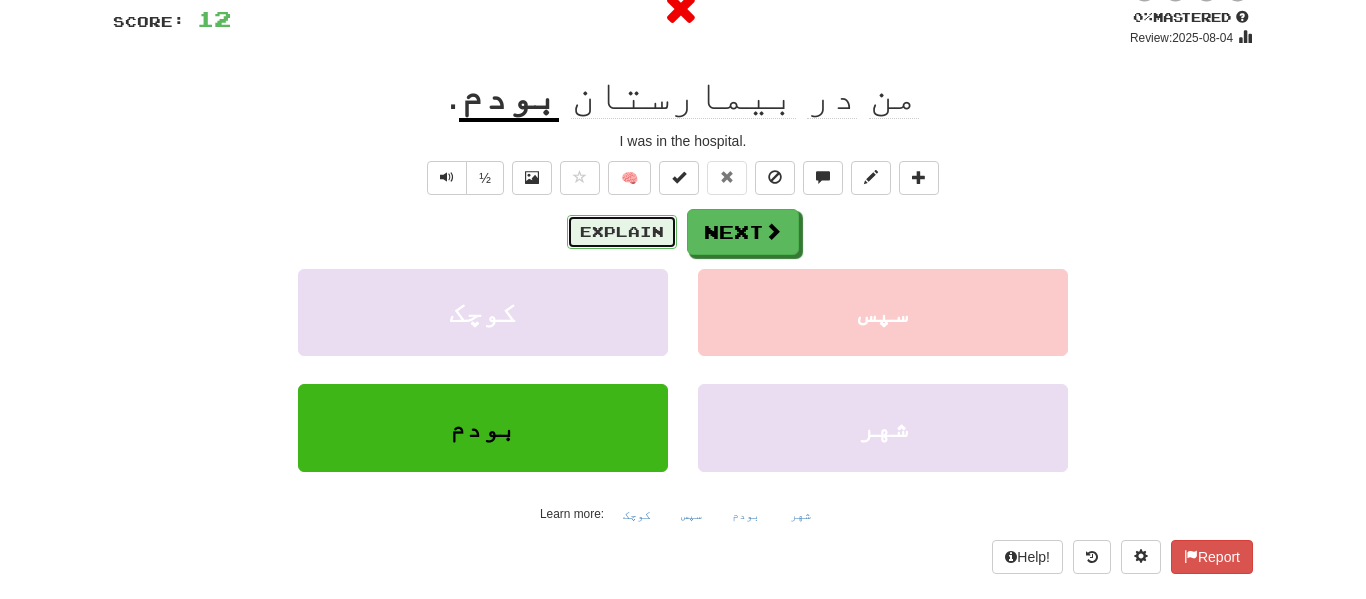 click on "Explain" at bounding box center (622, 232) 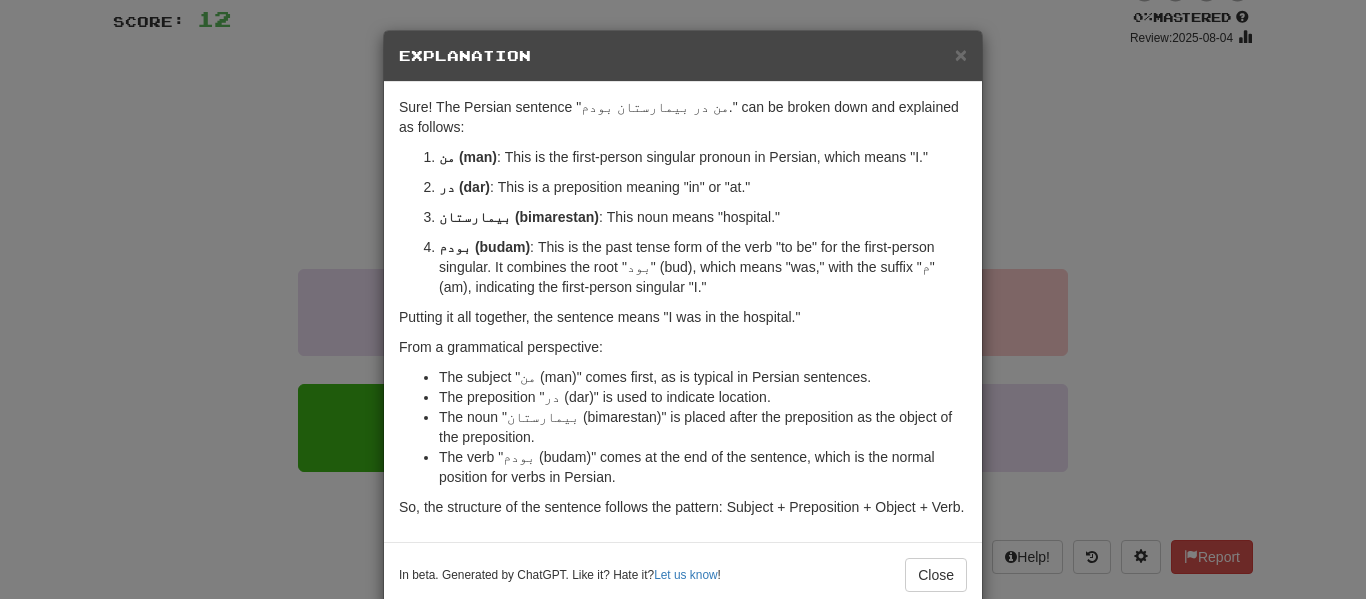 click on "× Explanation Sure! The Persian sentence "من در بیمارستان بودم." can be broken down and explained as follows:
من (man) : This is the first-person singular pronoun in Persian, which means "I."
در (dar) : This is a preposition meaning "in" or "at."
بیمارستان (bimarestan) : This noun means "hospital."
بودم (budam) : This is the past tense form of the verb "to be" for the first-person singular. It combines the root "بود" (bud), which means "was," with the suffix "م" (am), indicating the first-person singular "I."
Putting it all together, the sentence means "I was in the hospital."
From a grammatical perspective:
The subject "من (man)" comes first, as is typical in Persian sentences.
The preposition "در (dar)" is used to indicate location.
The noun "بیمارستان (bimarestan)" is placed after the preposition as the object of the preposition.
In beta. Generated by ChatGPT. Like it? Hate it?  Let us know ! Close" at bounding box center [683, 299] 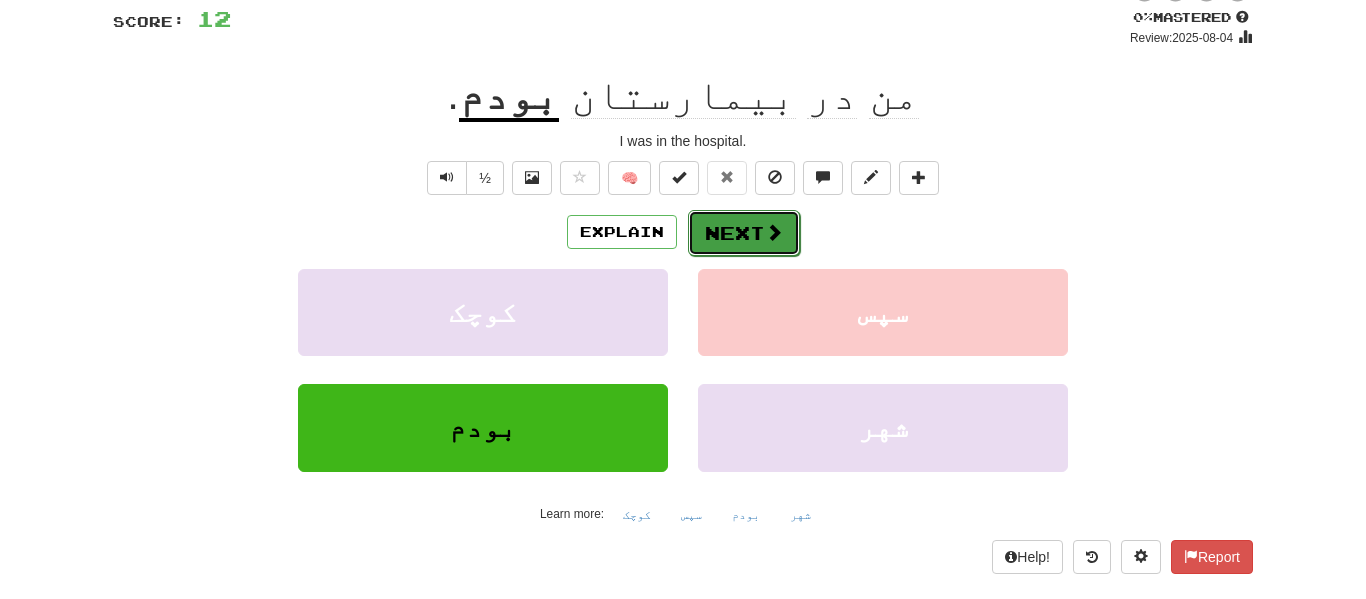 click on "Next" at bounding box center (744, 233) 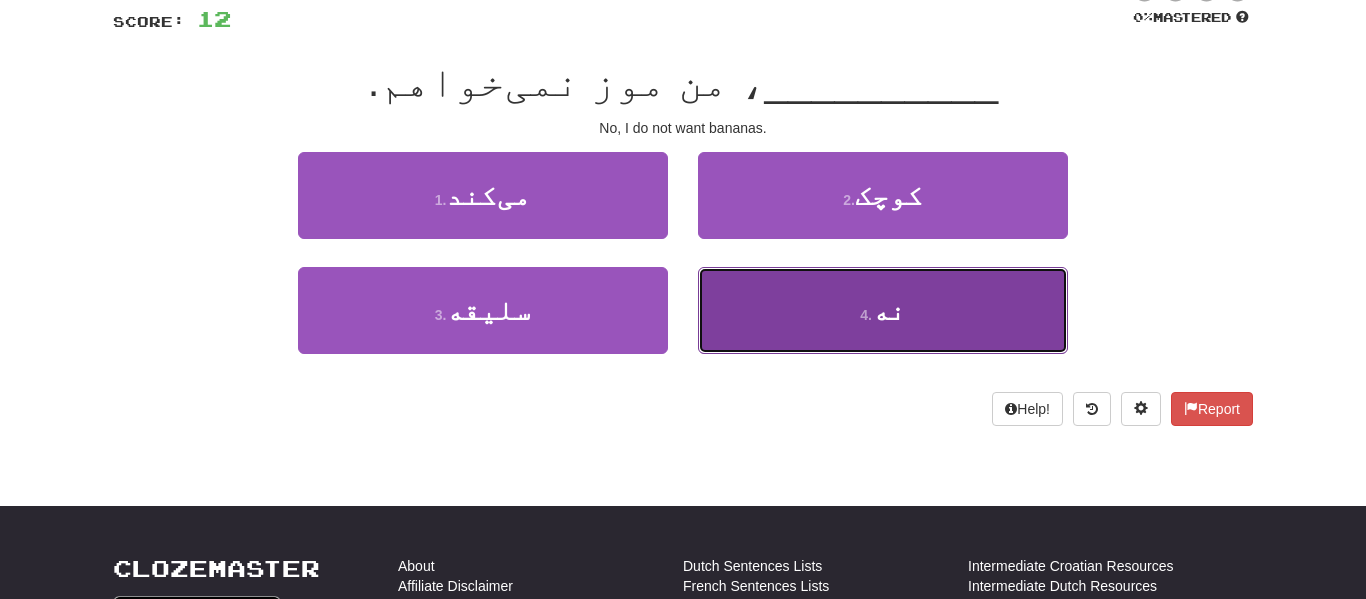 click on "4 .  نه" at bounding box center [883, 310] 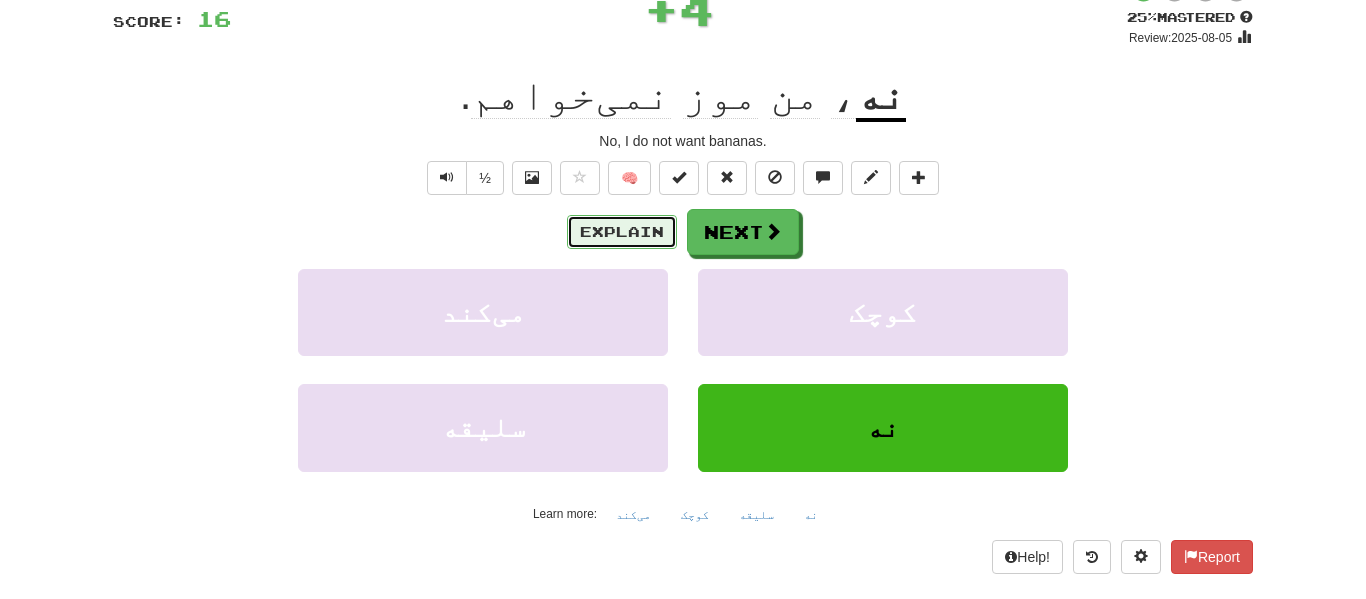 click on "Explain" at bounding box center (622, 232) 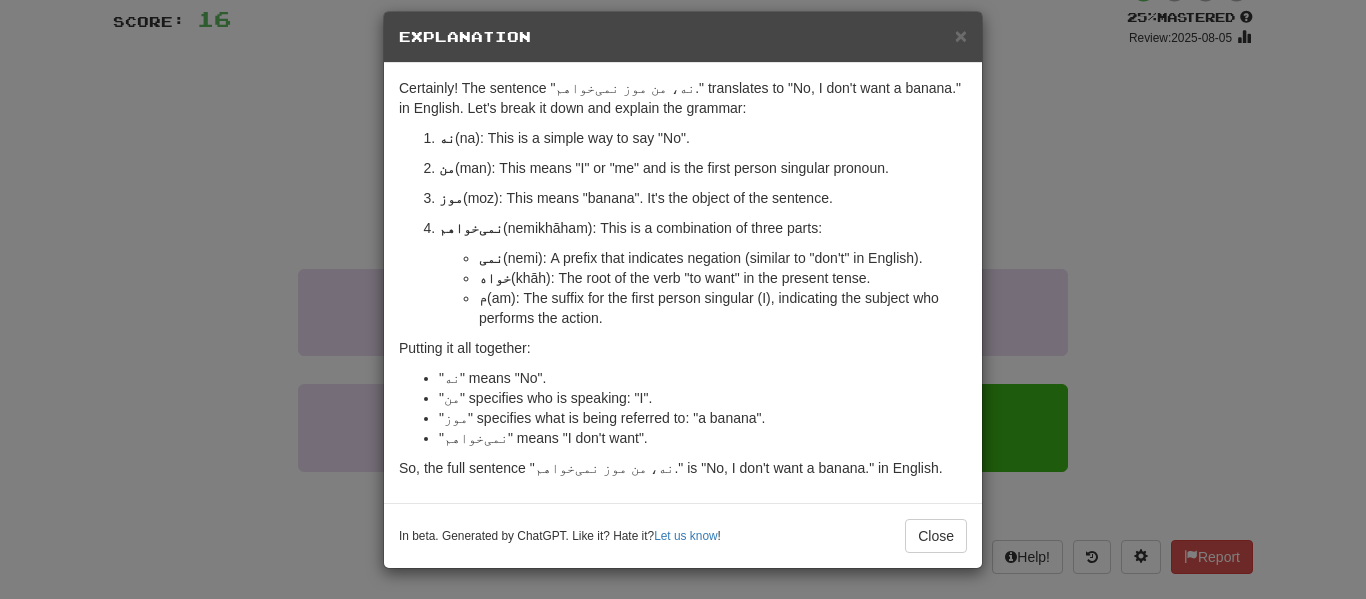 scroll, scrollTop: 99, scrollLeft: 0, axis: vertical 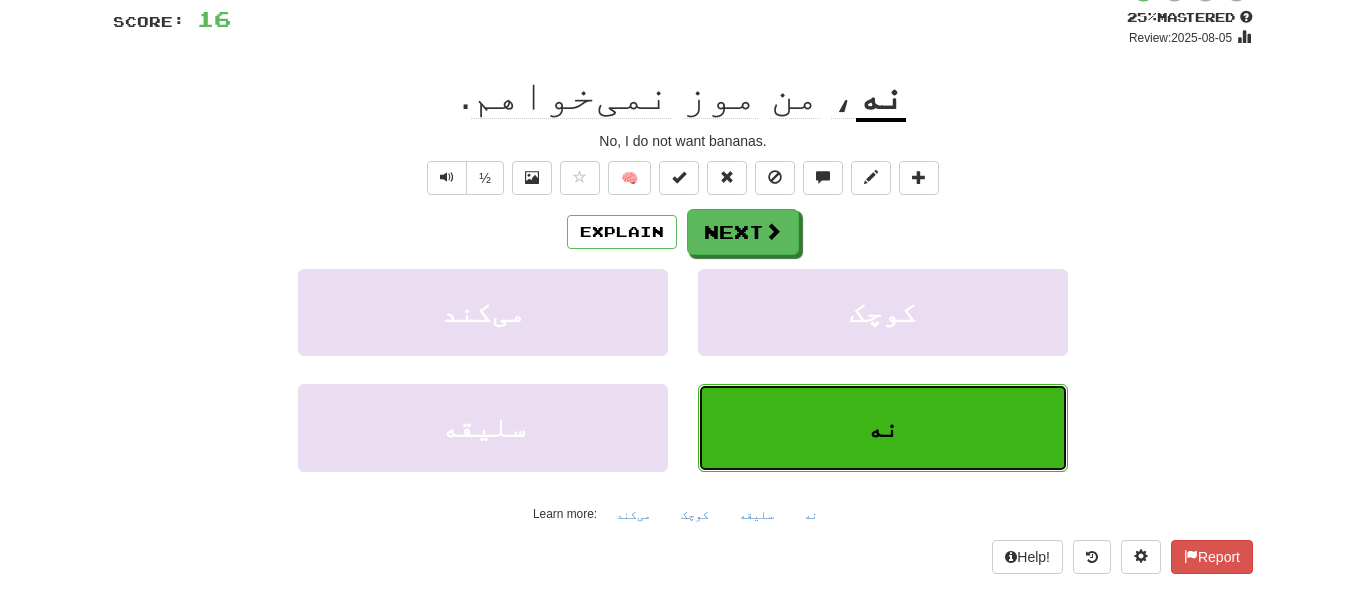 click on "نه" at bounding box center [883, 427] 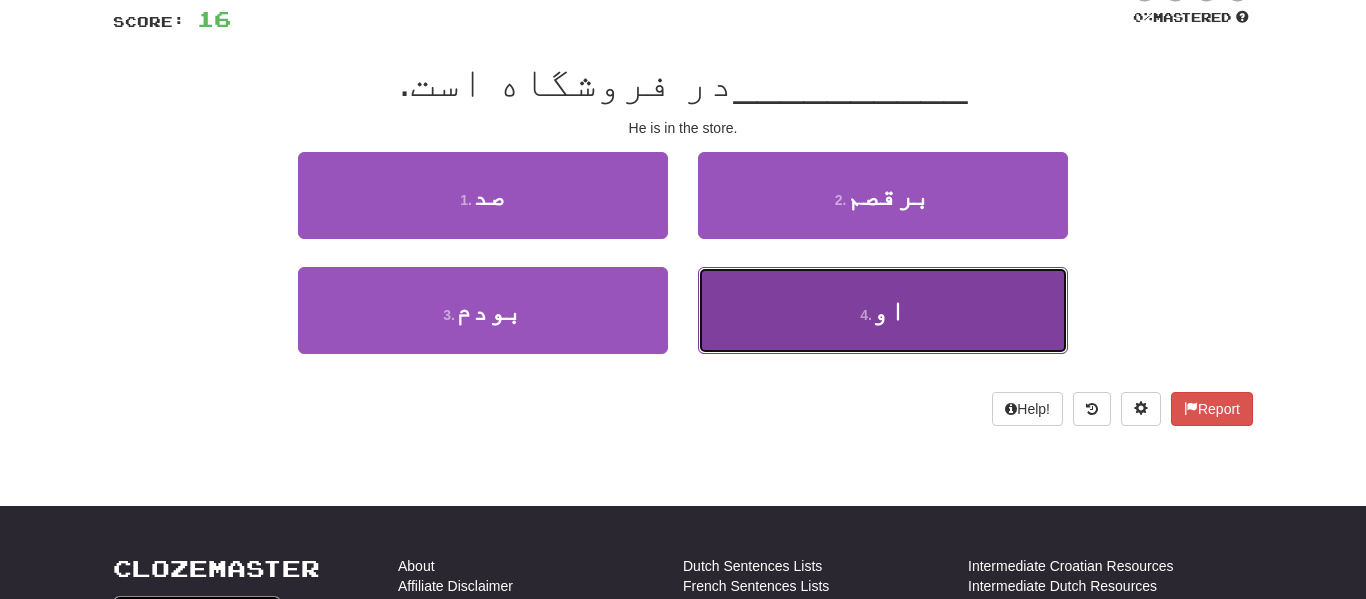 click on "4 .  او" at bounding box center [883, 310] 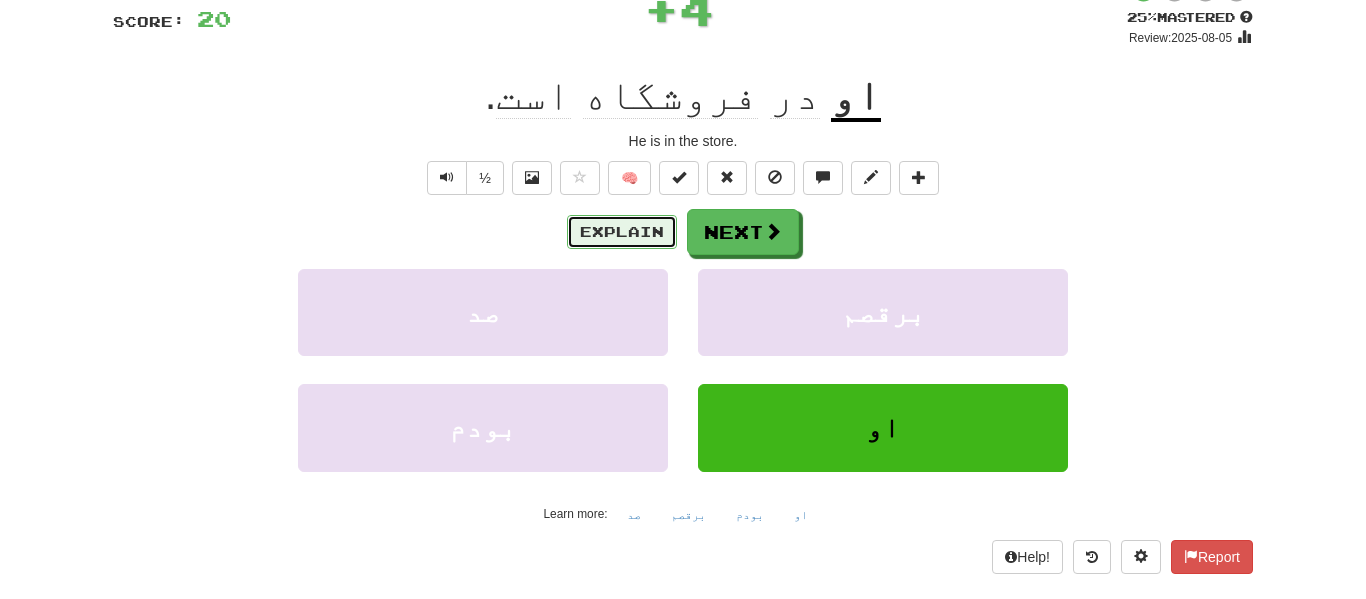 click on "Explain" at bounding box center [622, 232] 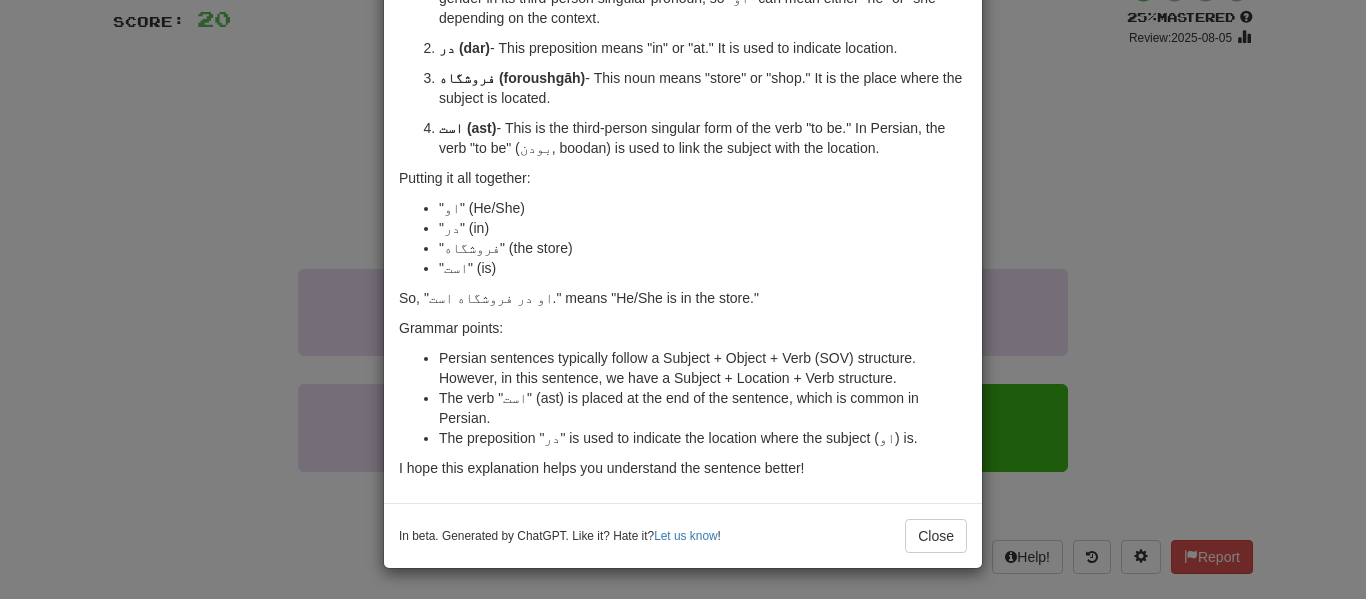 scroll, scrollTop: 450, scrollLeft: 0, axis: vertical 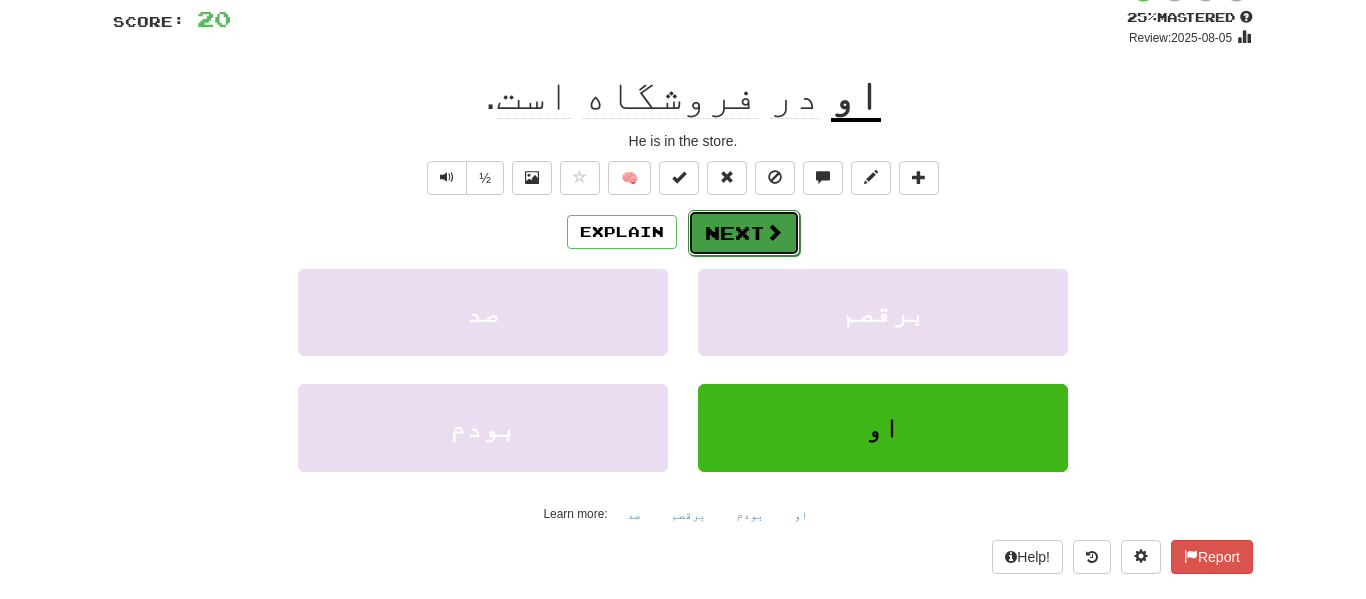 click on "Next" at bounding box center [744, 233] 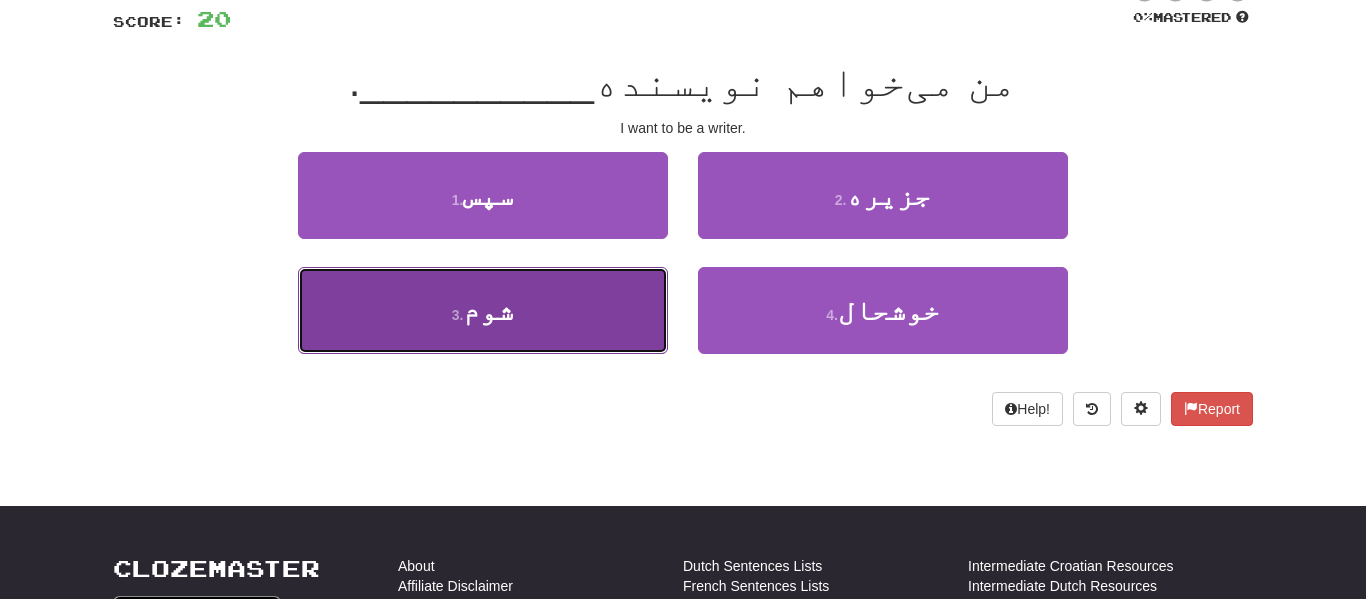 click on "3 .  شوم" at bounding box center (483, 310) 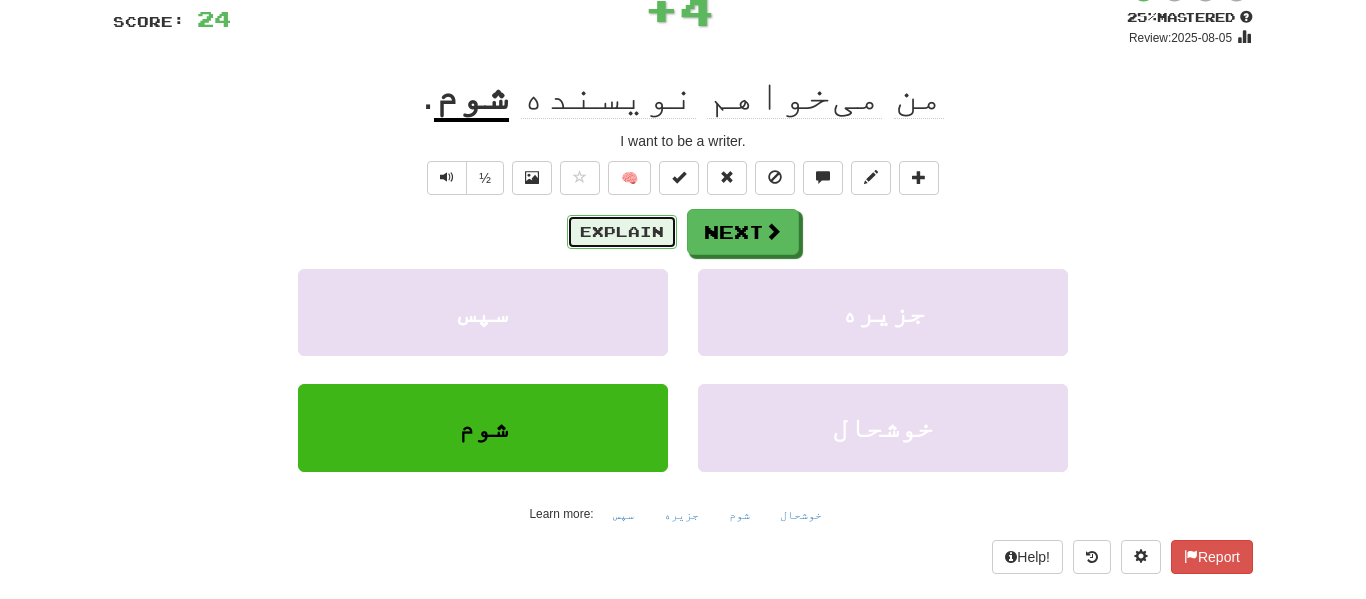 click on "Explain" at bounding box center (622, 232) 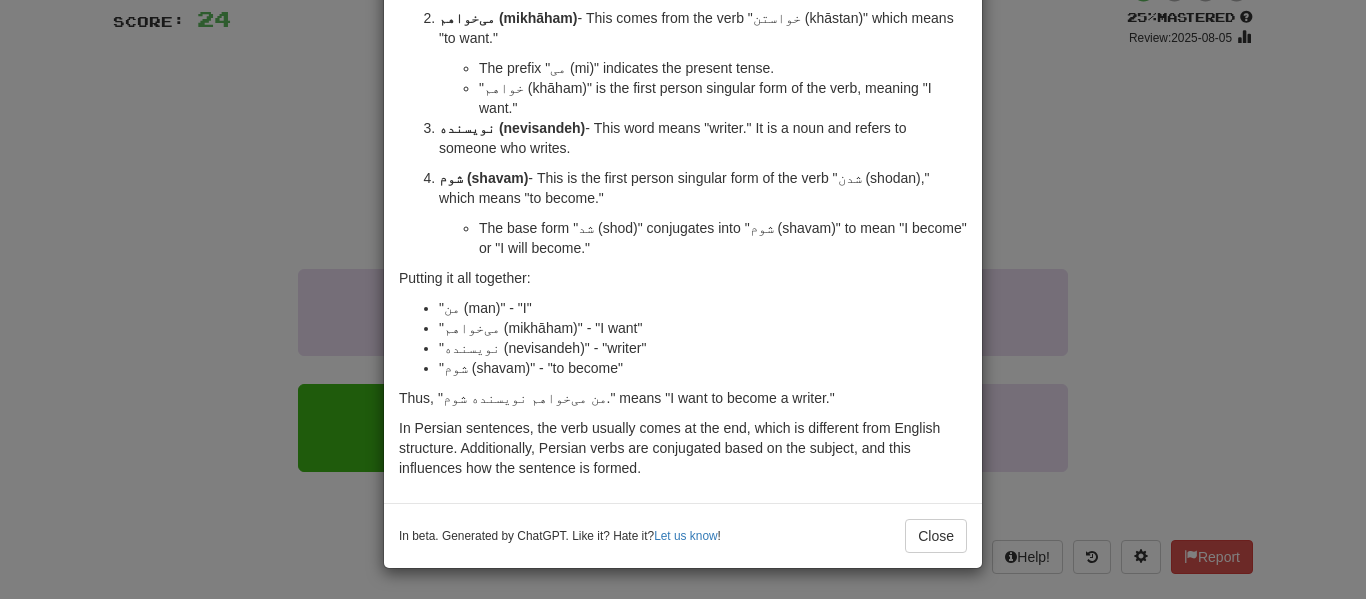 scroll, scrollTop: 351, scrollLeft: 0, axis: vertical 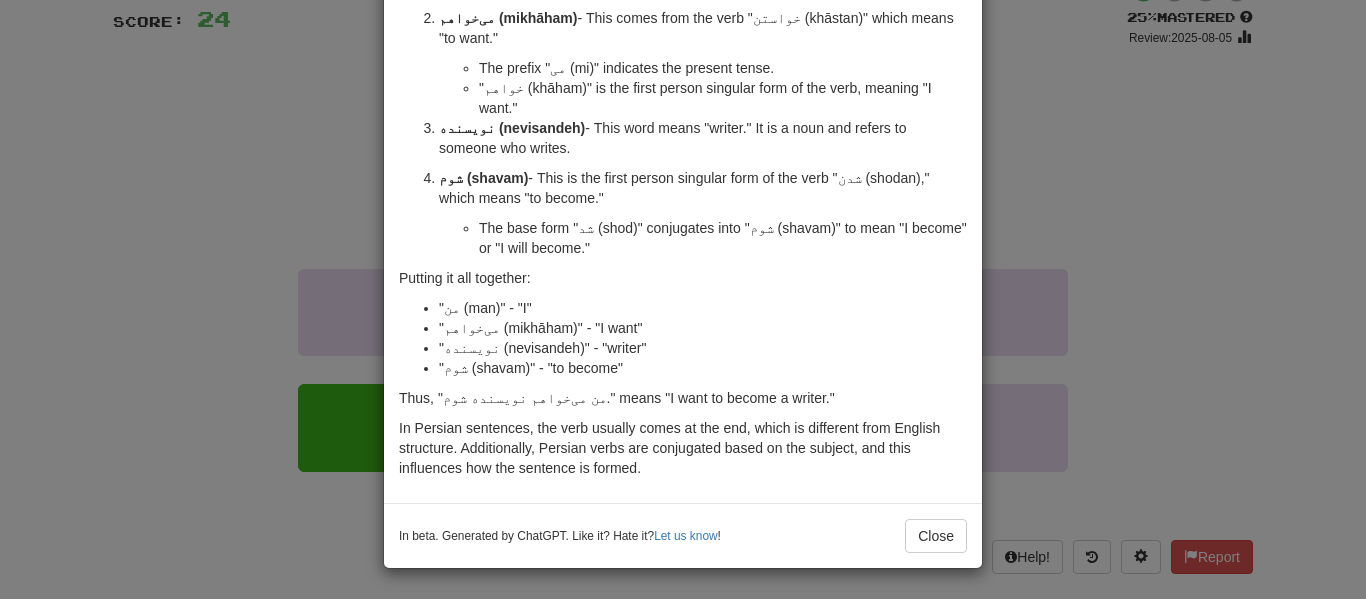 click on "× Explanation The Persian Farsi phrase "من می‌خواهم نویسنده شوم." translates to "I want to become a writer." Let's break it down to understand the grammar and structure:
من (man)  - This word means "I" and is the first person singular pronoun in Persian.
می‌خواهم (mikhāham)  - This comes from the verb "خواستن (khāstan)" which means "to want."
The prefix "می (mi)" indicates the present tense.
"‌خواهم (khāham)" is the first person singular form of the verb, meaning "I want."
نویسنده (nevisandeh)  - This word means "writer." It is a noun and refers to someone who writes.
شوم (shavam)  - This is the first person singular form of the verb "شدن (shodan)," which means "to become."
The base form "شد (shod)" conjugates into "شوم (shavam)" to mean "I become" or "I will become."
Putting it all together:
"من (man)" - "I"
"می‌خواهم (mikhāham)" - "I want"
"شوم (shavam)" - "to become"" at bounding box center (683, 299) 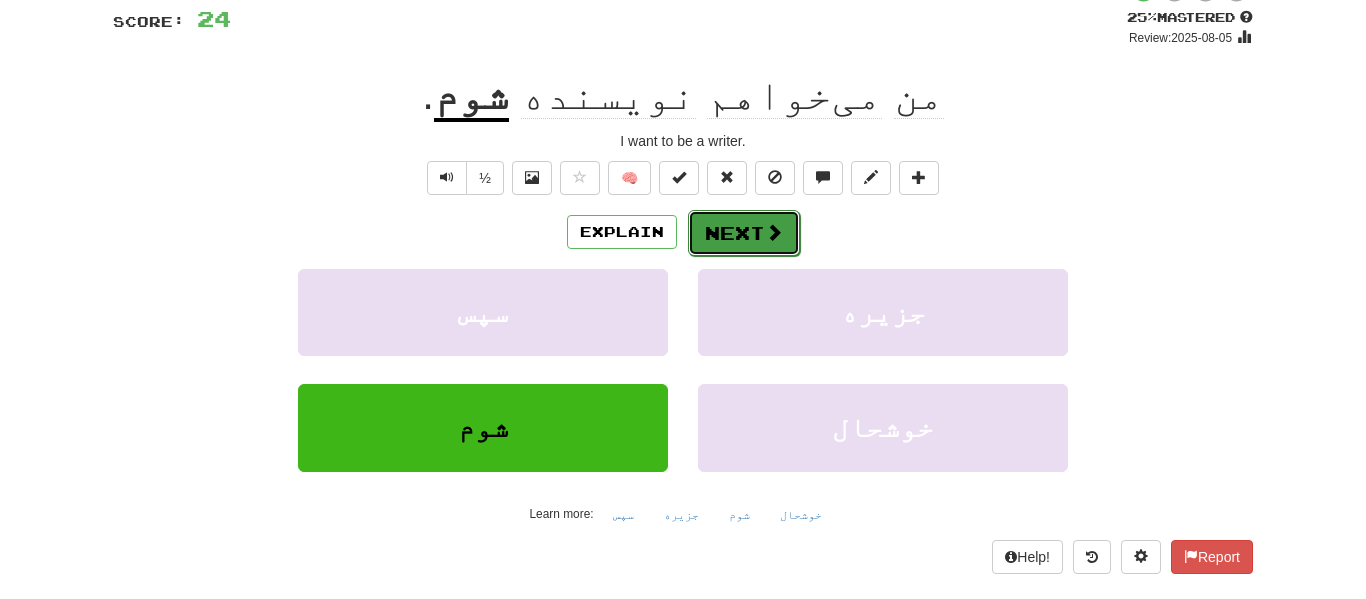click on "Next" at bounding box center [744, 233] 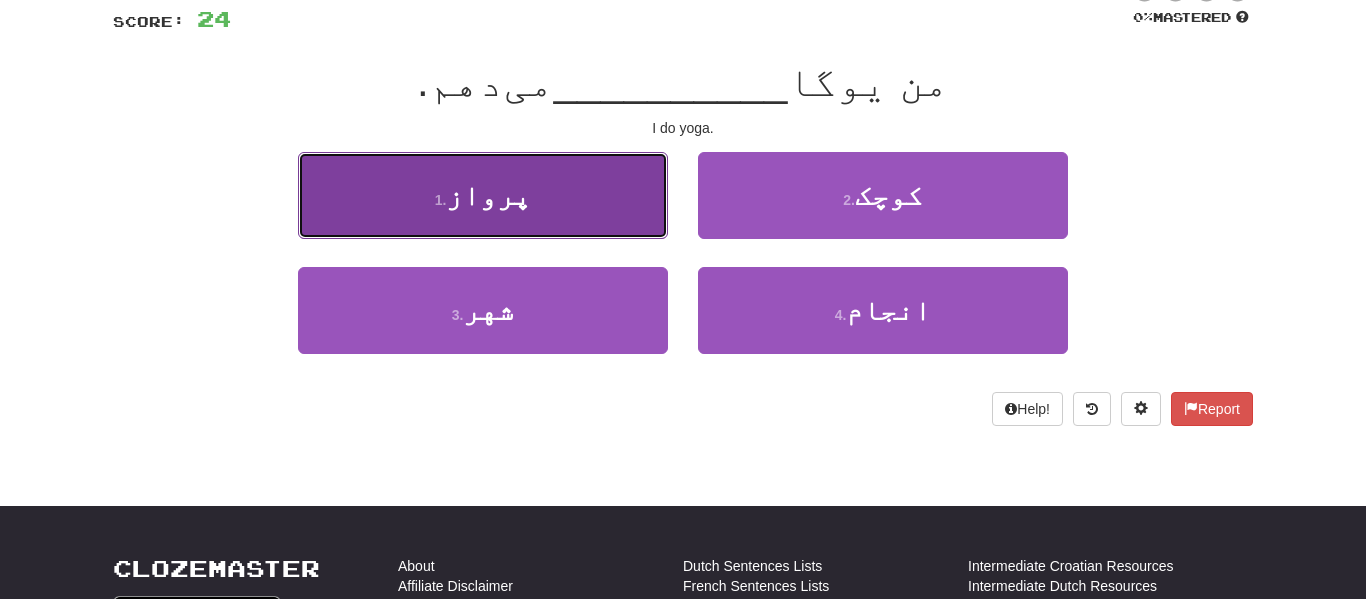 click on "1 .  پرواز" at bounding box center [483, 195] 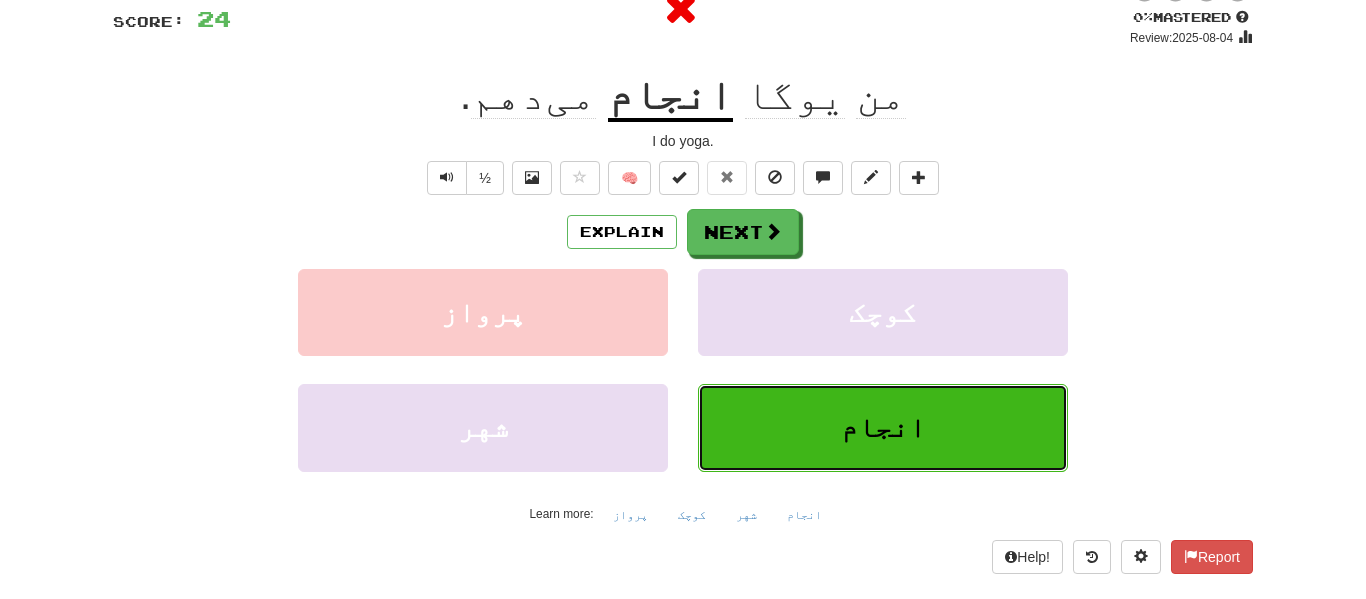 click on "انجام" at bounding box center (883, 427) 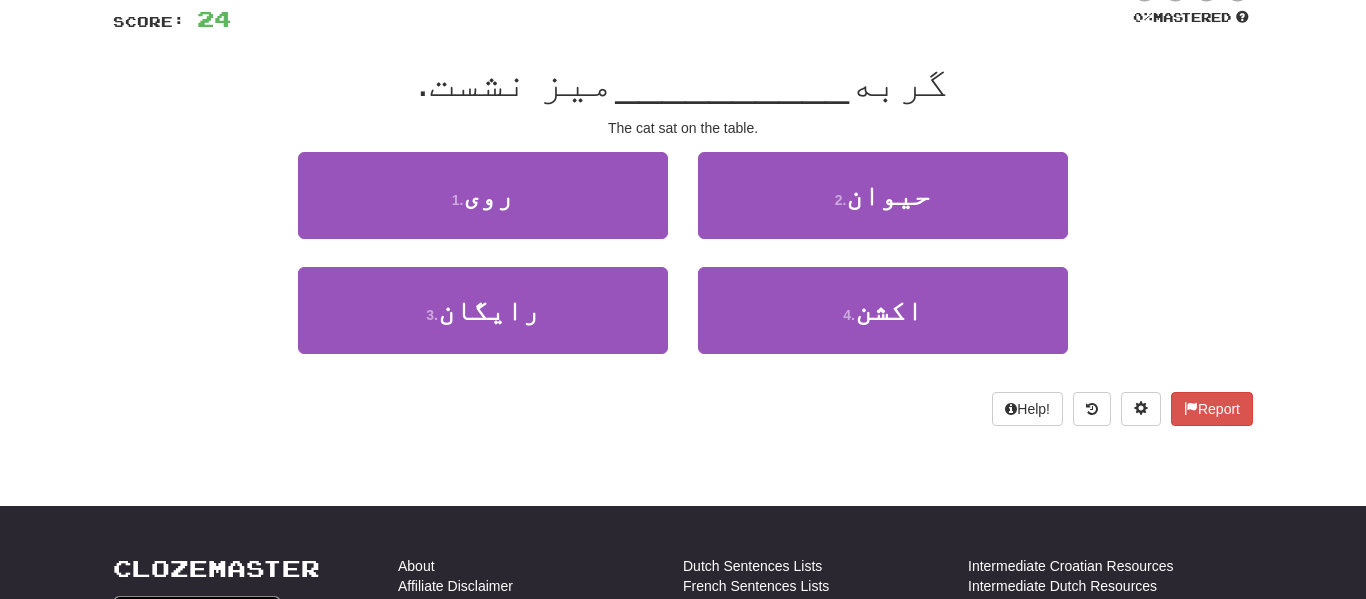 click on "Dashboard
Clozemaster
esehr
/
Toggle Dropdown
Dashboard
Leaderboard
Activity Feed
Notifications
Profile
Discussions
فارسی
/
English
Streak:
0
Review:
0
Points Today: 0
Languages
Account
Logout
esehr
/
Toggle Dropdown
Dashboard
Leaderboard
Activity Feed
Notifications
Profile
Discussions
فارسی
/
English
Streak:
0
Review:
0
Points Today: 0
Languages
Account
Logout
clozemaster
Correct   :   6 Incorrect   :   6 To go   :   4 Playing :  Fast Track Level 1  /  Score:   24 0 %  Mastered گربه  __________  میز نشست. The cat sat on the table. 1 .  روی 2 .  حیوان 3 .  رایگان 4 .  اکشن  Help!  Report" at bounding box center (683, 511) 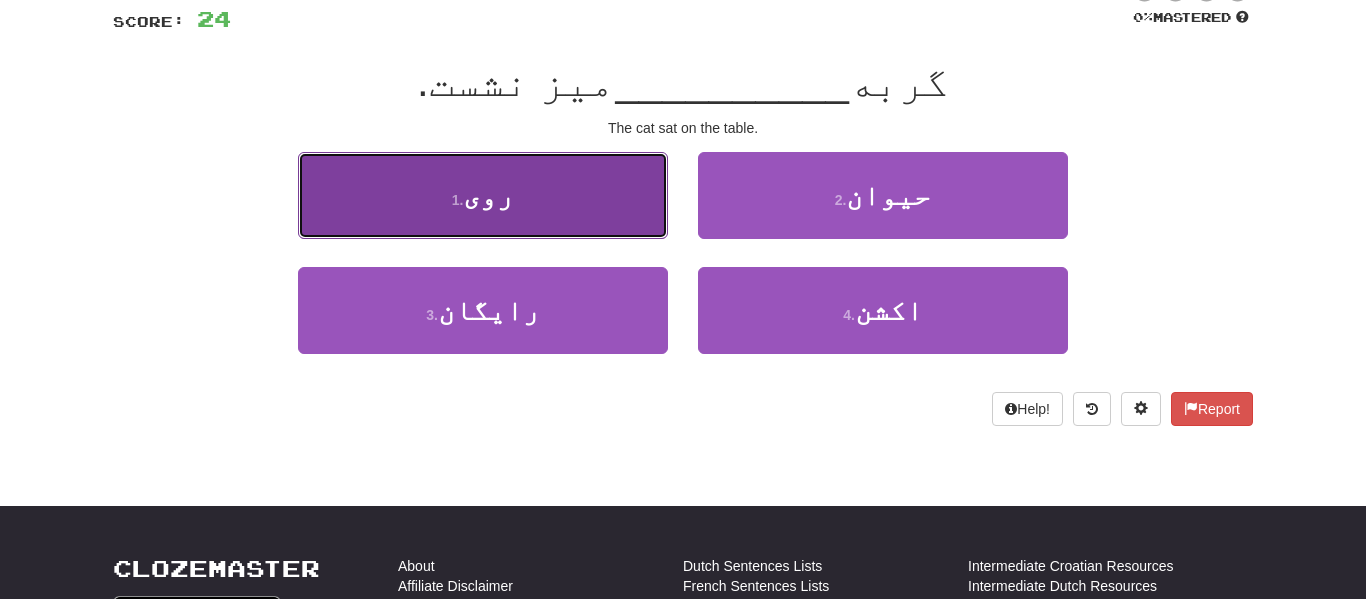 click on "1 .  روی" at bounding box center [483, 195] 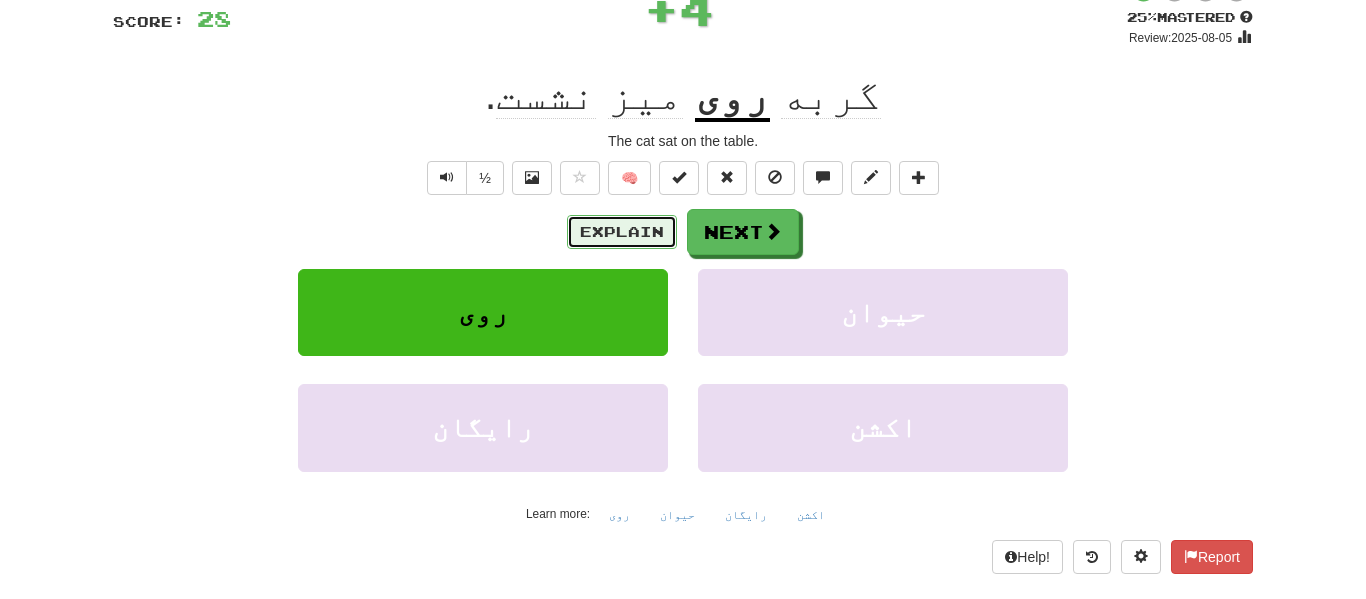 click on "Explain" at bounding box center [622, 232] 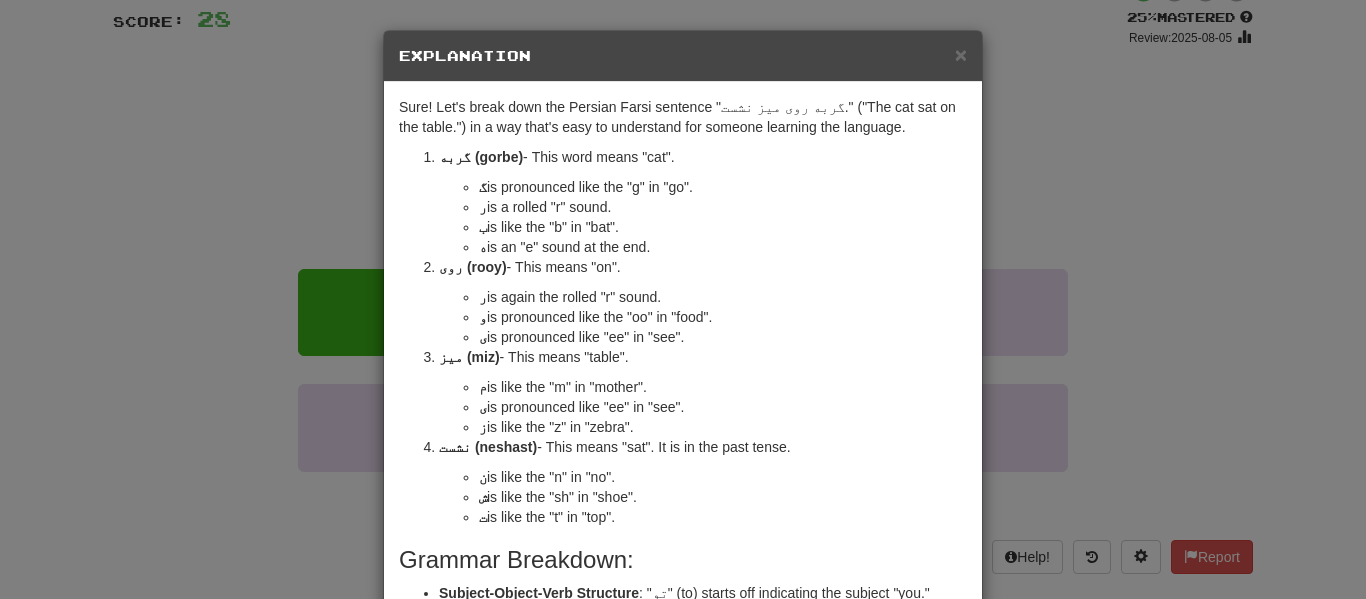 click on "Sure! Let's break down the Persian Farsi sentence "گربه روی میز نشست." ("The cat sat on the table.") in a way that's easy to understand for someone learning the language.
گربه (gorbe)  - This word means "cat".
گ  is pronounced like the "g" in "go".
ر  is a rolled "r" sound.
ب  is like the "b" in "bat".
ه  is an "e" sound at the end.
روی (rooy)  - This means "on".
ر  is again the rolled "r" sound.
و  is pronounced like the "oo" in "food".
ی  is pronounced like "ee" in "see".
میز (miz)  - This means "table".
م  is like the "m" in "mother".
ی  is pronounced like "ee" in "see".
ز  is like the "z" in "zebra".
نشست (neshast)  - This means "sat". It is in the past tense.
ن  is like the "n" in "no".
ش  is like the "sh" in "shoe".
ت  is like the "t" in "top".
Grammar Breakdown:
Subject-Object-Verb Structure : Persian typically uses a Subject-Object-Verb (SOV) word order. In this sentence:" at bounding box center [683, 515] 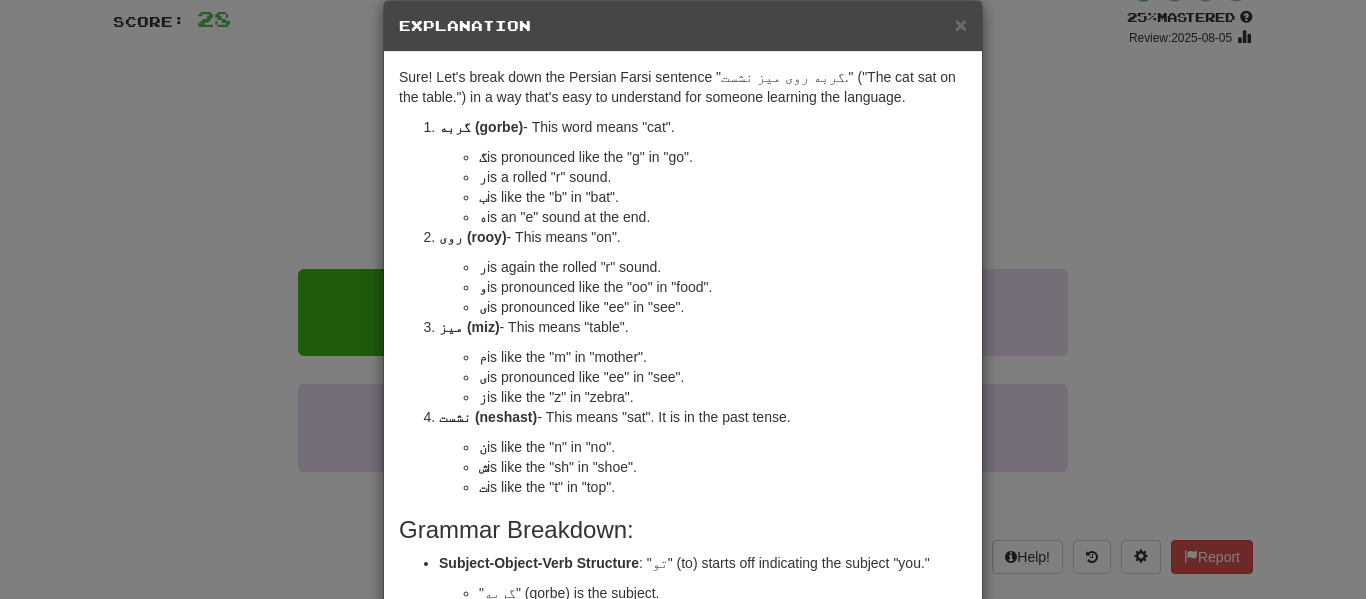 scroll, scrollTop: 28, scrollLeft: 0, axis: vertical 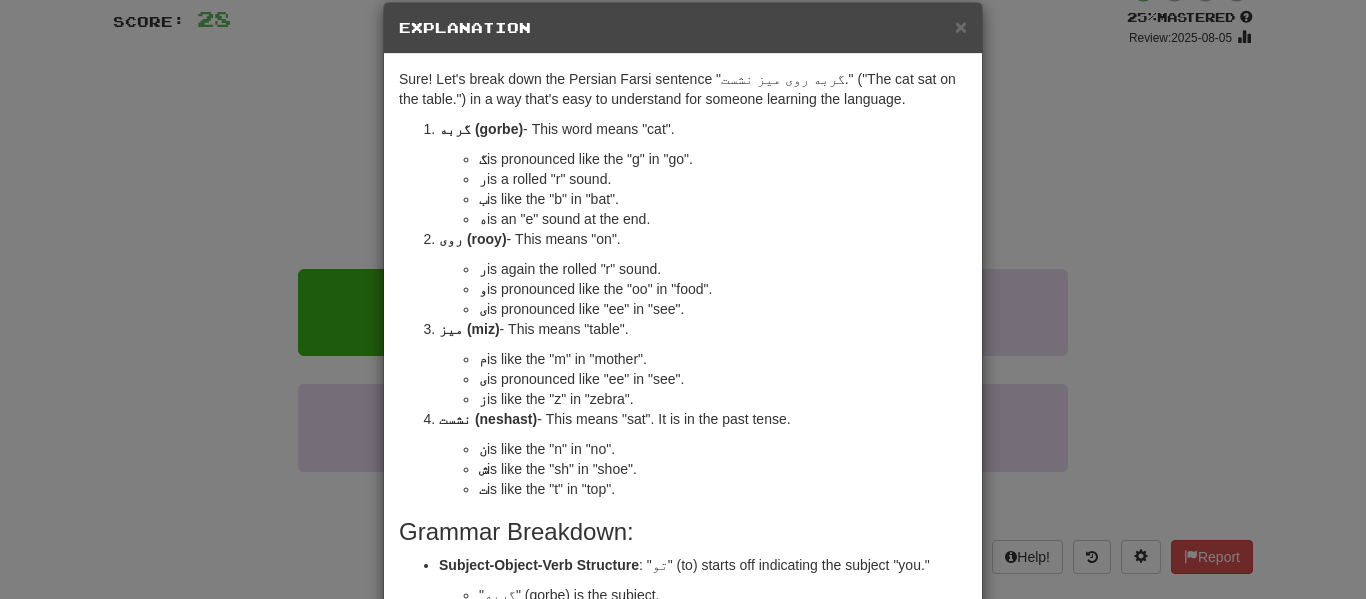 click on "× Explanation Sure! Let's break down the Persian Farsi sentence "گربه روی میز نشست." ("The cat sat on the table.") in a way that's easy to understand for someone learning the language.
گربه (gorbe)  - This word means "cat".
گ  is pronounced like the "g" in "go".
ر  is a rolled "r" sound.
ب  is like the "b" in "bat".
ه  is an "e" sound at the end.
روی (rooy)  - This means "on".
ر  is again the rolled "r" sound.
و  is pronounced like the "oo" in "food".
ی  is pronounced like "ee" in "see".
میز (miz)  - This means "table".
م  is like the "m" in "mother".
ی  is pronounced like "ee" in "see".
ز  is like the "z" in "zebra".
نشست (neshast)  - This means "sat". It is in the past tense.
ن  is like the "n" in "no".
ش  is like the "sh" in "shoe".
ت  is like the "t" in "top".
Grammar Breakdown:
Subject-Object-Verb Structure
"گربه" (gorbe) is the subject.
"نشست" (neshast) is the verb." at bounding box center [683, 299] 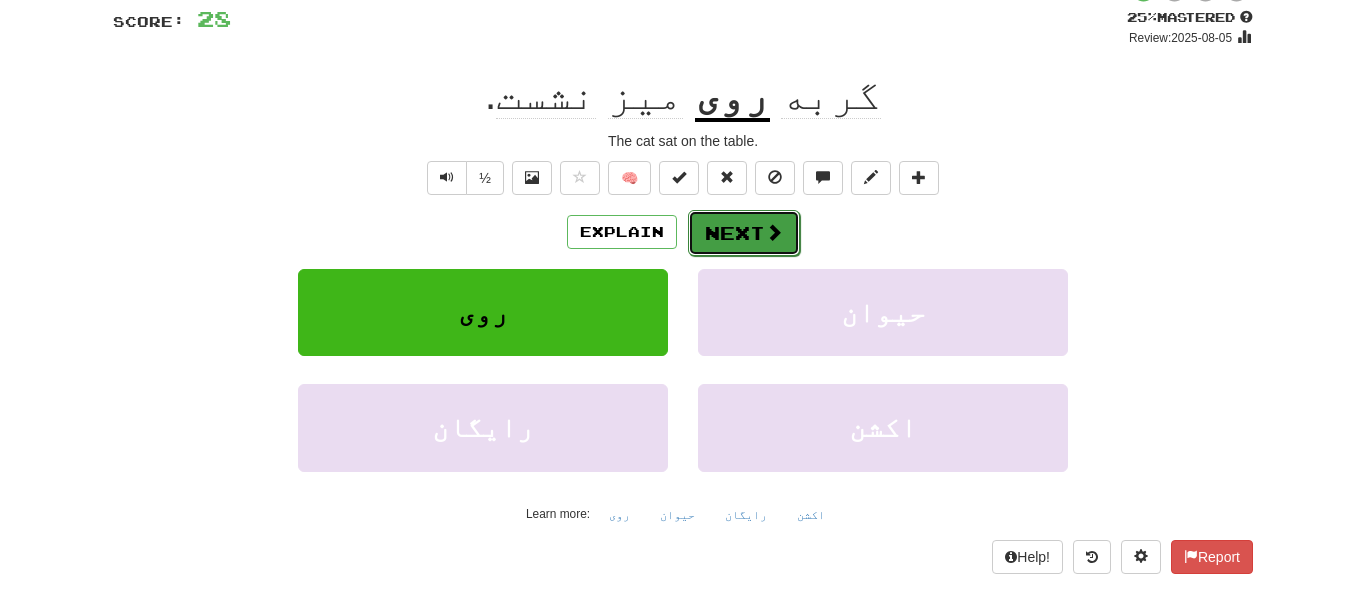 click at bounding box center [774, 232] 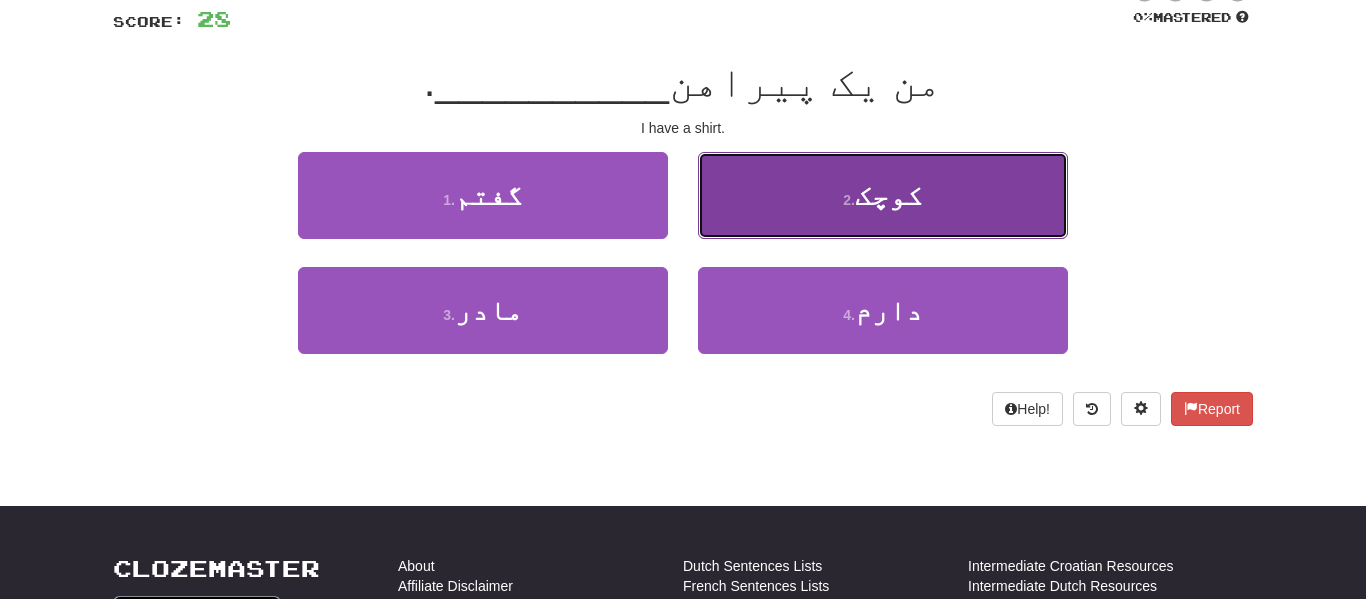 click on "2 .  کوچک" at bounding box center (883, 195) 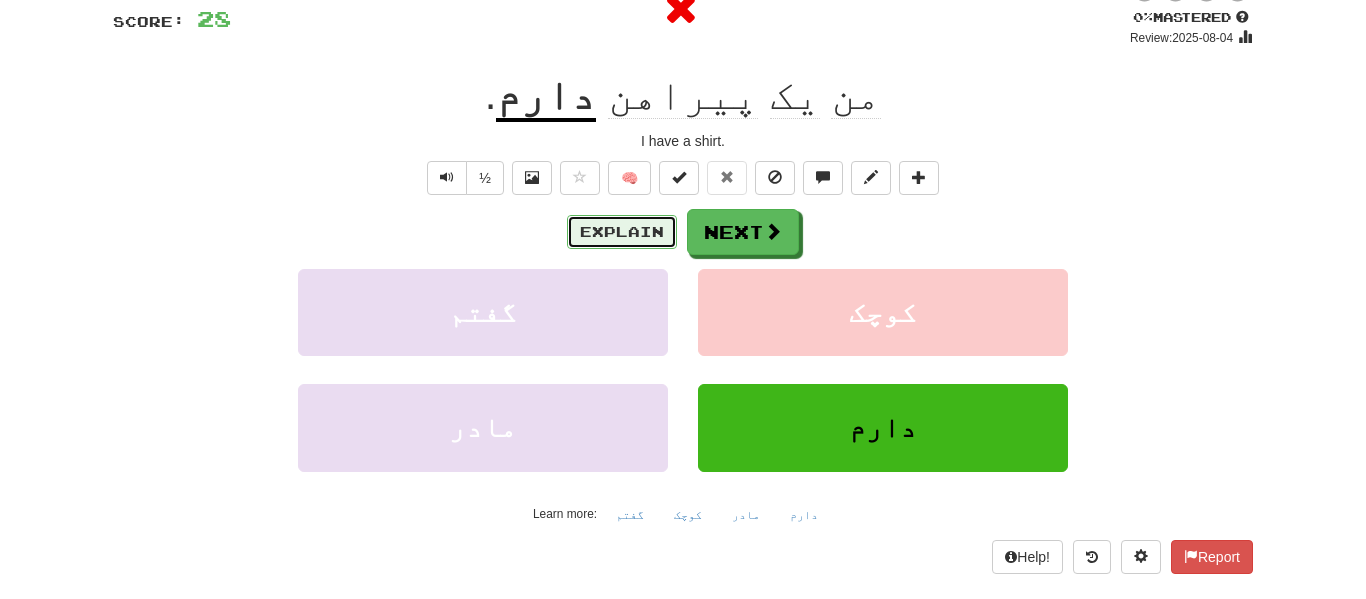 click on "Explain" at bounding box center [622, 232] 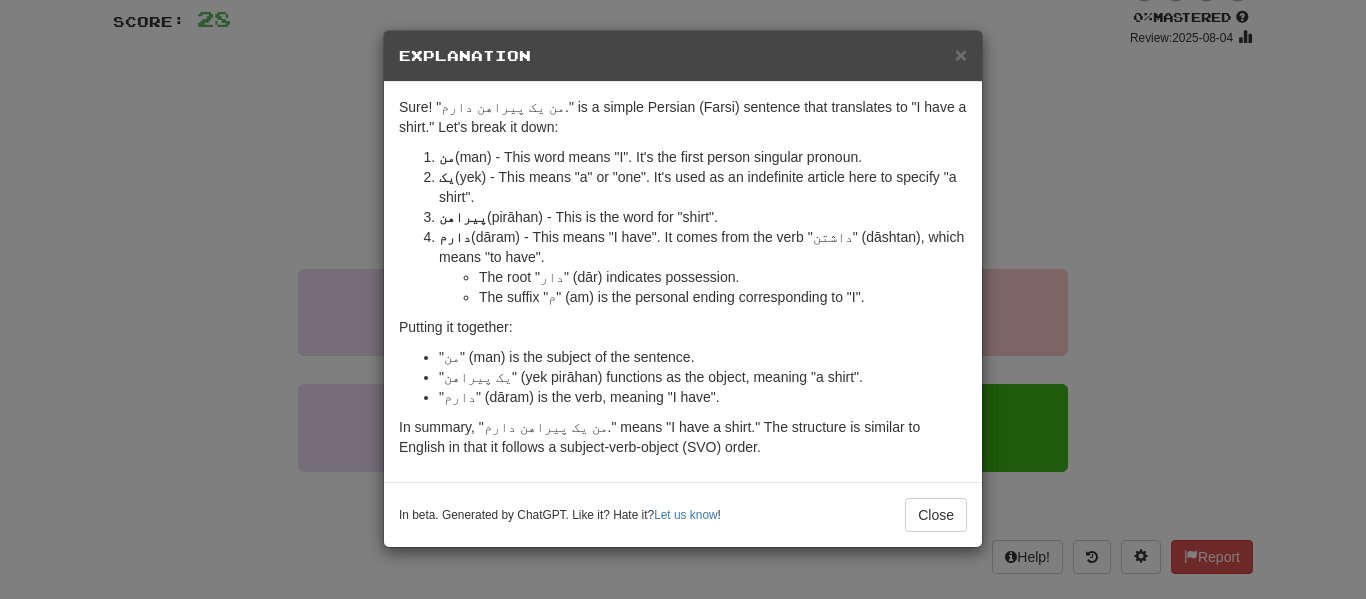 scroll, scrollTop: 106, scrollLeft: 0, axis: vertical 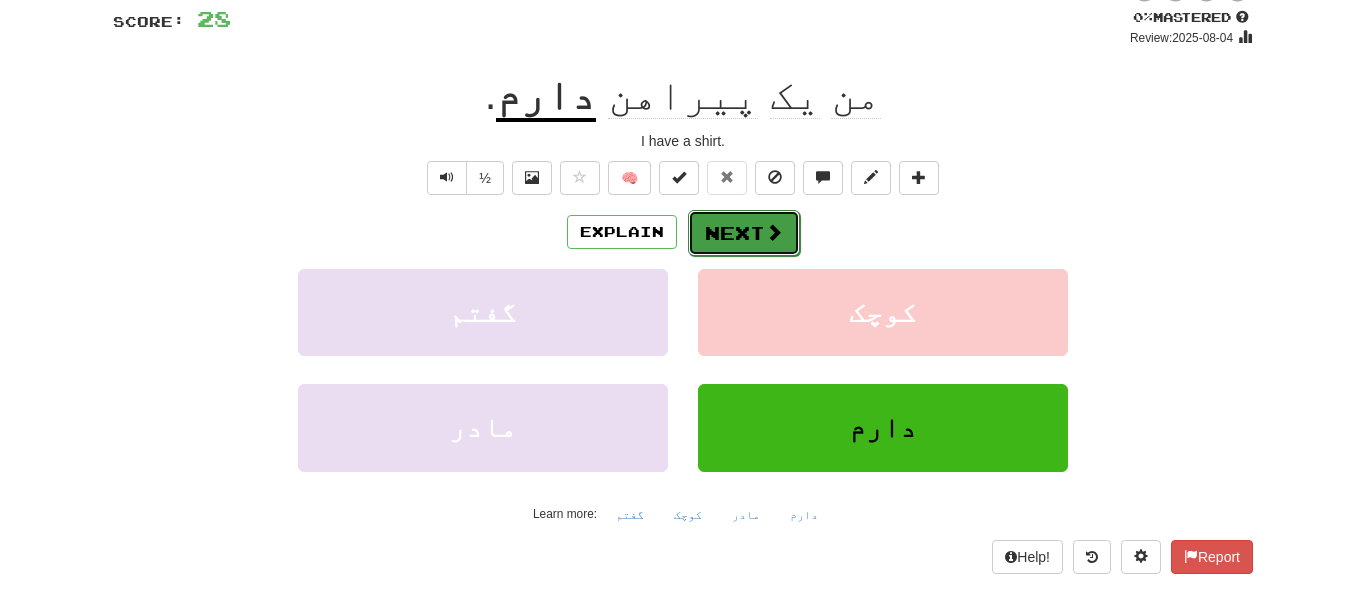 click on "Next" at bounding box center (744, 233) 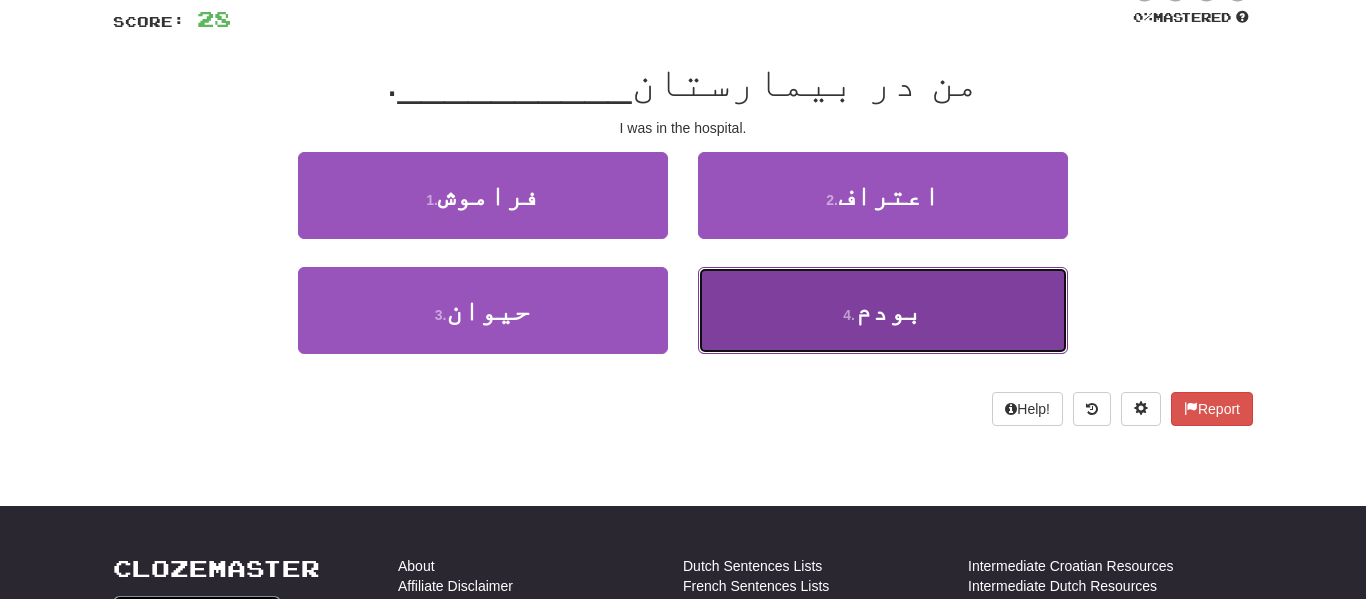 click on "4 .  بودم" at bounding box center (883, 310) 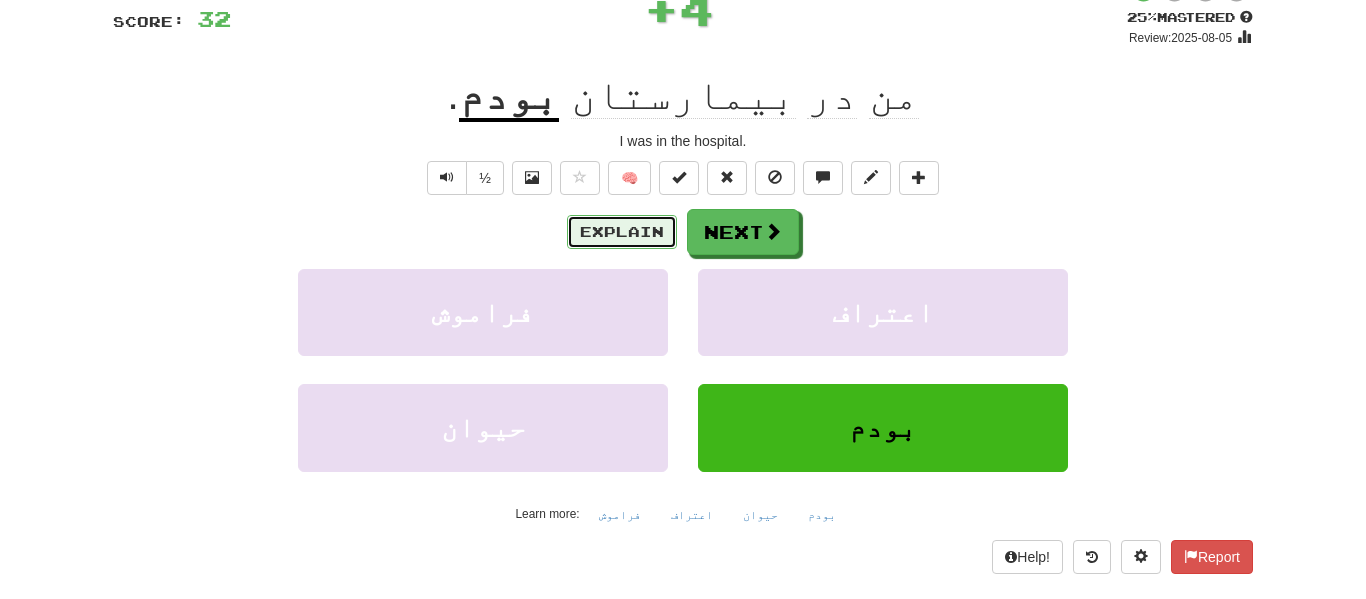 click on "Explain" at bounding box center [622, 232] 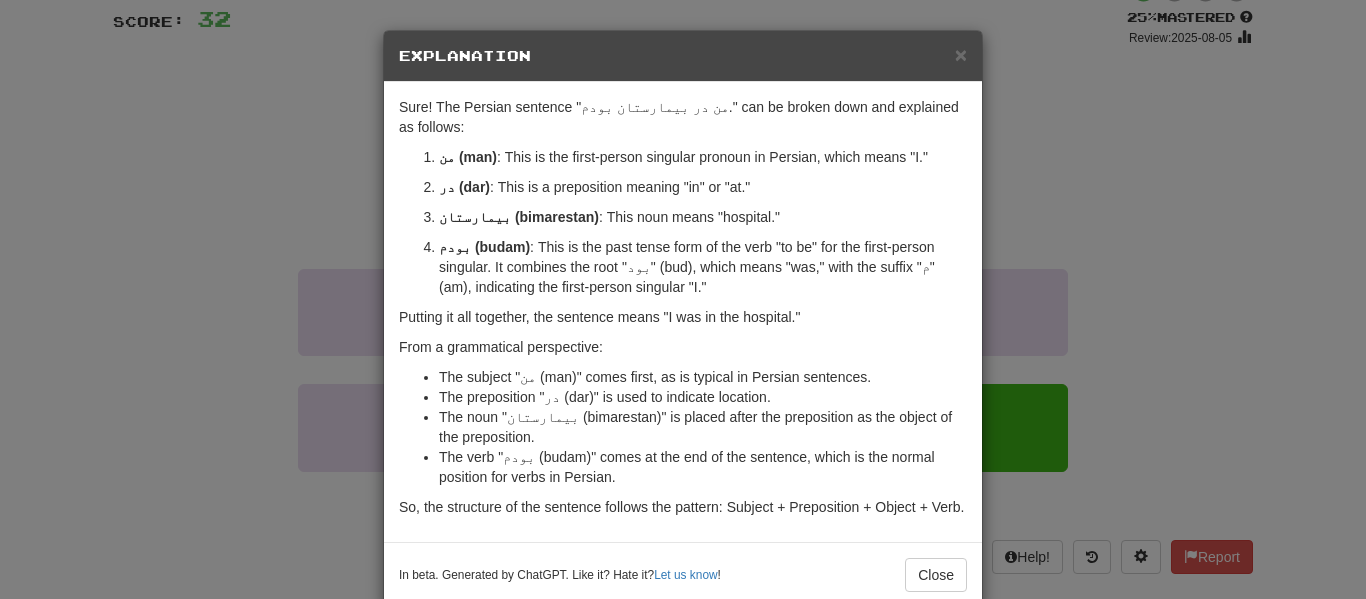 click on "× Explanation Sure! The Persian sentence "من در بیمارستان بودم." can be broken down and explained as follows:
من (man) : This is the first-person singular pronoun in Persian, which means "I."
در (dar) : This is a preposition meaning "in" or "at."
بیمارستان (bimarestan) : This noun means "hospital."
بودم (budam) : This is the past tense form of the verb "to be" for the first-person singular. It combines the root "بود" (bud), which means "was," with the suffix "م" (am), indicating the first-person singular "I."
Putting it all together, the sentence means "I was in the hospital."
From a grammatical perspective:
The subject "من (man)" comes first, as is typical in Persian sentences.
The preposition "در (dar)" is used to indicate location.
The noun "بیمارستان (bimarestan)" is placed after the preposition as the object of the preposition.
In beta. Generated by ChatGPT. Like it? Hate it?  Let us know ! Close" at bounding box center (683, 299) 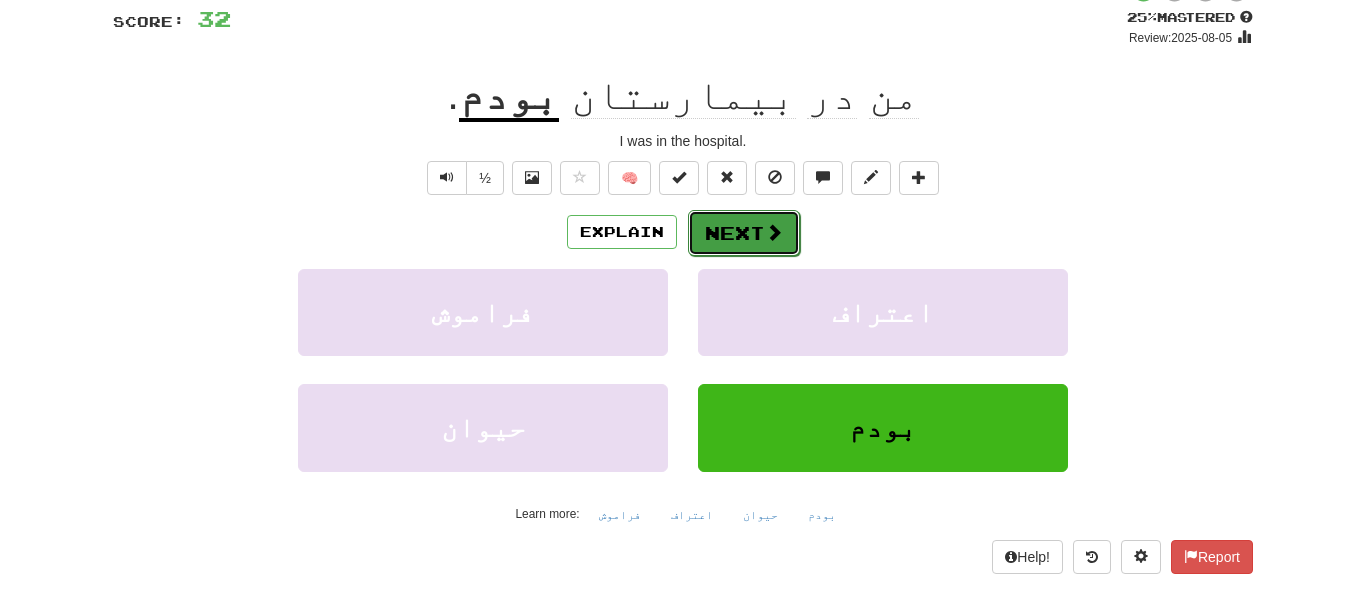 click on "Next" at bounding box center (744, 233) 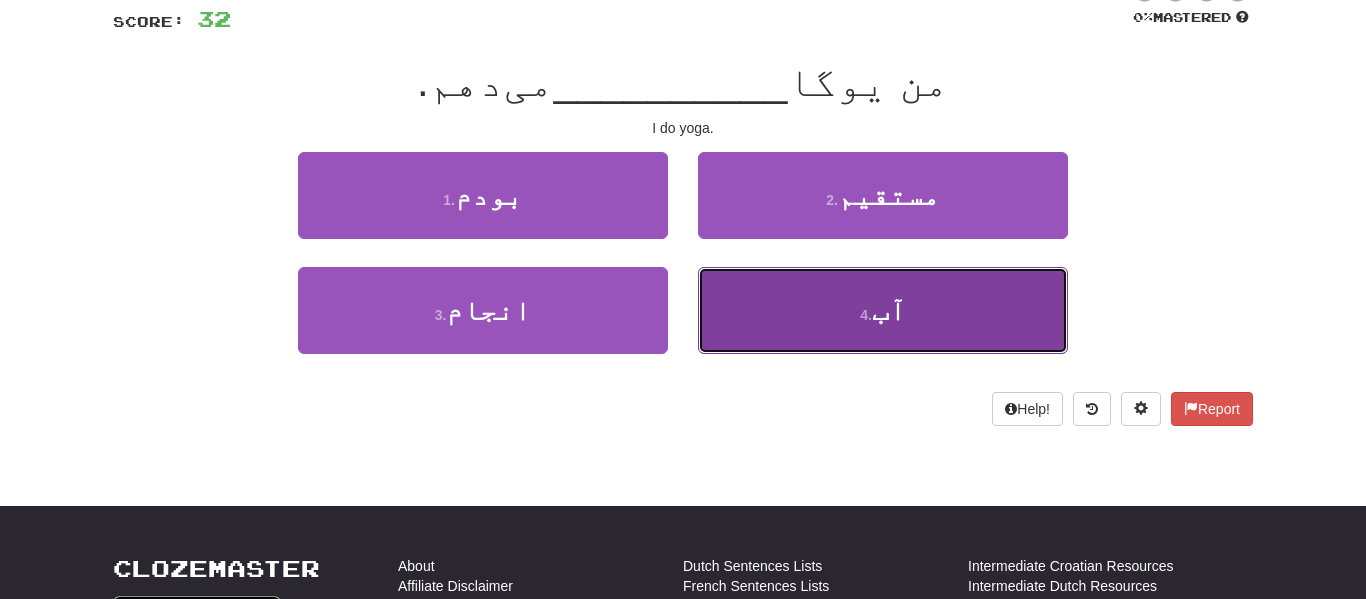 click on "آب" at bounding box center (889, 310) 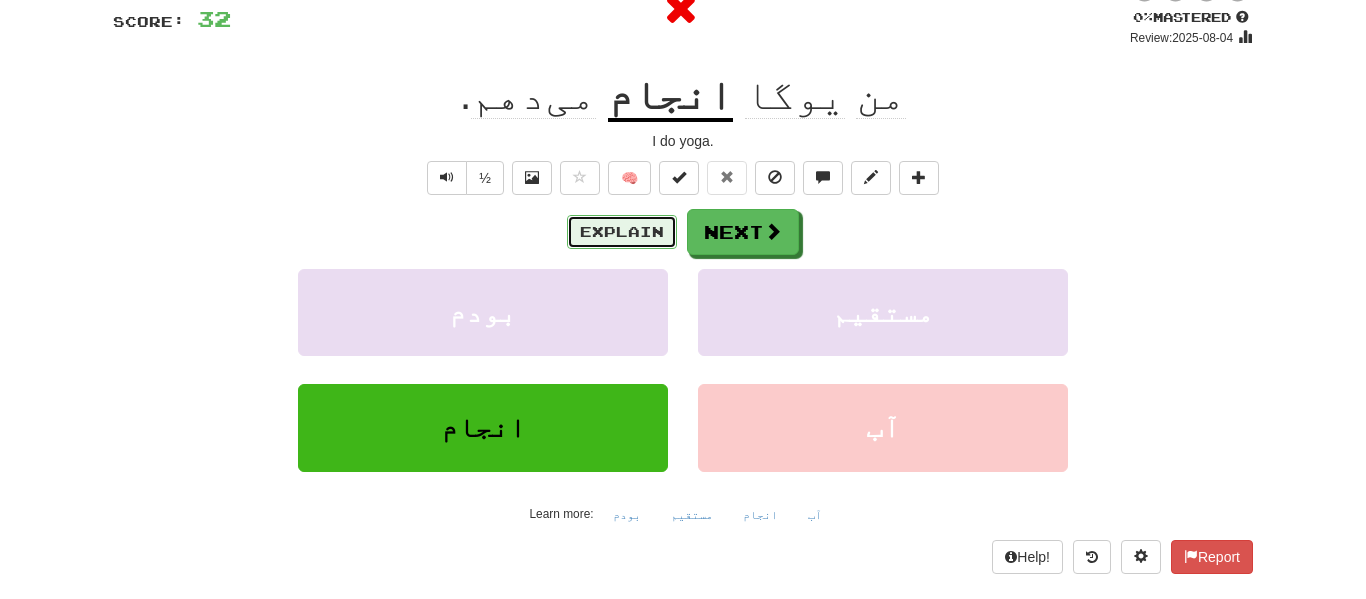 click on "Explain" at bounding box center (622, 232) 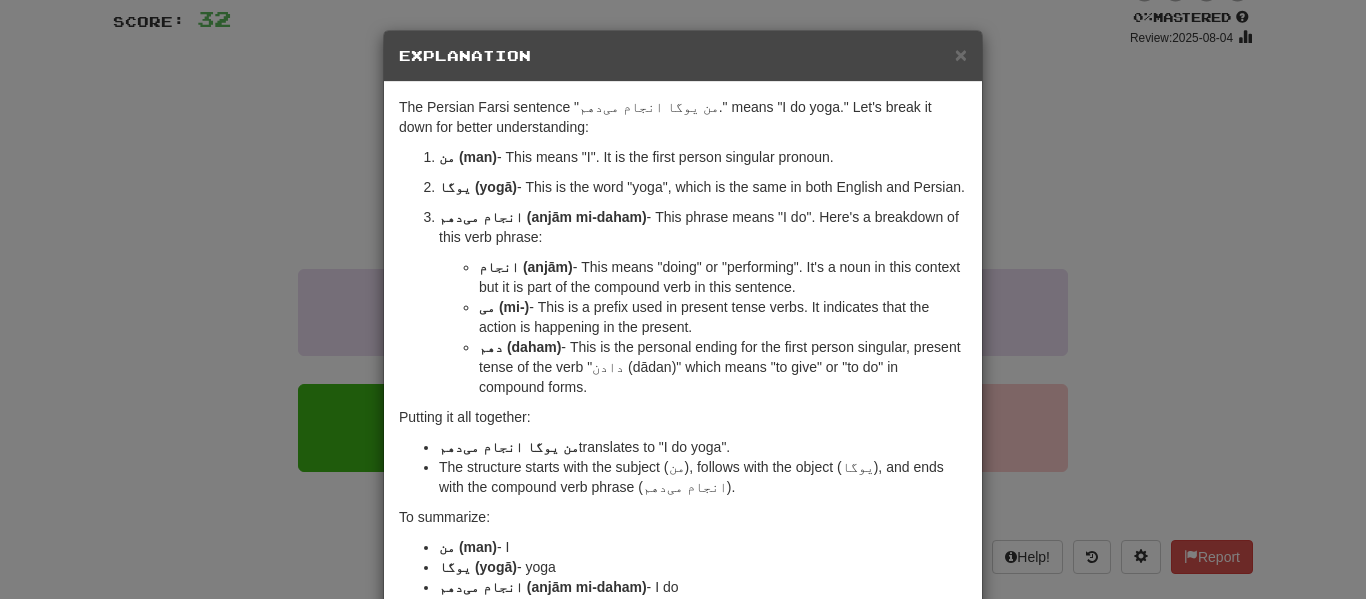 click on "× Explanation The Persian Farsi sentence "من یوگا انجام می‌دهم." means "I do yoga." Let's break it down for better understanding:
من (man)  - This means "I". It is the first person singular pronoun.
یوگا (yogā)  - This is the word "yoga", which is the same in both English and Persian.
انجام می‌دهم (anjām mi-daham)  - This phrase means "I do". Here's a breakdown of this verb phrase:
انجام (anjām)  - This means "doing" or "performing". It's a noun in this context but it is part of the compound verb in this sentence.
می‌ (mi-)  - This is a prefix used in present tense verbs. It indicates that the action is happening in the present.
دهم (daham)  - This is the personal ending for the first person singular, present tense of the verb "دادن (dādan)" which means "to give" or "to do" in compound forms.
Putting it all together:
من یوگا انجام می‌دهم  translates to "I do yoga".
To summarize:
- I" at bounding box center (683, 299) 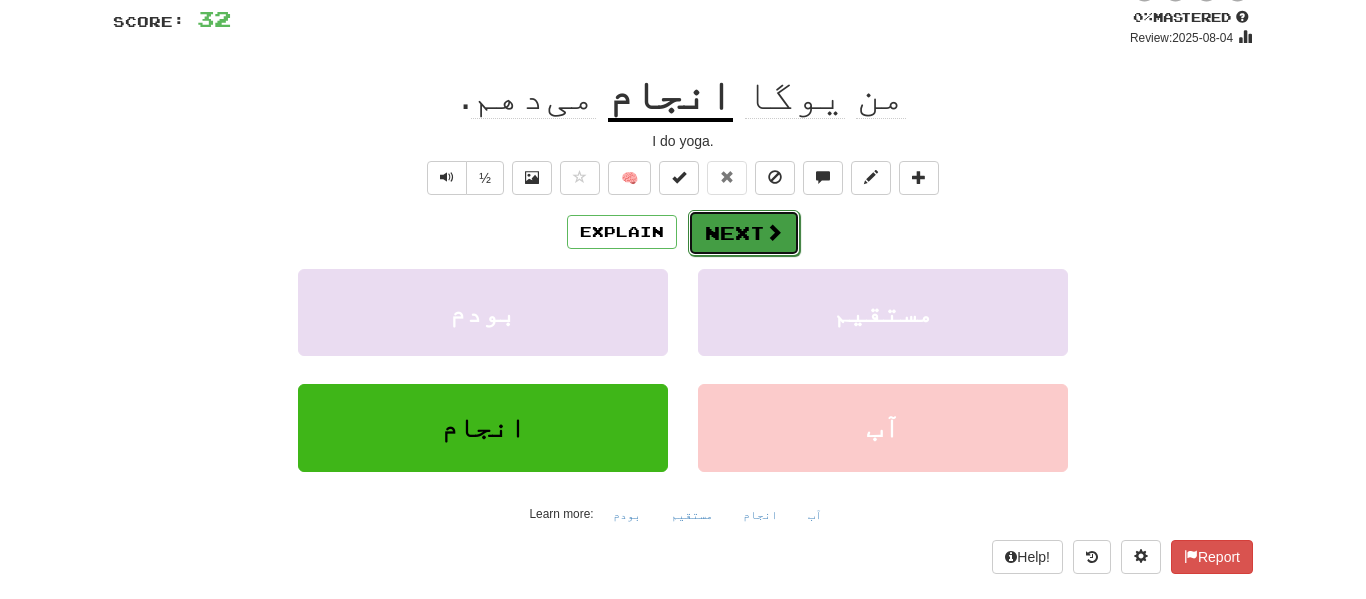 click on "Next" at bounding box center (744, 233) 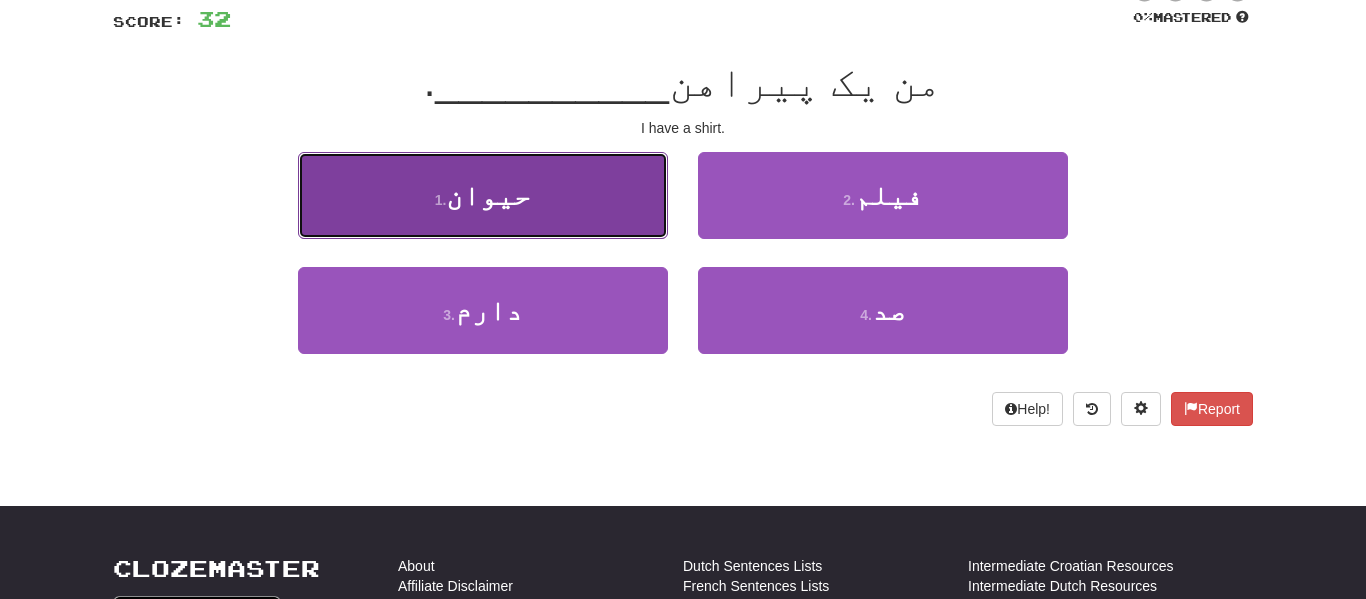 click on "1 . حیوان" at bounding box center (483, 195) 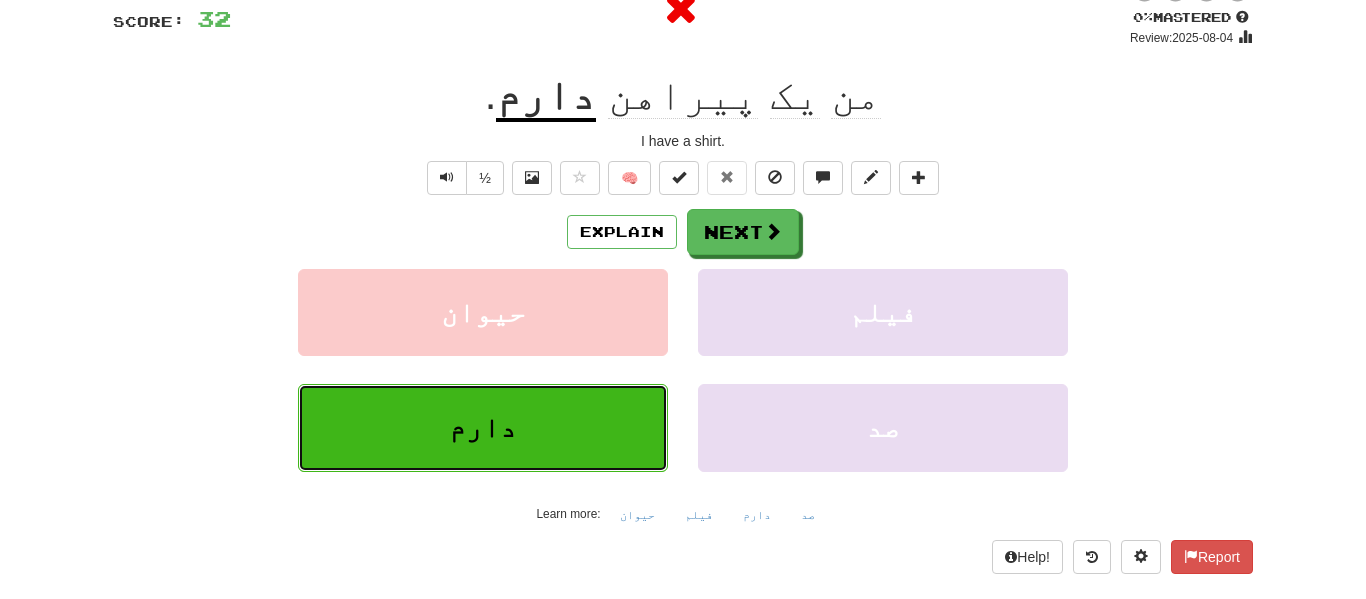 click on "دارم" at bounding box center (483, 427) 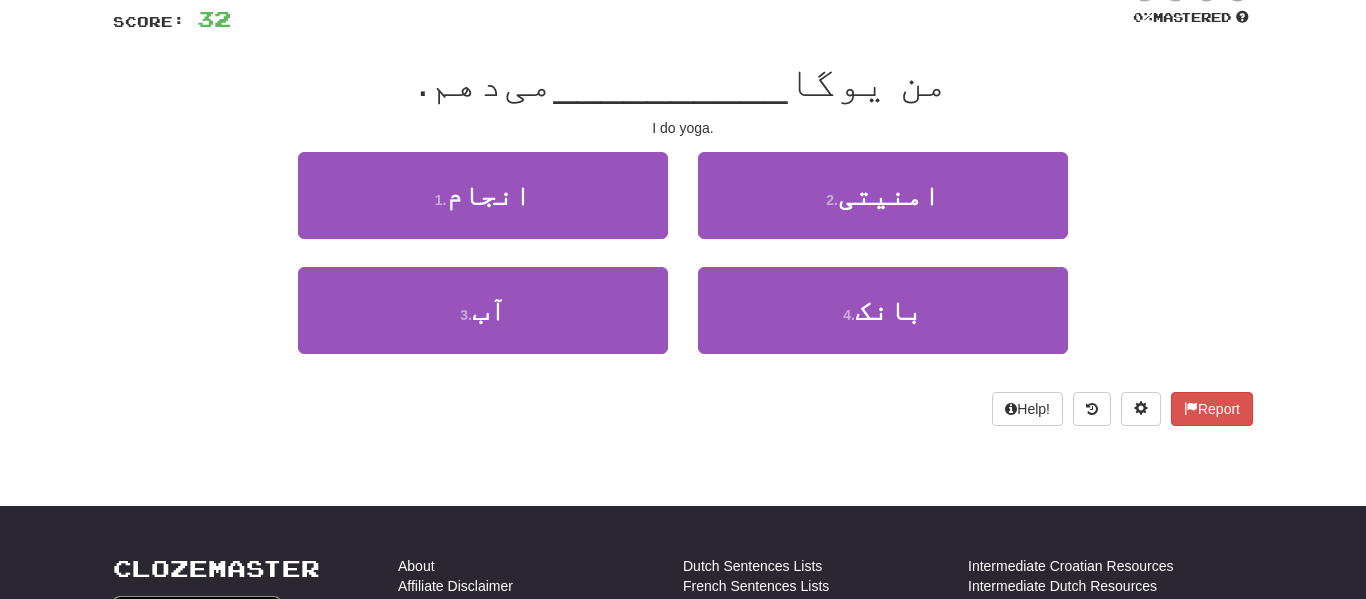 click on "/  Score:   32 0 %  Mastered من یوگا  __________  می‌دهم. I do yoga. 1 .  انجام 2 .  امنیتی 3 .  آب 4 .  بانک  Help!  Report" at bounding box center [683, 209] 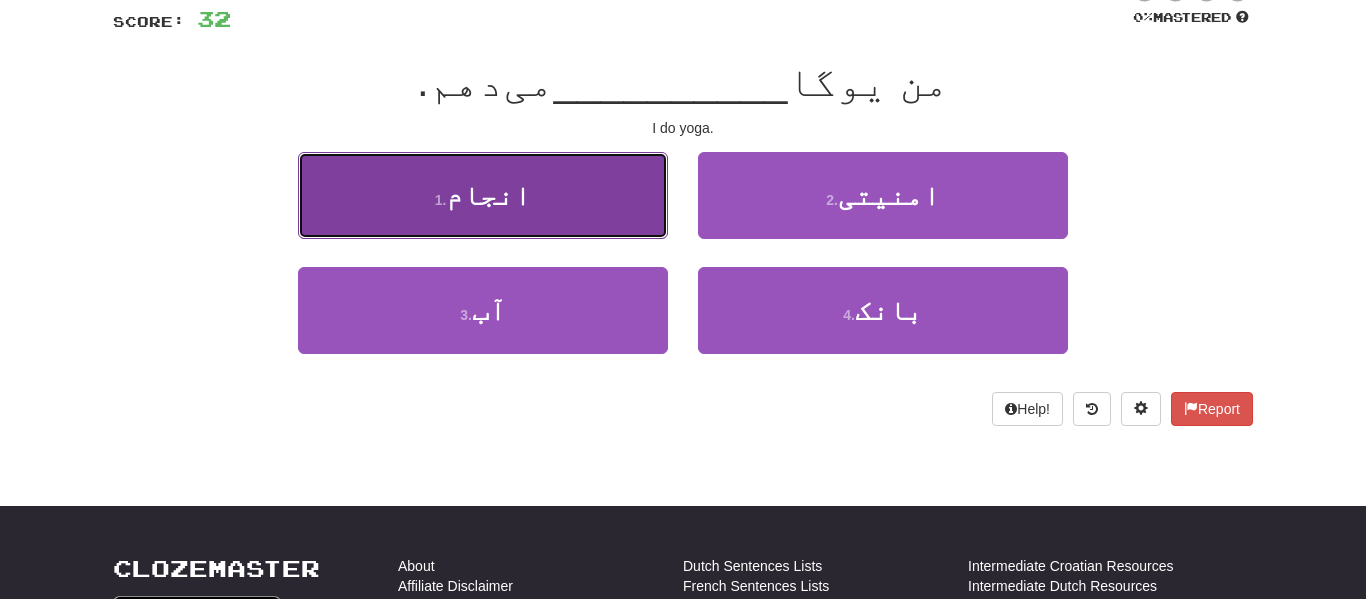 click on "1 .  انجام" at bounding box center [483, 195] 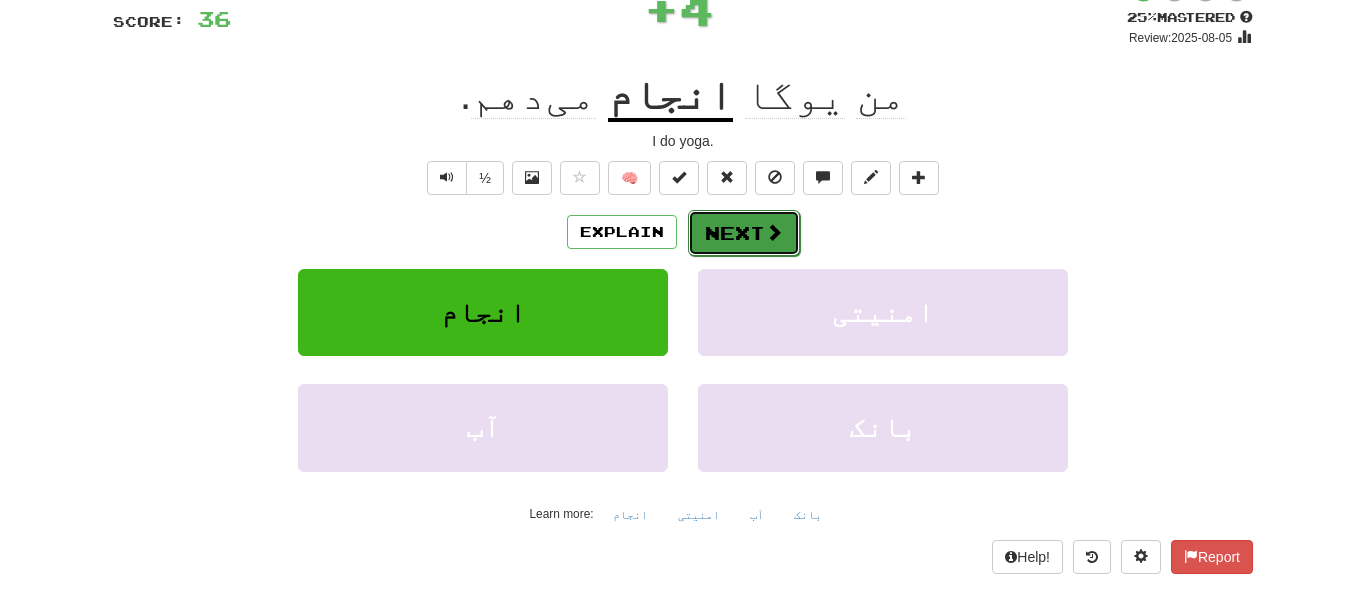 click on "Next" at bounding box center [744, 233] 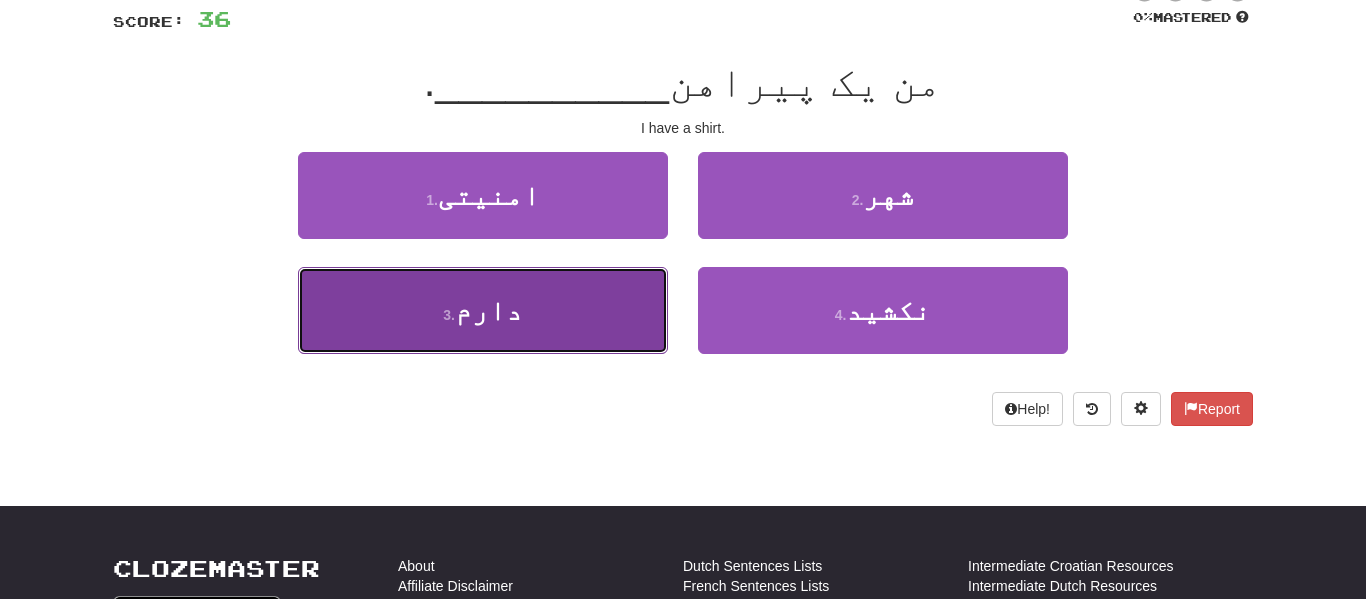click on "3 .  دارم" at bounding box center [483, 310] 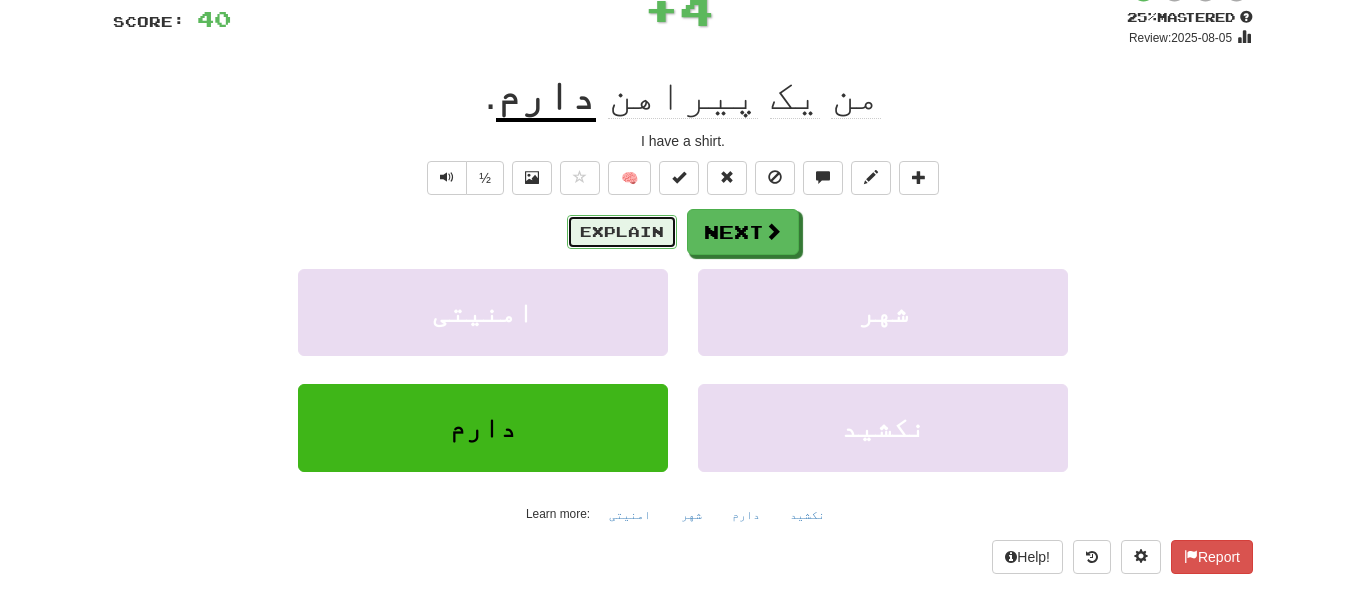 click on "Explain" at bounding box center [622, 232] 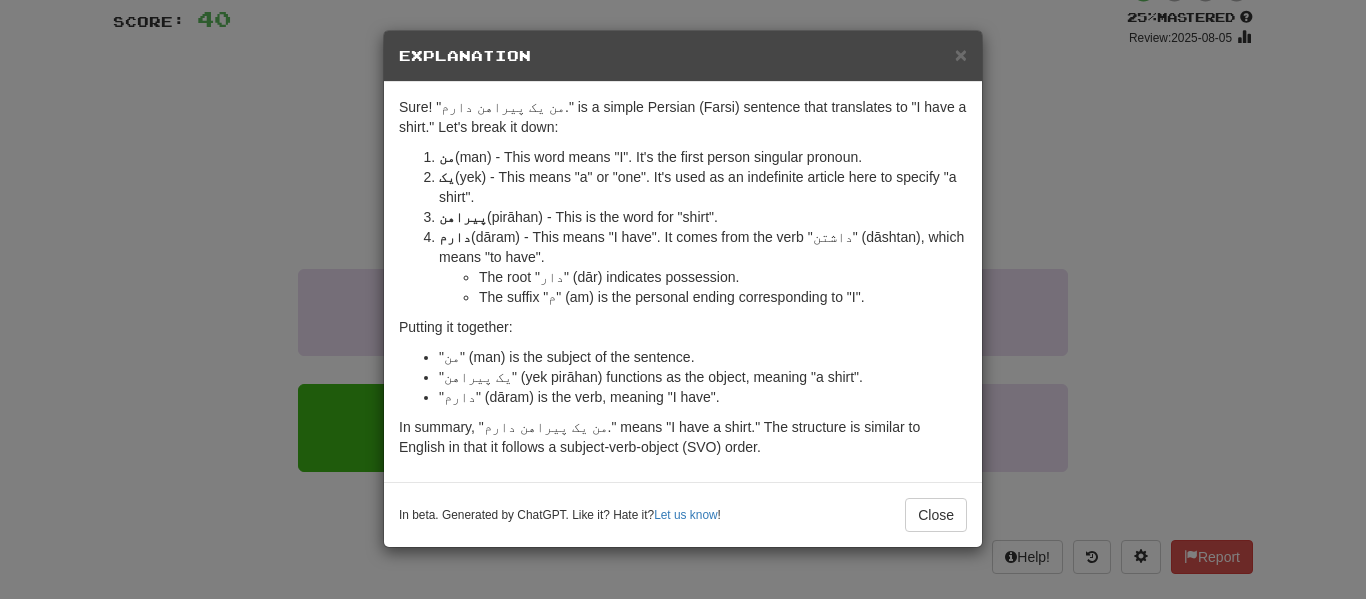 click on "× Explanation Sure! "من یک پیراهن دارم." is a simple Persian (Farsi) sentence that translates to "I have a shirt." Let's break it down:
من  (man) - This word means "I". It's the first person singular pronoun.
یک  (yek) - This means "a" or "one". It's used as an indefinite article here to specify "a shirt".
پیراهن  (pirāhan) - This is the word for "shirt".
دارم  (dāram) - This means "I have". It comes from the verb "داشتن" (dāshtan), which means "to have".
The root "دار" (dār) indicates possession.
The suffix "م" (am) is the personal ending corresponding to "I".
Putting it together:
"من" (man) is the subject of the sentence.
"یک پیراهن" (yek pirāhan) functions as the object, meaning "a shirt".
"دارم" (dāram) is the verb, meaning "I have".
In summary, "من یک پیراهن دارم." means "I have a shirt." The structure is similar to English in that it follows a subject-verb-object (SVO) order. Let us know ! Close" at bounding box center (683, 299) 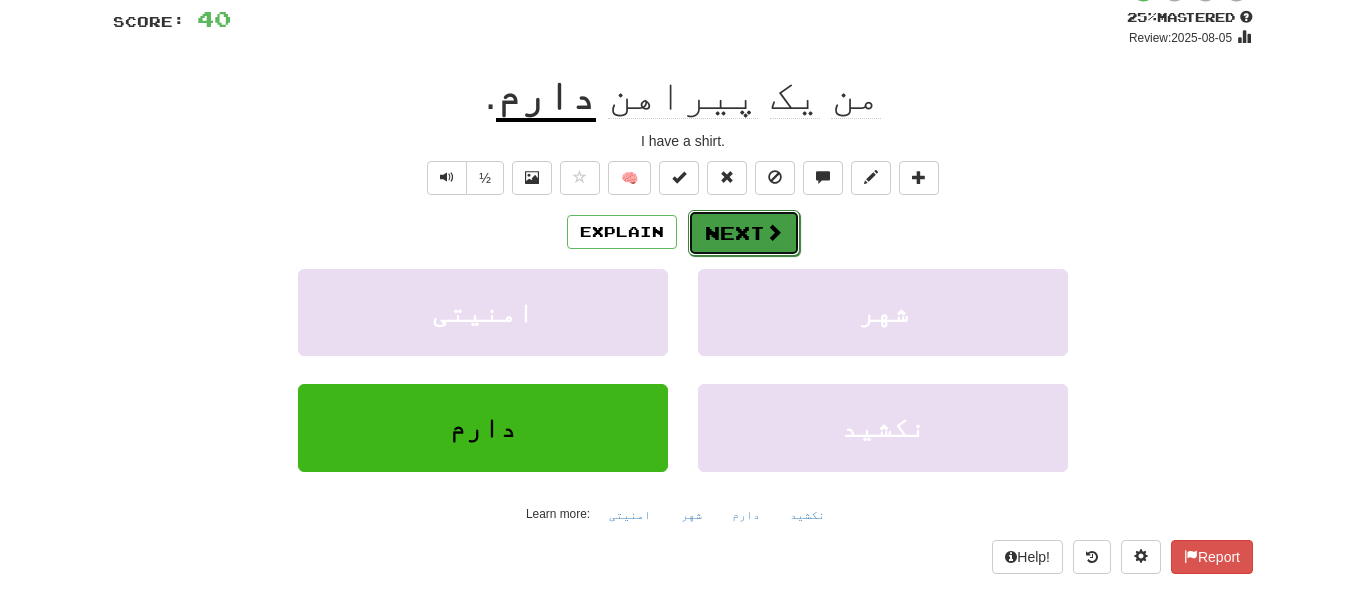 click on "Next" at bounding box center [744, 233] 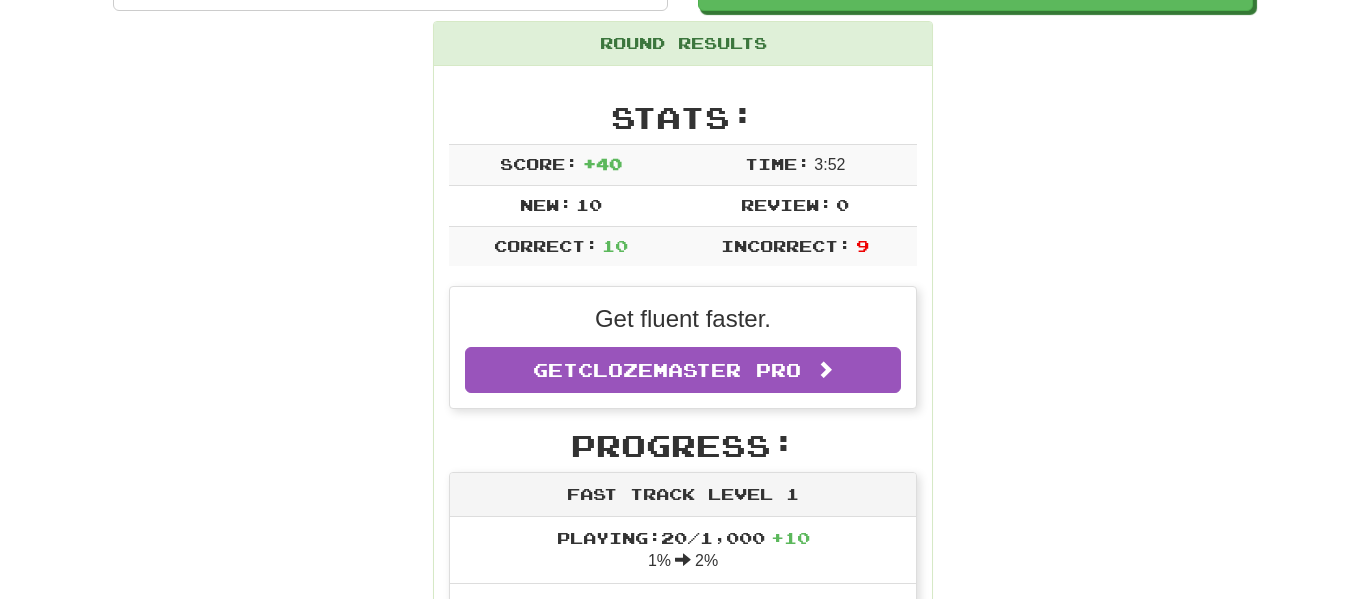 scroll, scrollTop: 230, scrollLeft: 0, axis: vertical 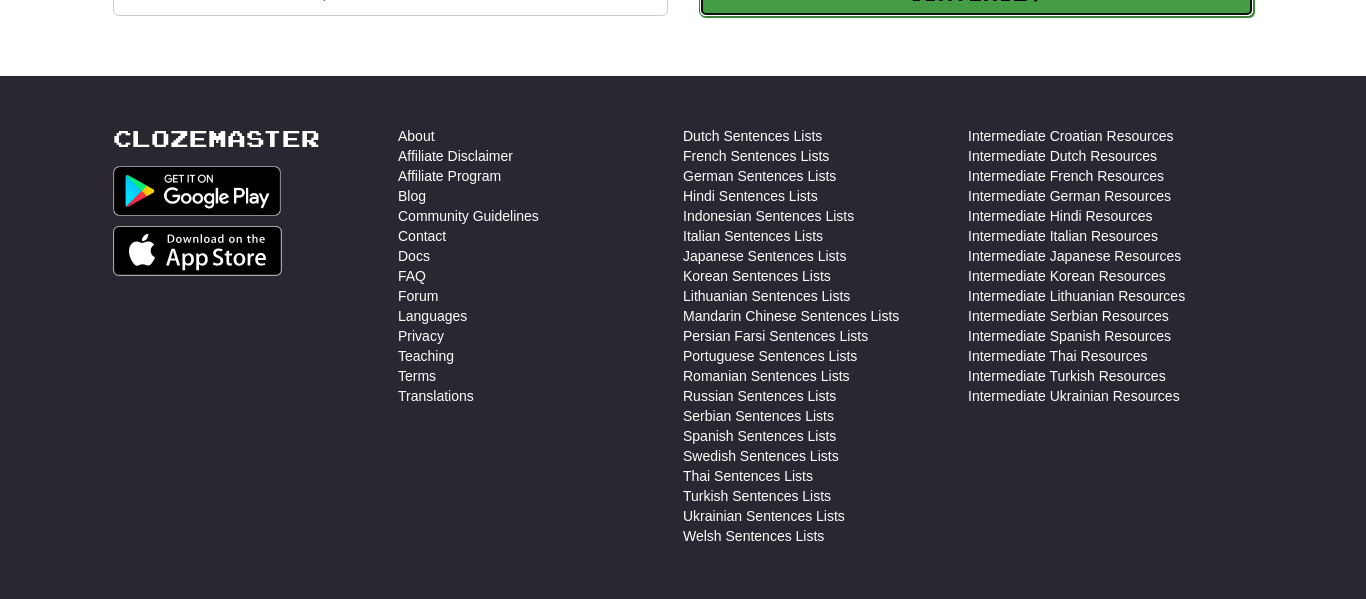 click on "Continue" at bounding box center (976, -6) 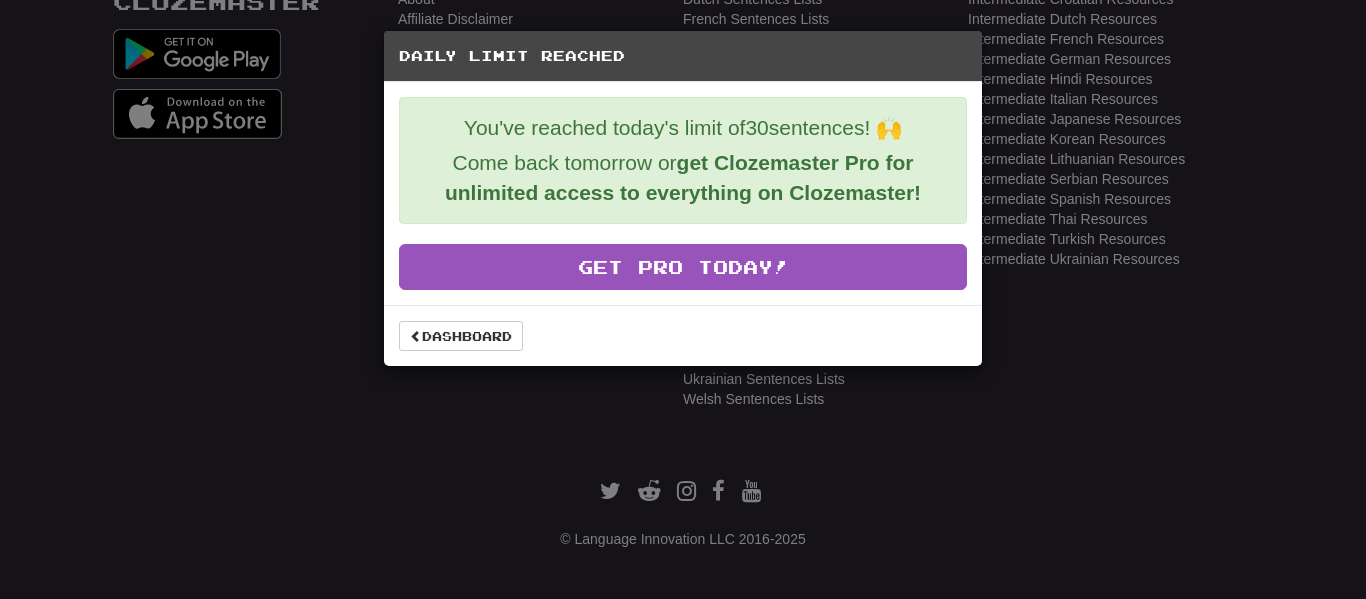 scroll, scrollTop: 860, scrollLeft: 0, axis: vertical 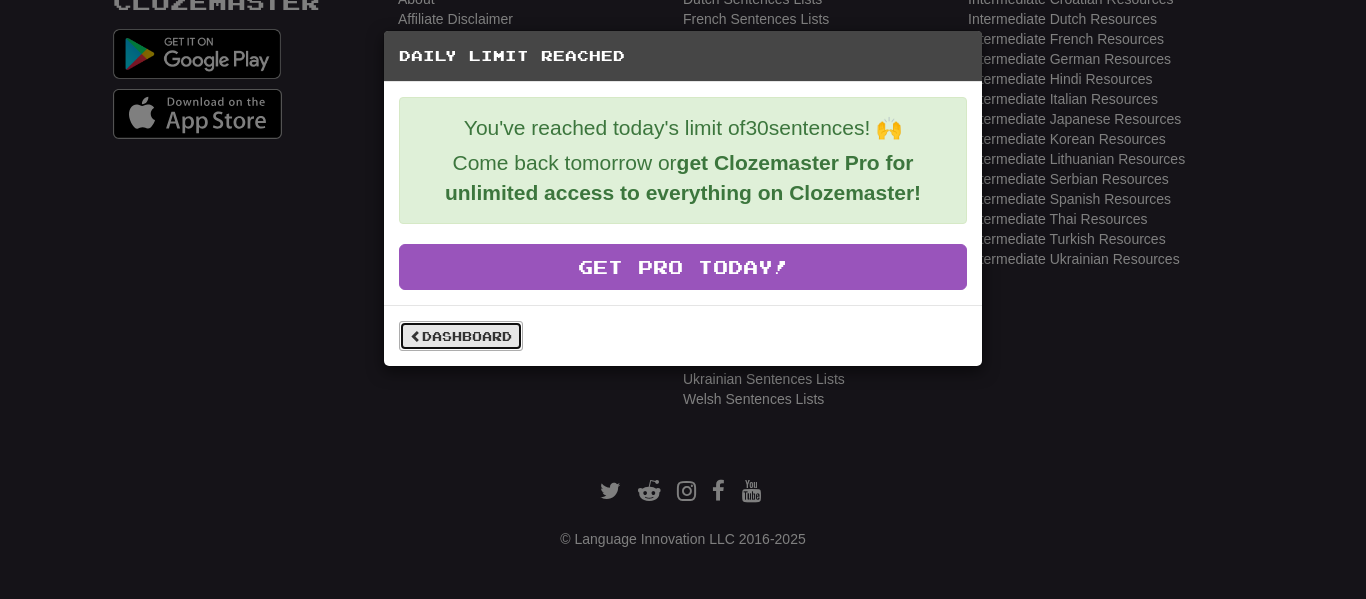 click on "Dashboard" at bounding box center (461, 336) 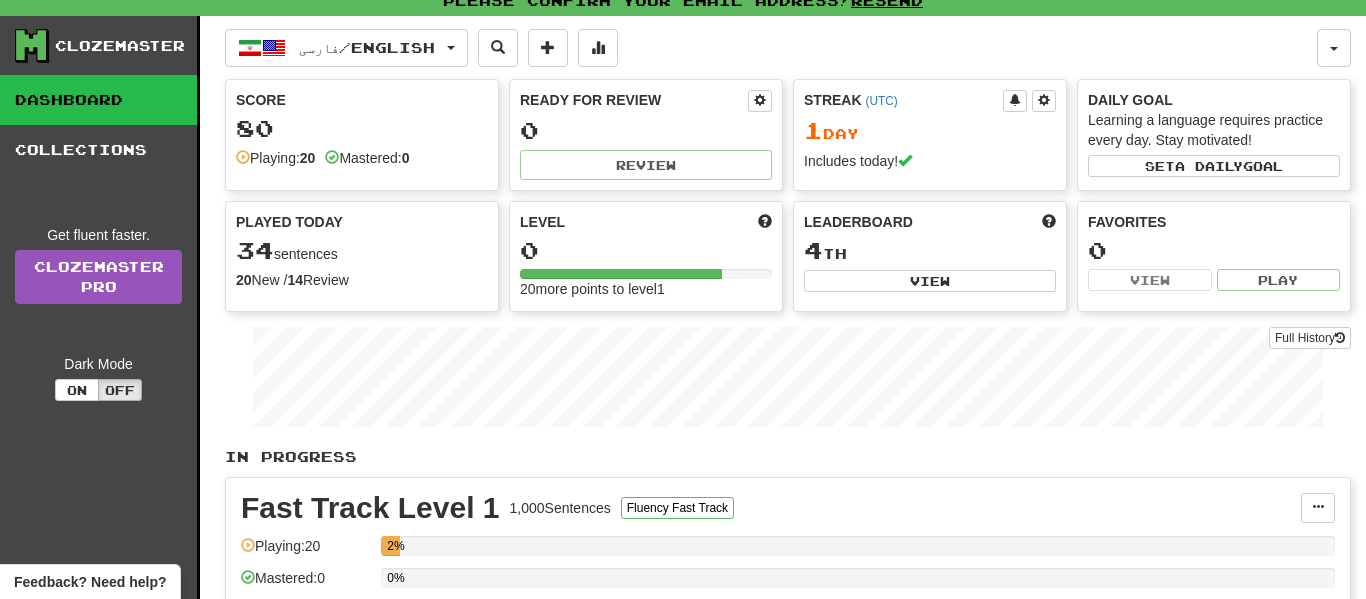 scroll, scrollTop: 0, scrollLeft: 0, axis: both 